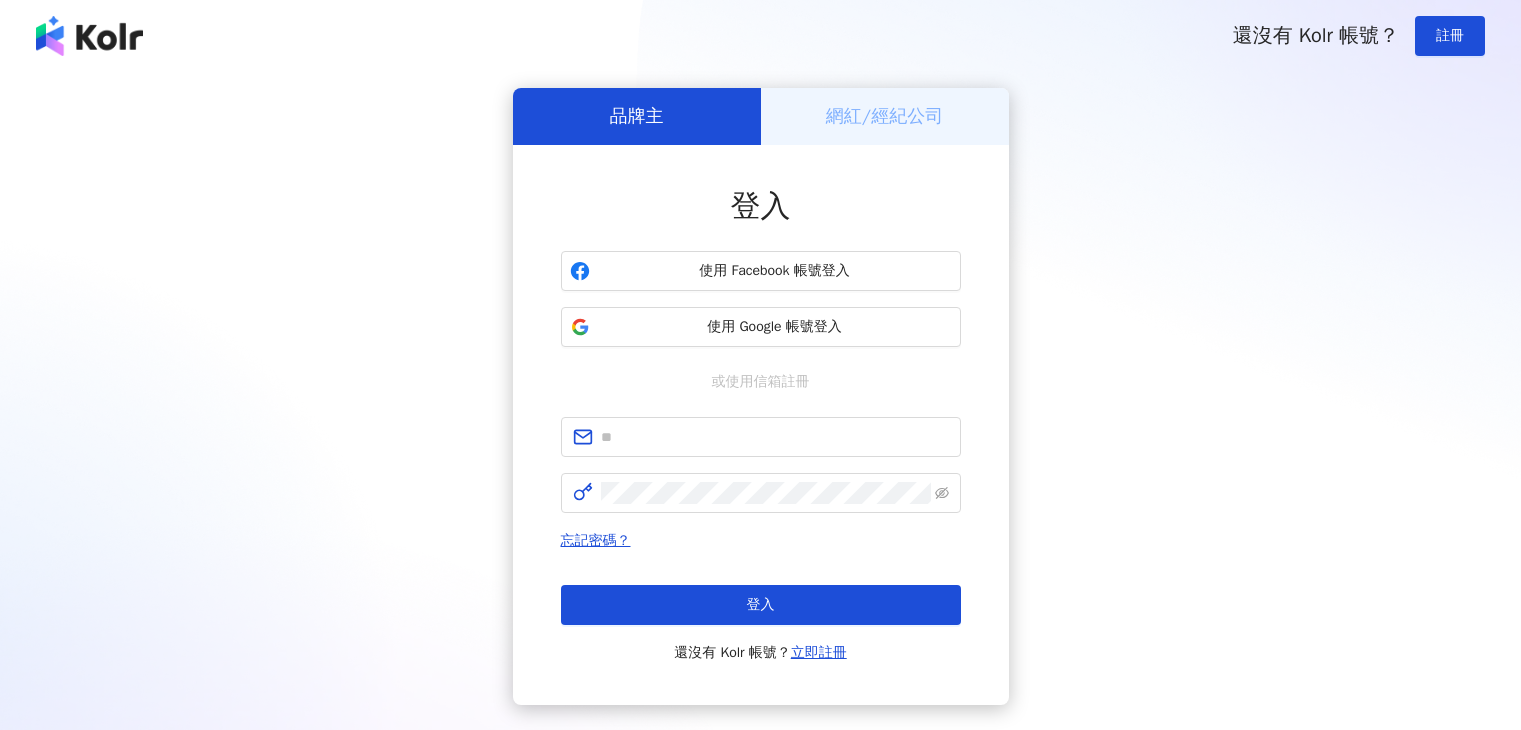 scroll, scrollTop: 0, scrollLeft: 0, axis: both 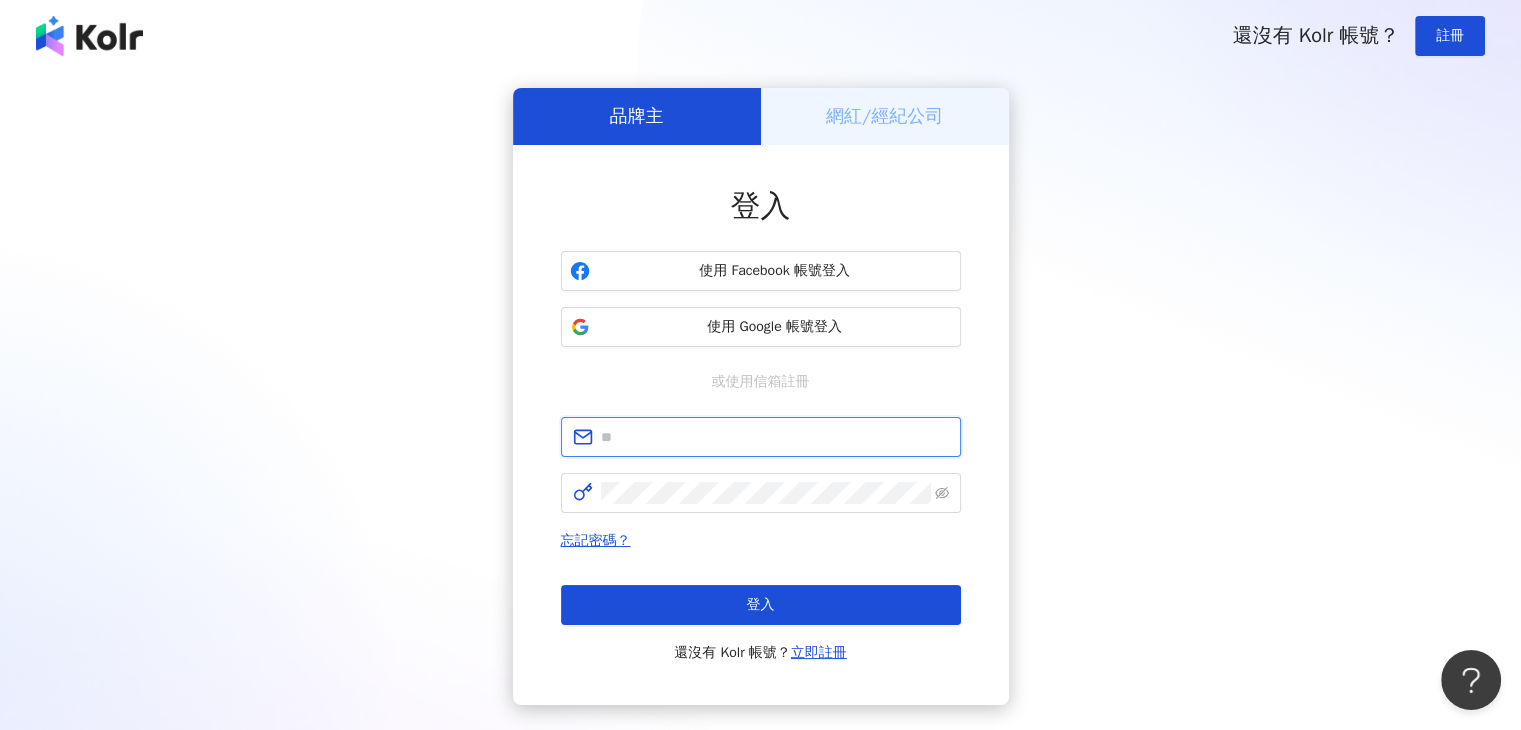 type on "**********" 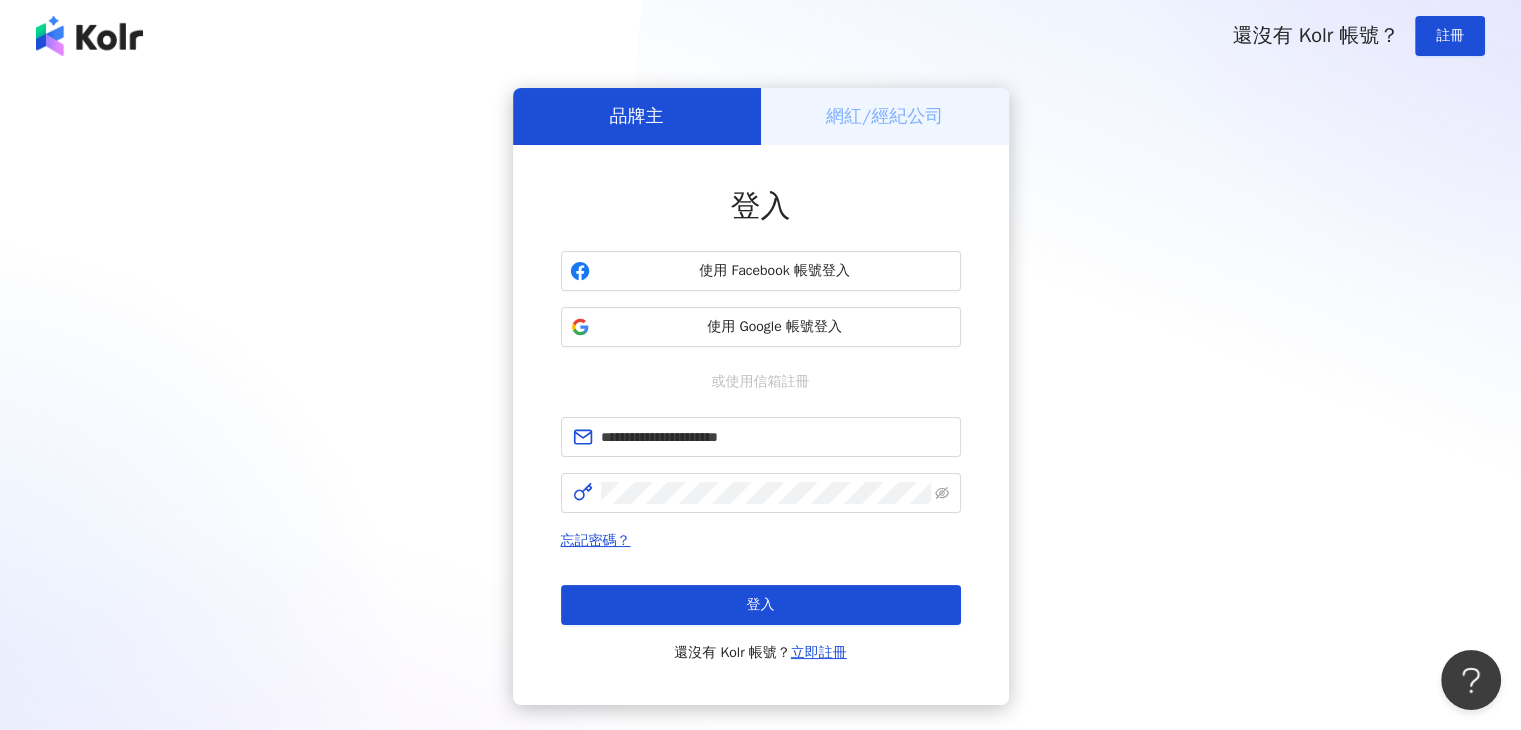 click on "網紅/經紀公司" at bounding box center (884, 116) 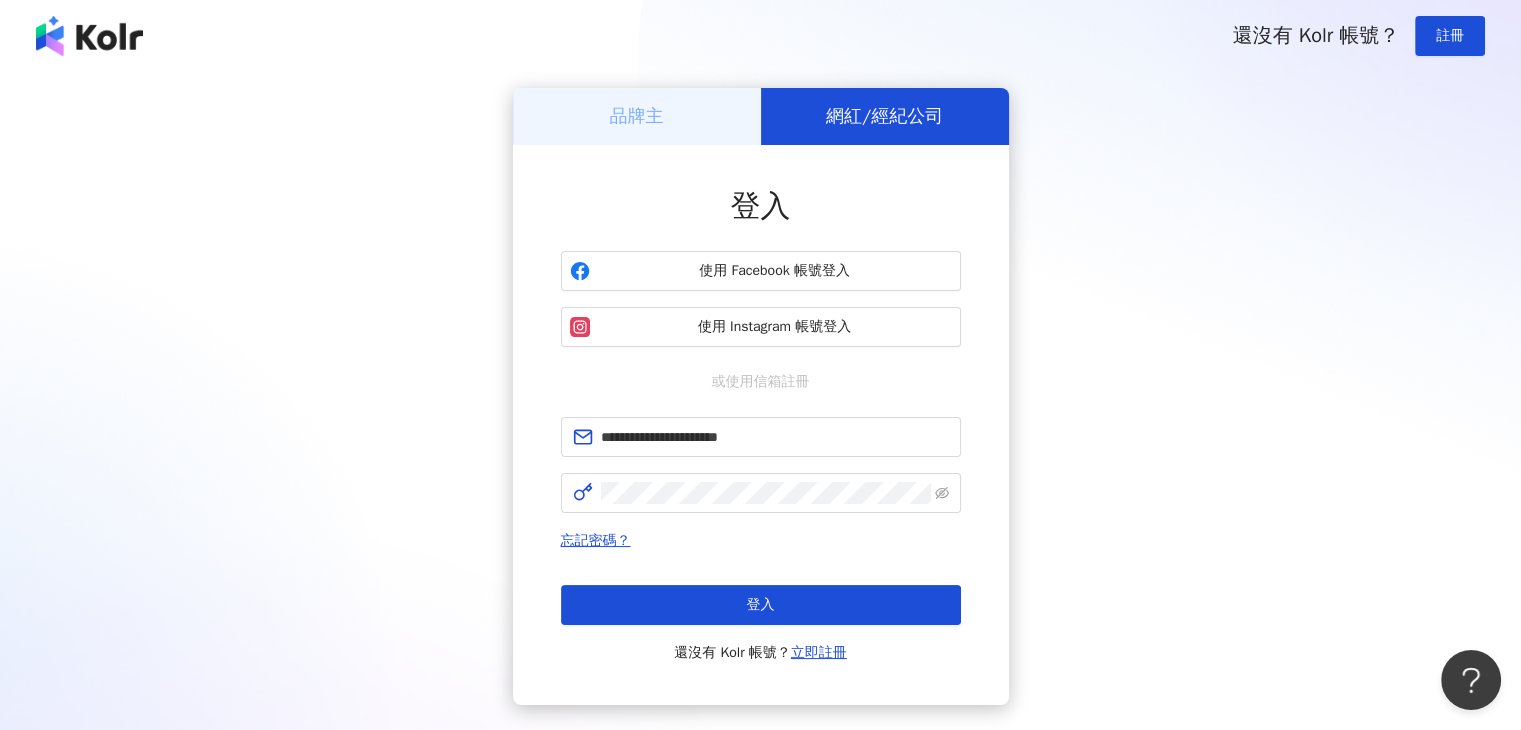 drag, startPoint x: 784, startPoint y: 593, endPoint x: 777, endPoint y: 601, distance: 10.630146 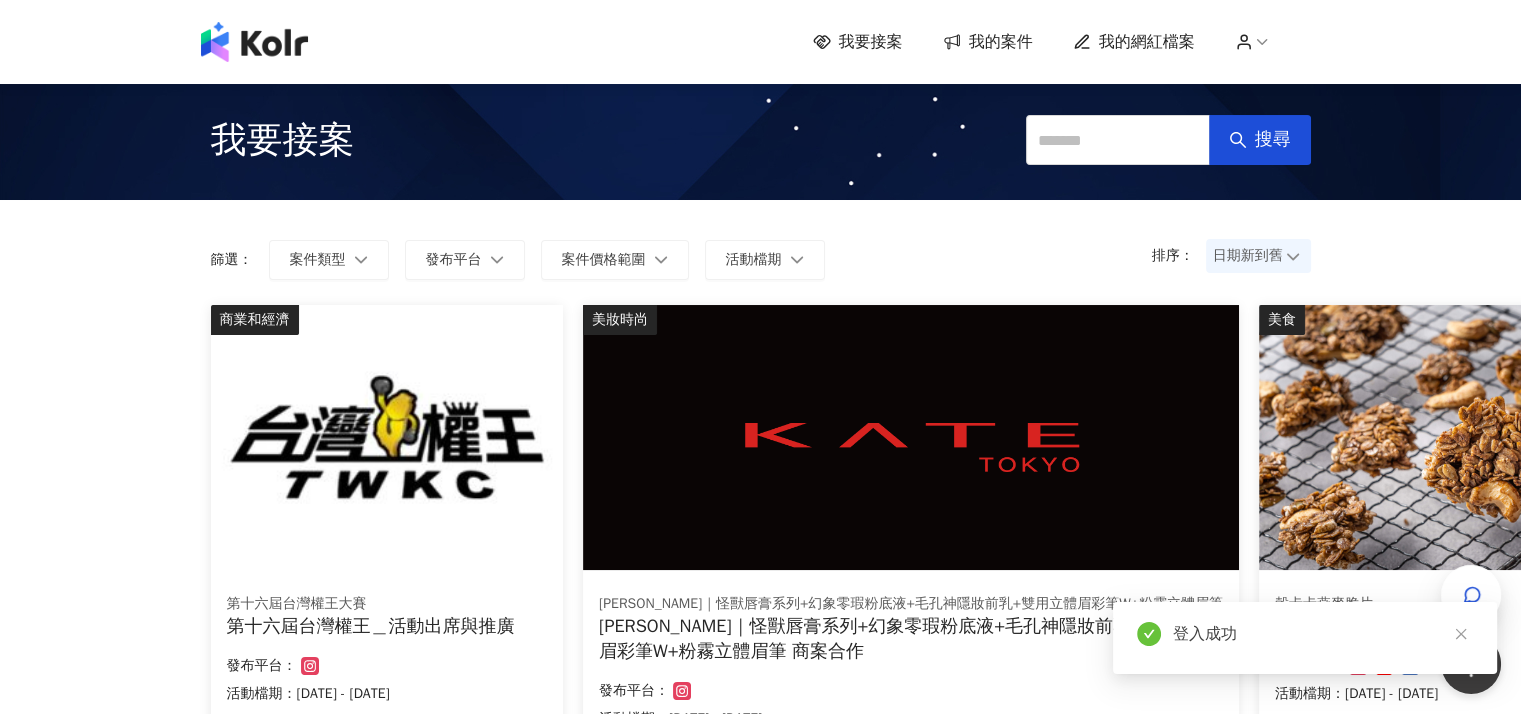 click on "我的案件" at bounding box center (1001, 42) 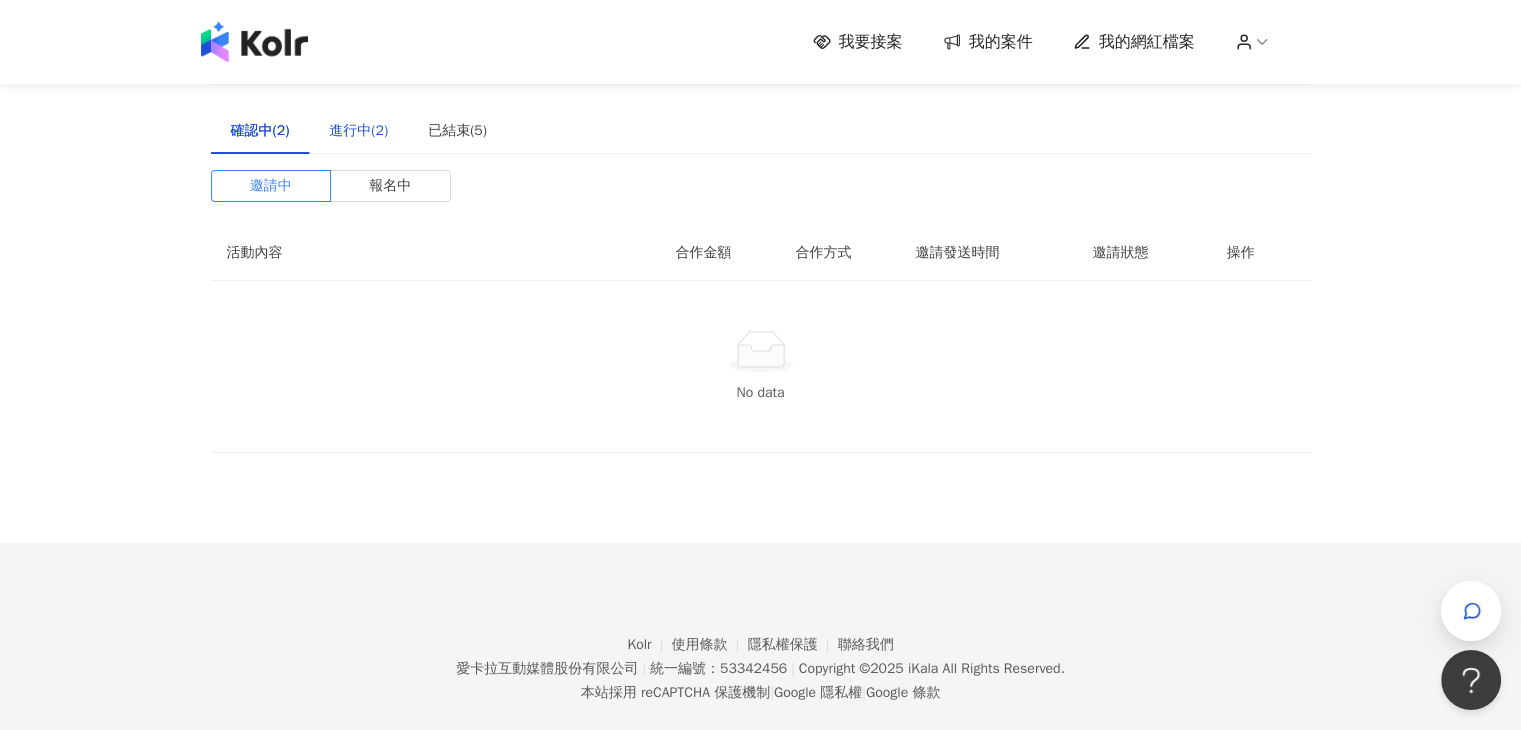 click on "進行中(2)" at bounding box center (358, 131) 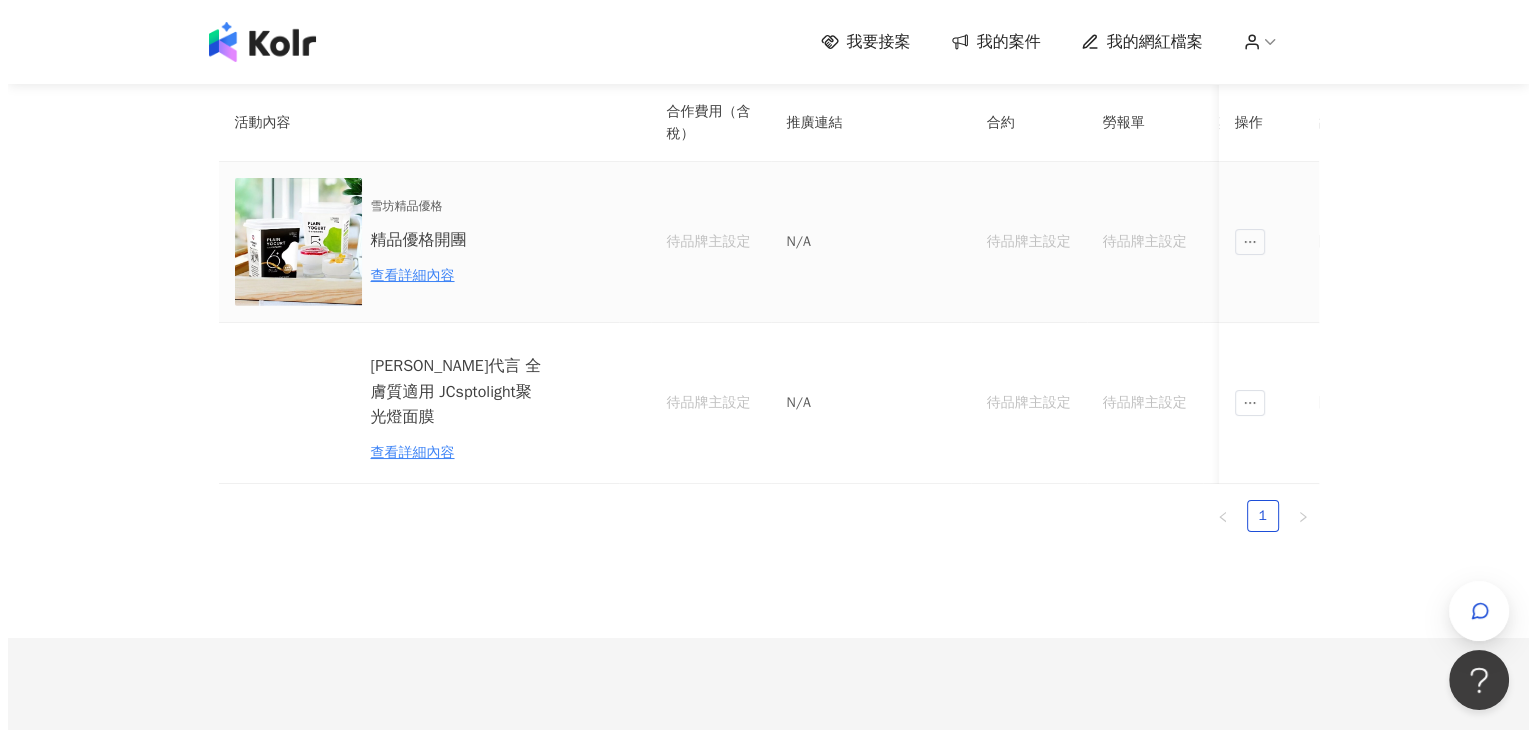 scroll, scrollTop: 0, scrollLeft: 0, axis: both 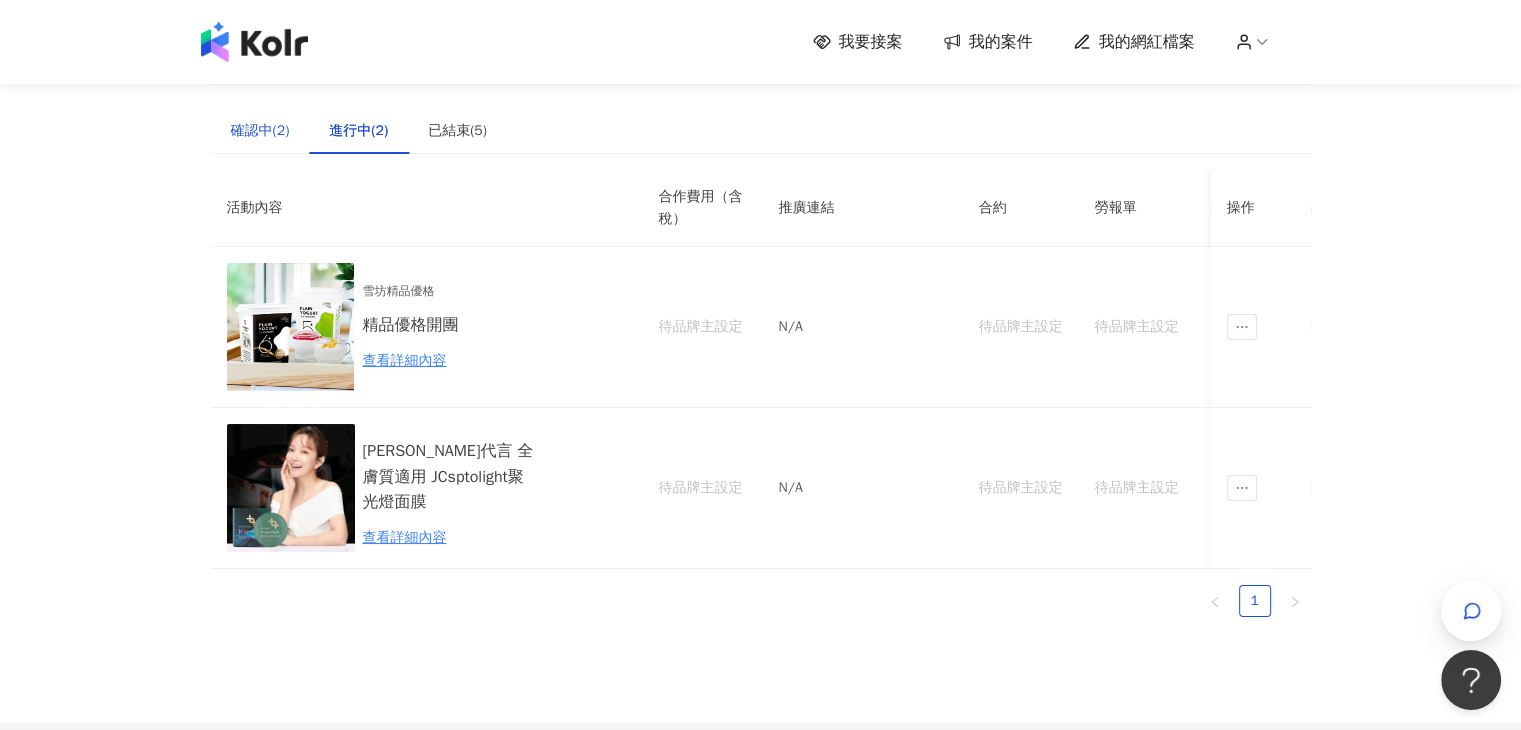 click on "確認中(2)" at bounding box center [260, 131] 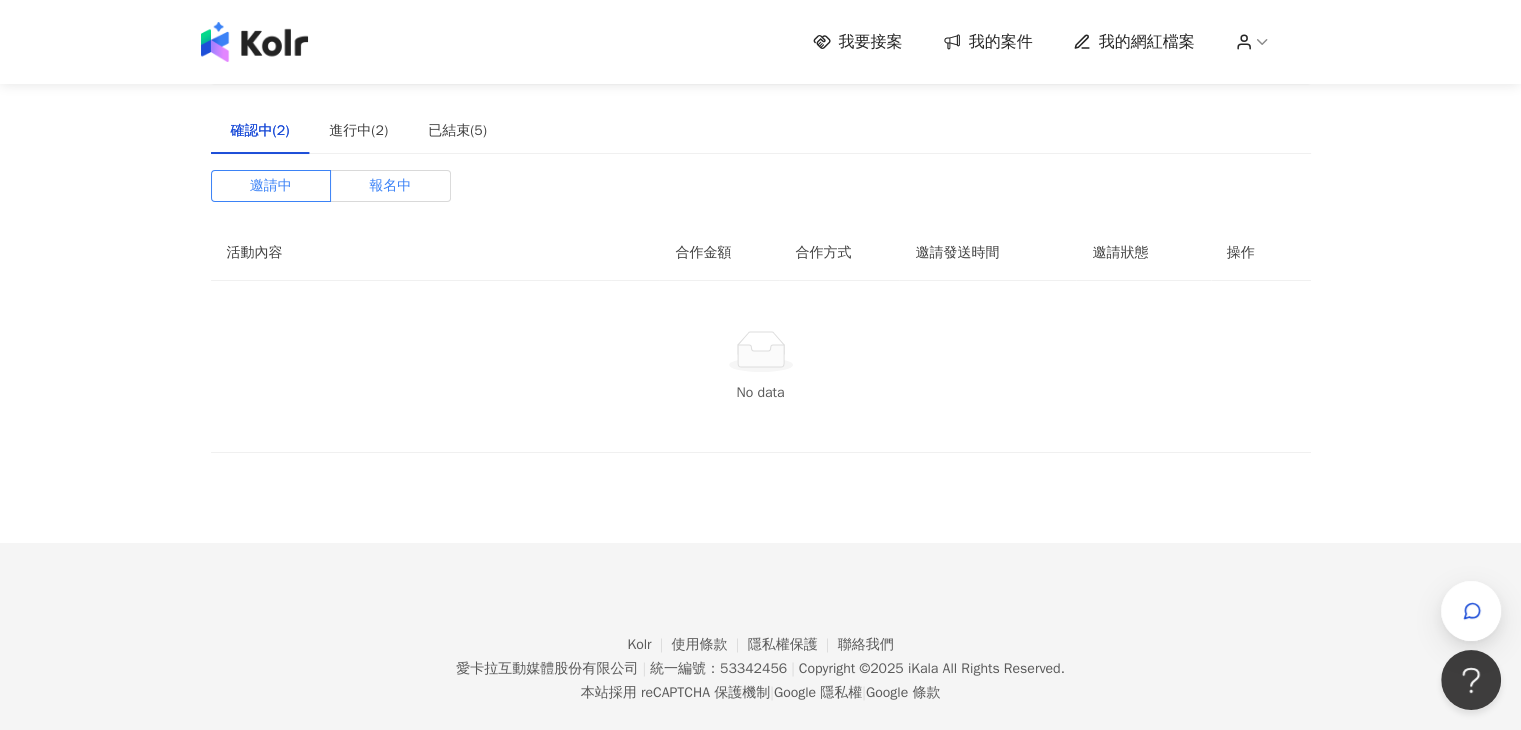 click on "報名中" at bounding box center [390, 186] 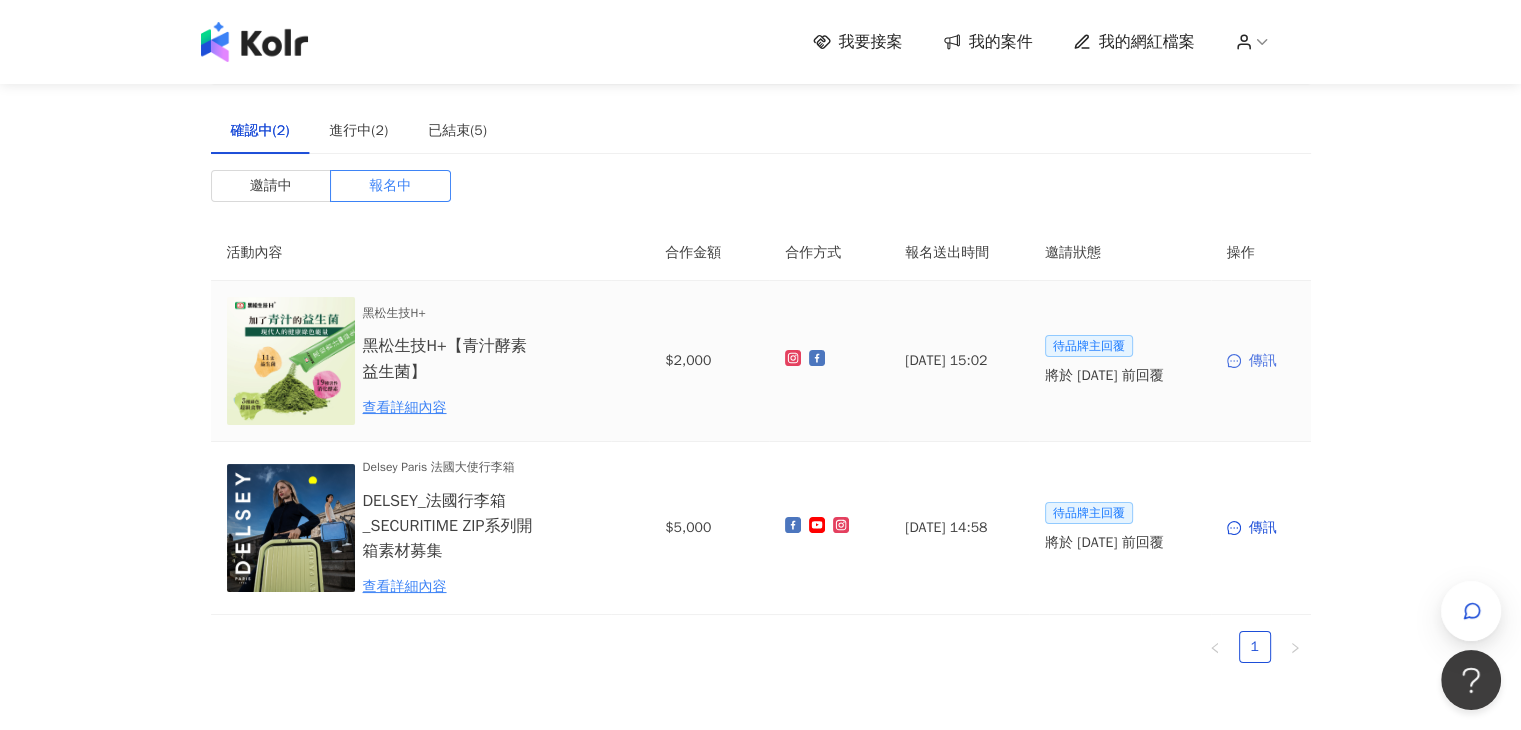 click on "傳訊" at bounding box center (1261, 361) 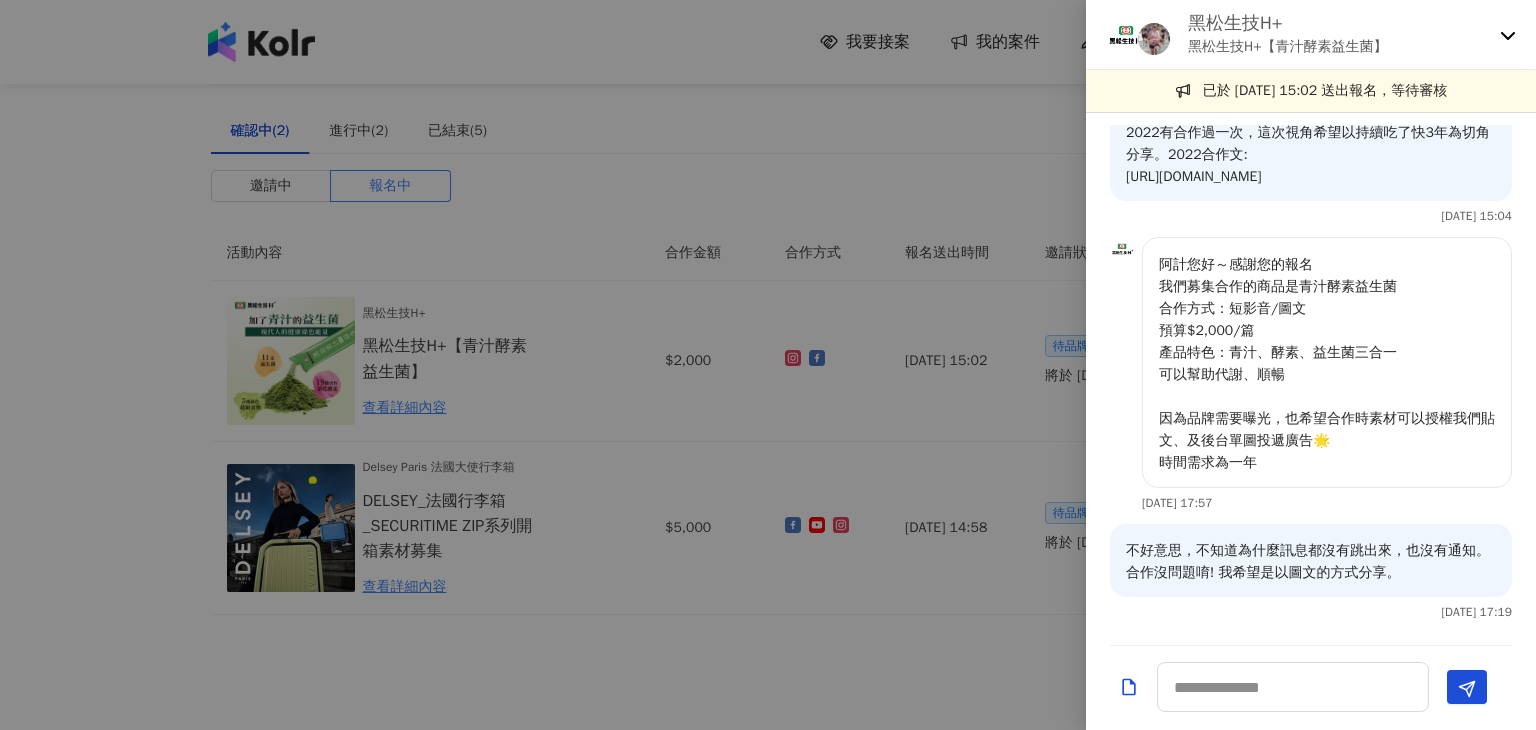 scroll, scrollTop: 0, scrollLeft: 0, axis: both 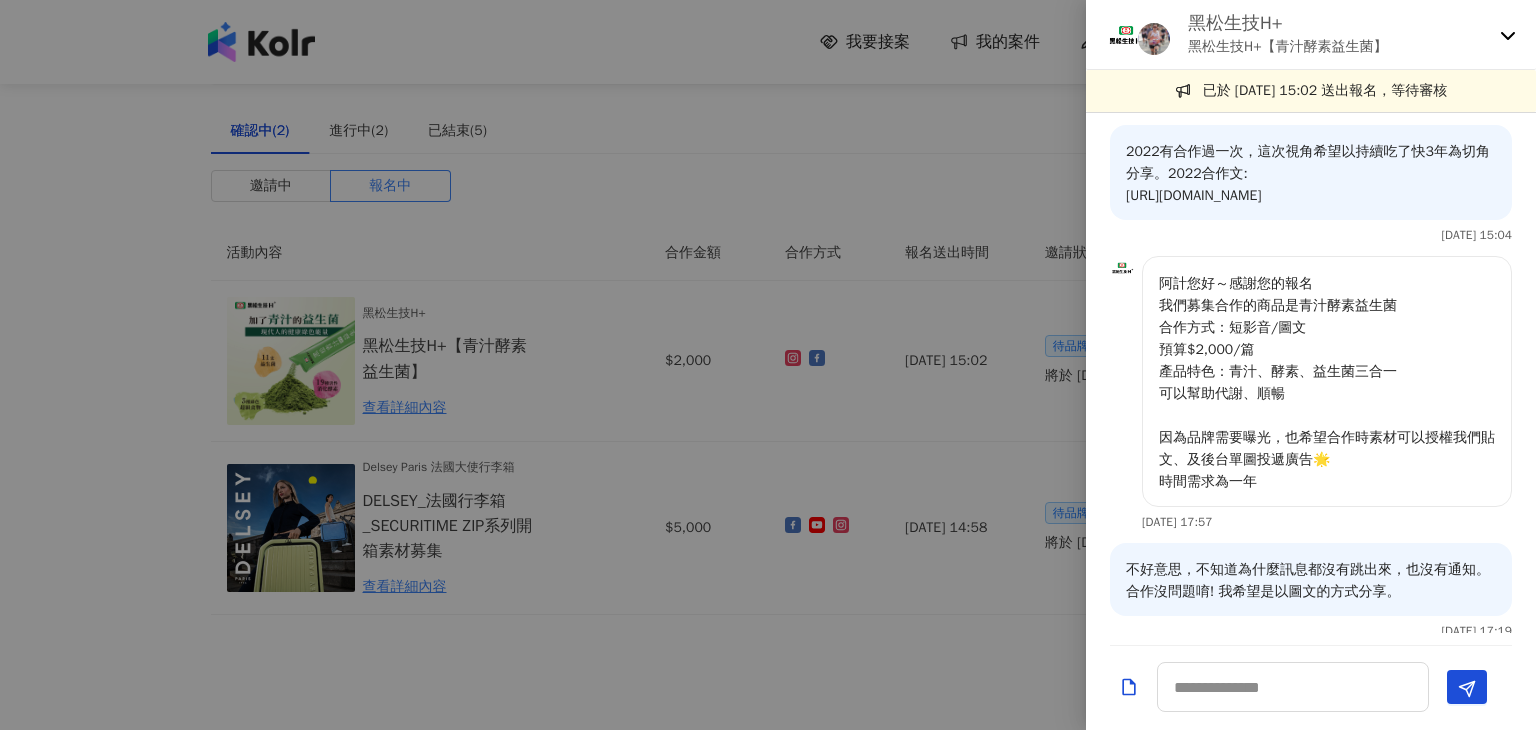 click at bounding box center (768, 365) 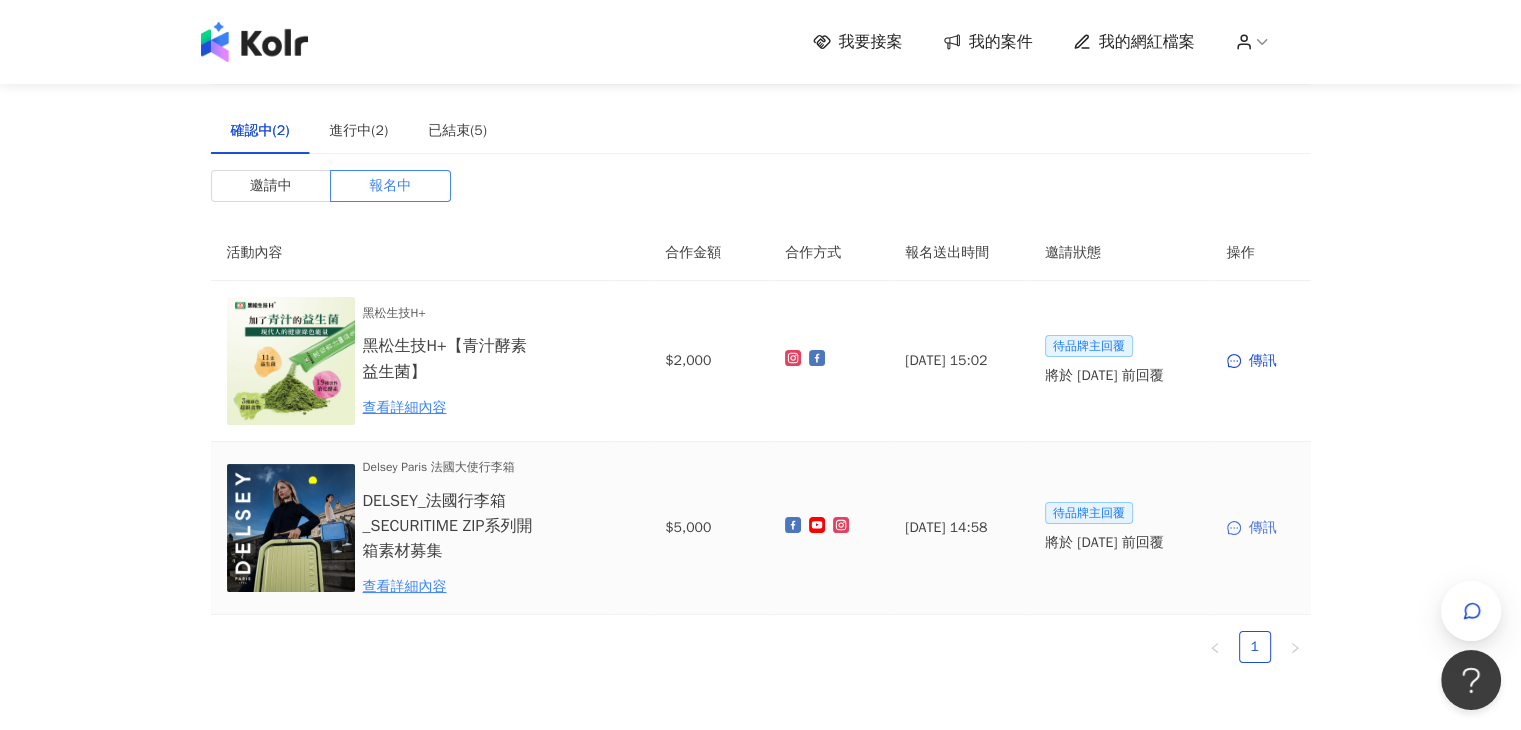 click on "傳訊" at bounding box center [1261, 528] 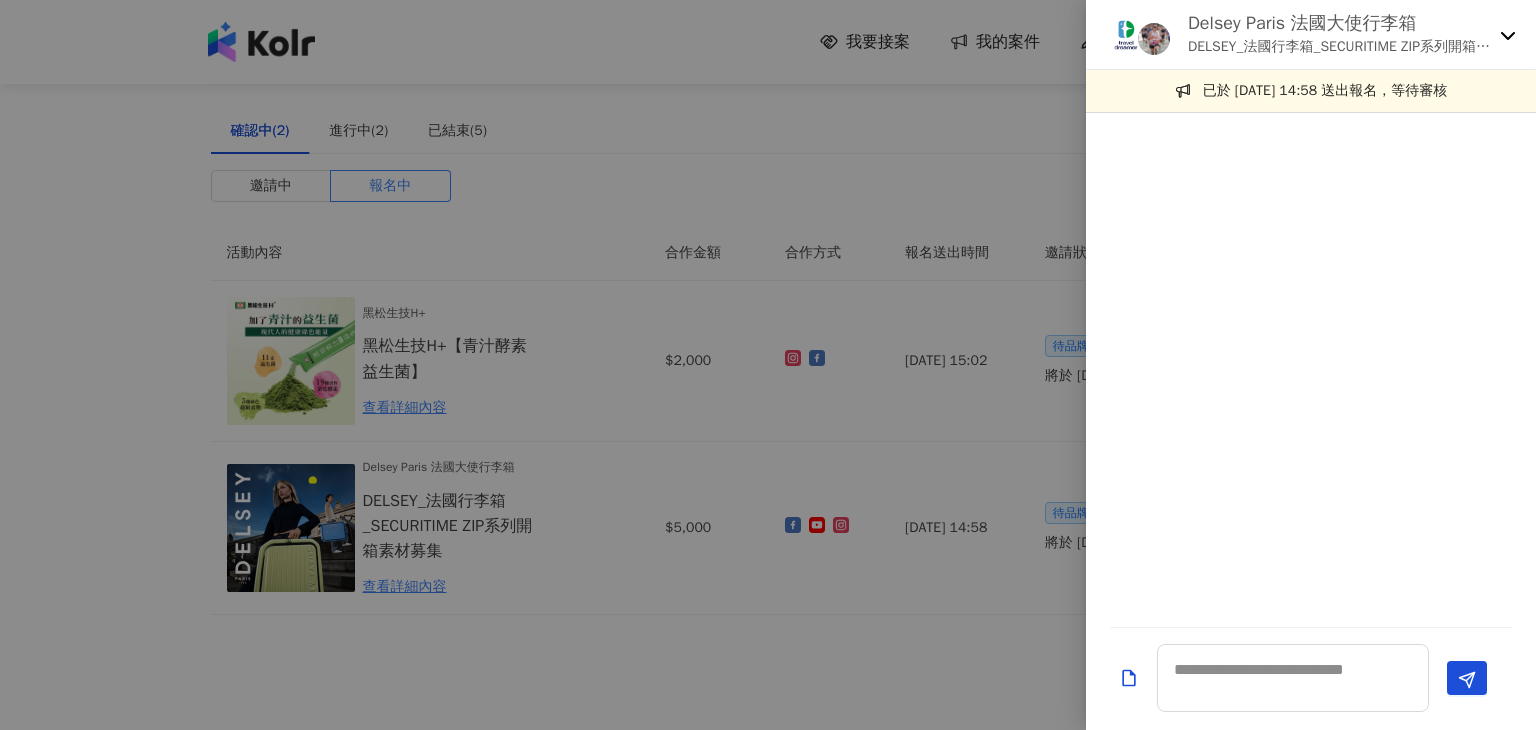 click at bounding box center (768, 365) 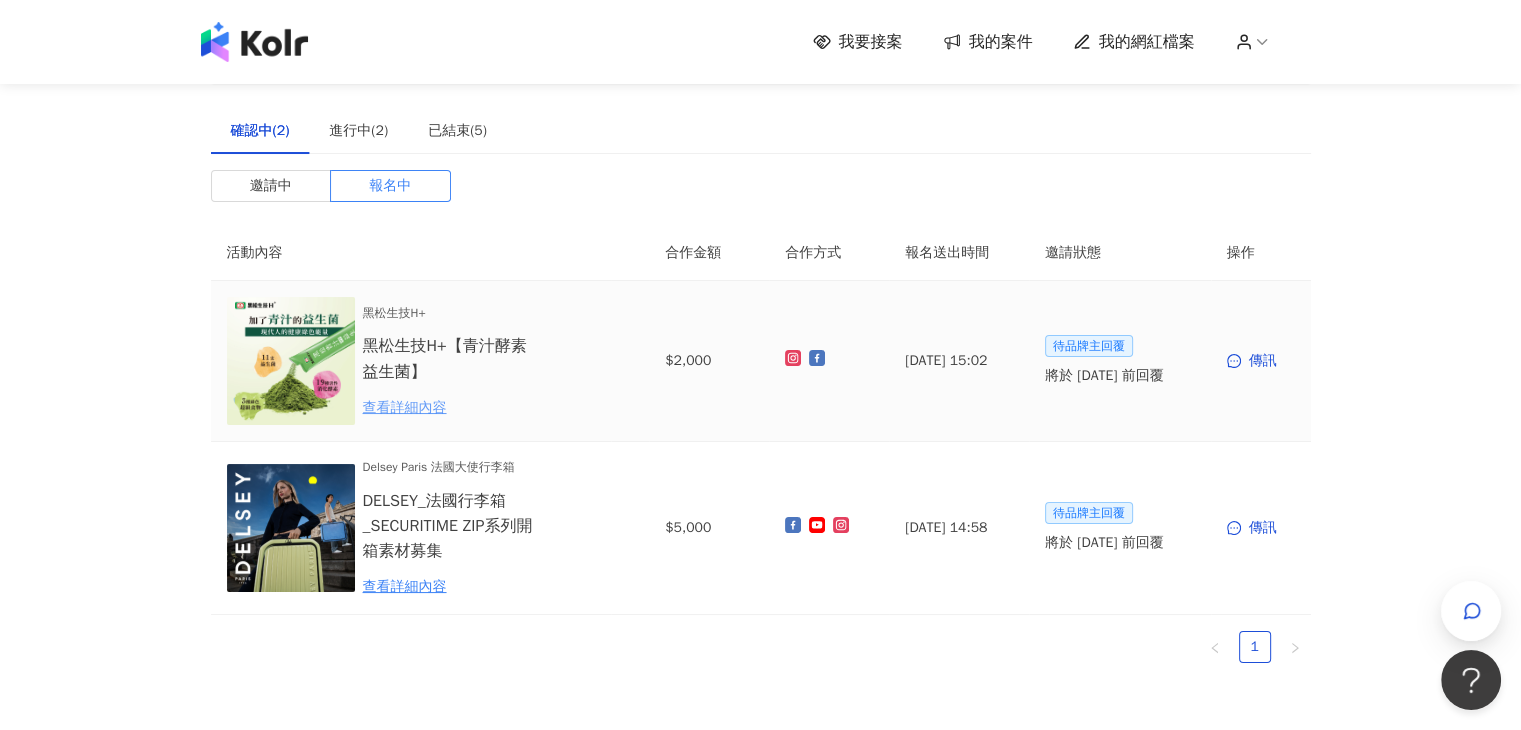 click on "查看詳細內容" at bounding box center [450, 408] 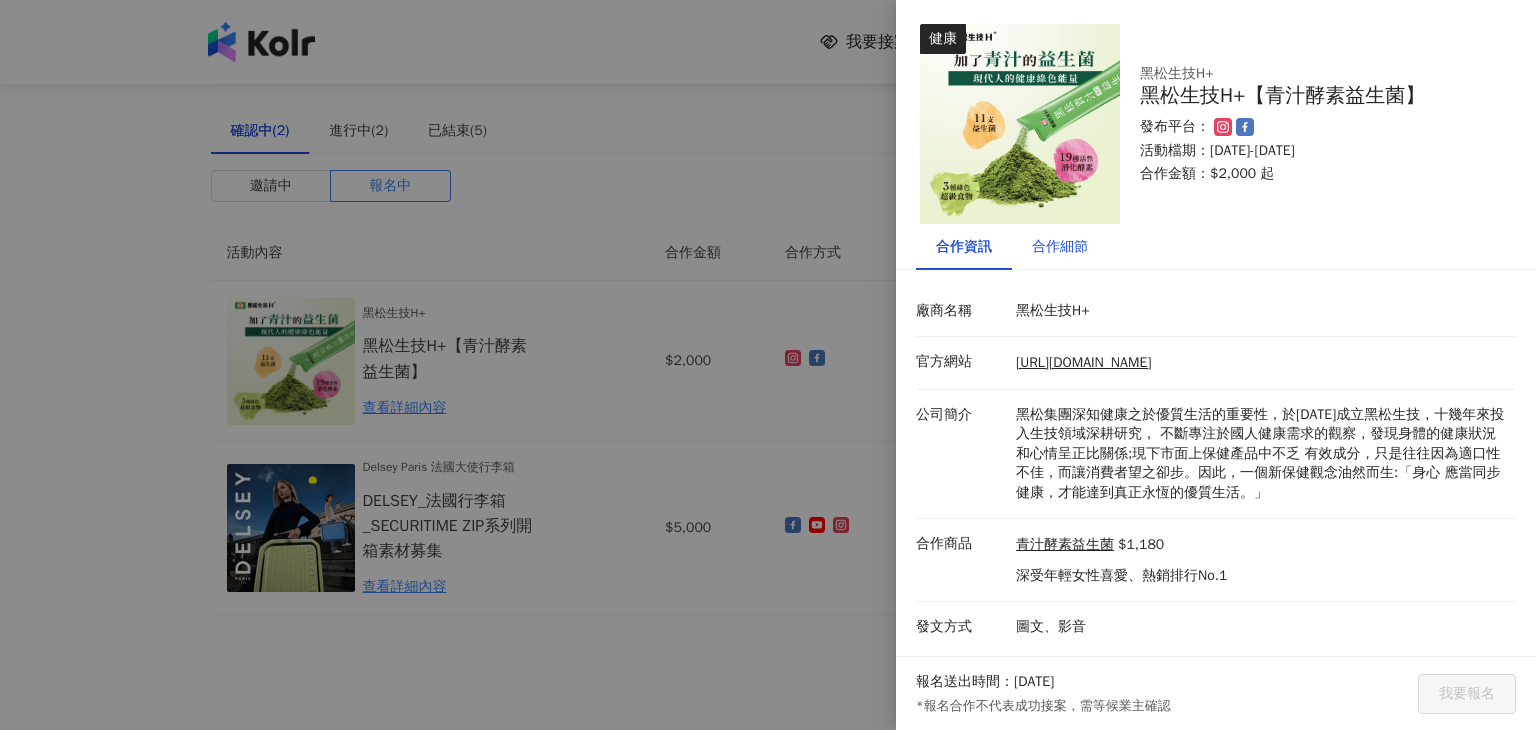 click on "合作細節" at bounding box center (1060, 247) 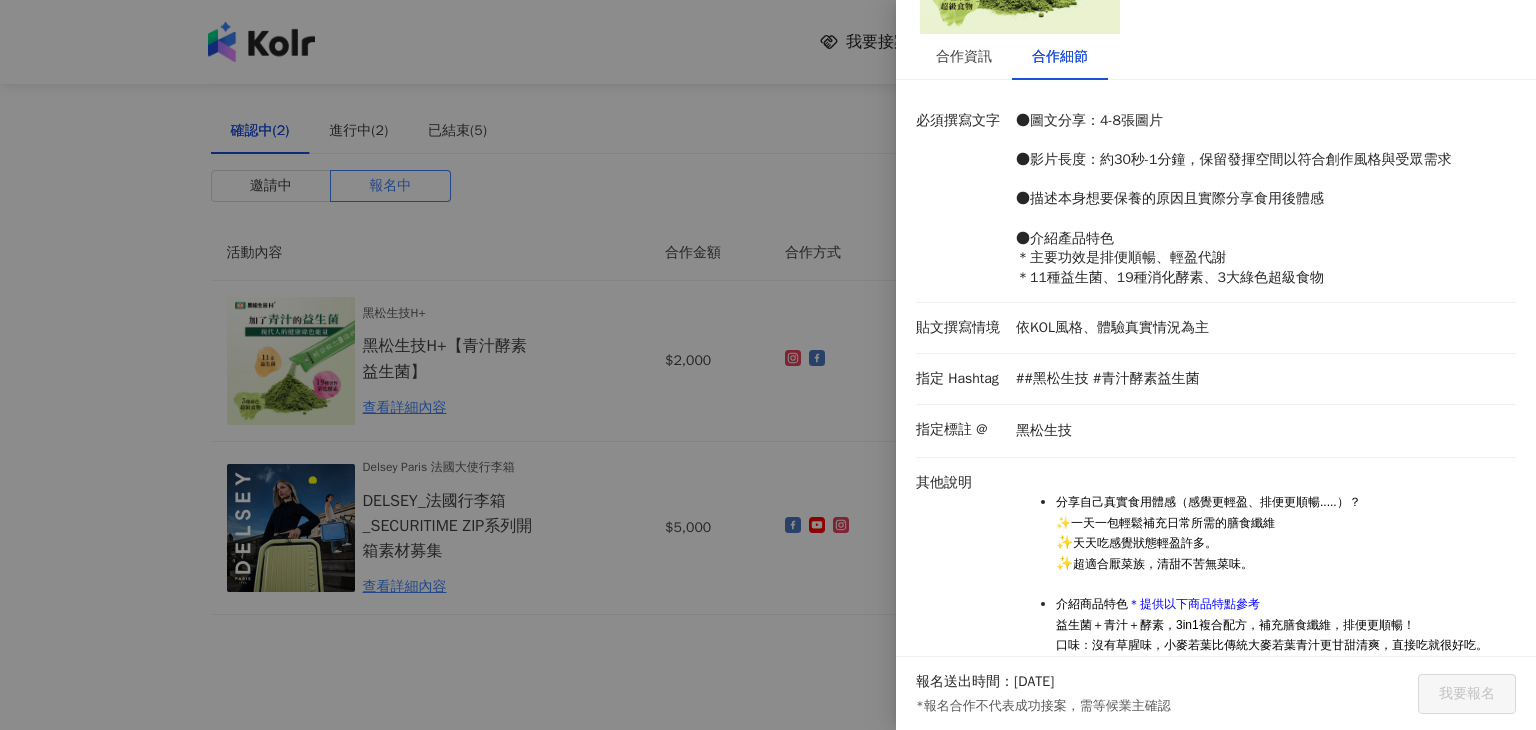scroll, scrollTop: 116, scrollLeft: 0, axis: vertical 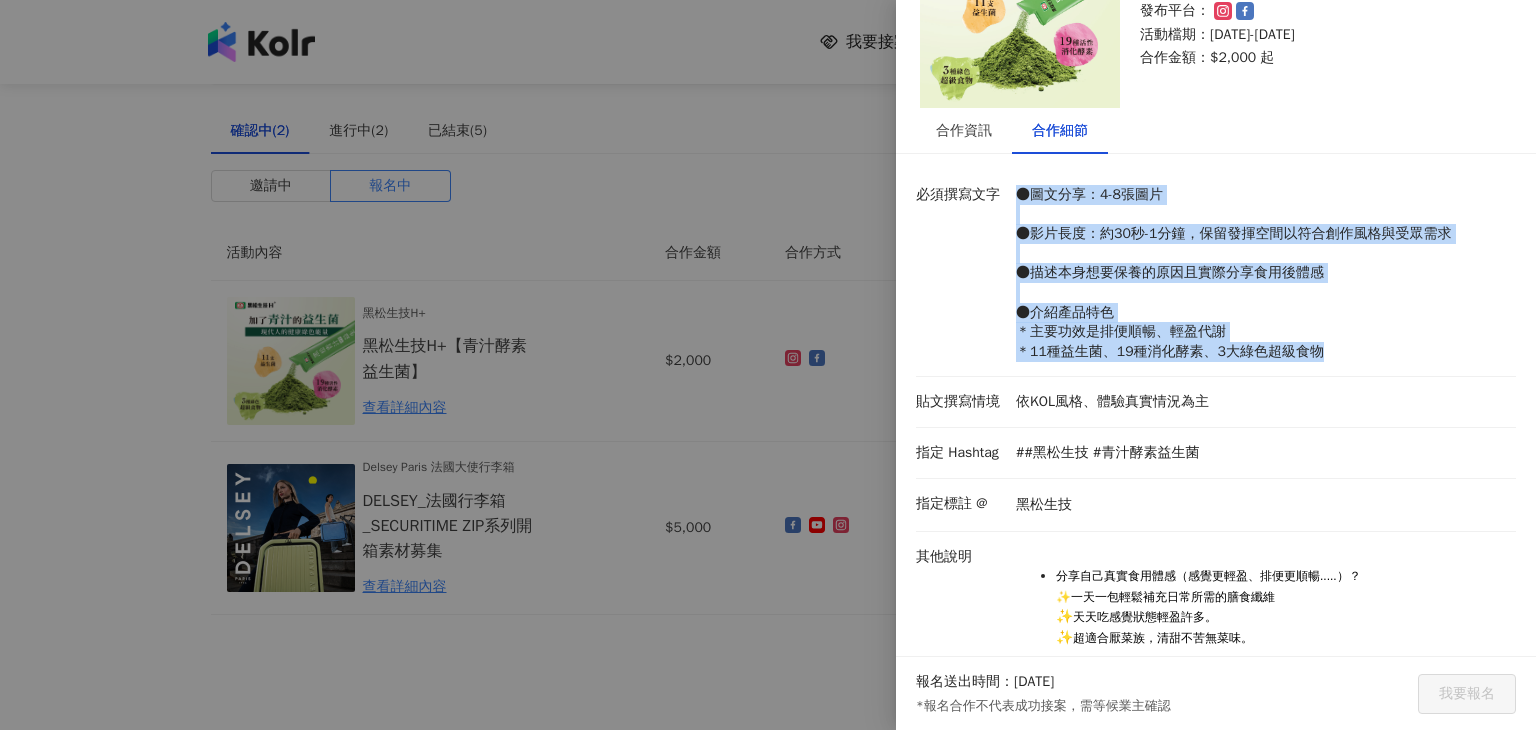 drag, startPoint x: 1321, startPoint y: 355, endPoint x: 1016, endPoint y: 193, distance: 345.35345 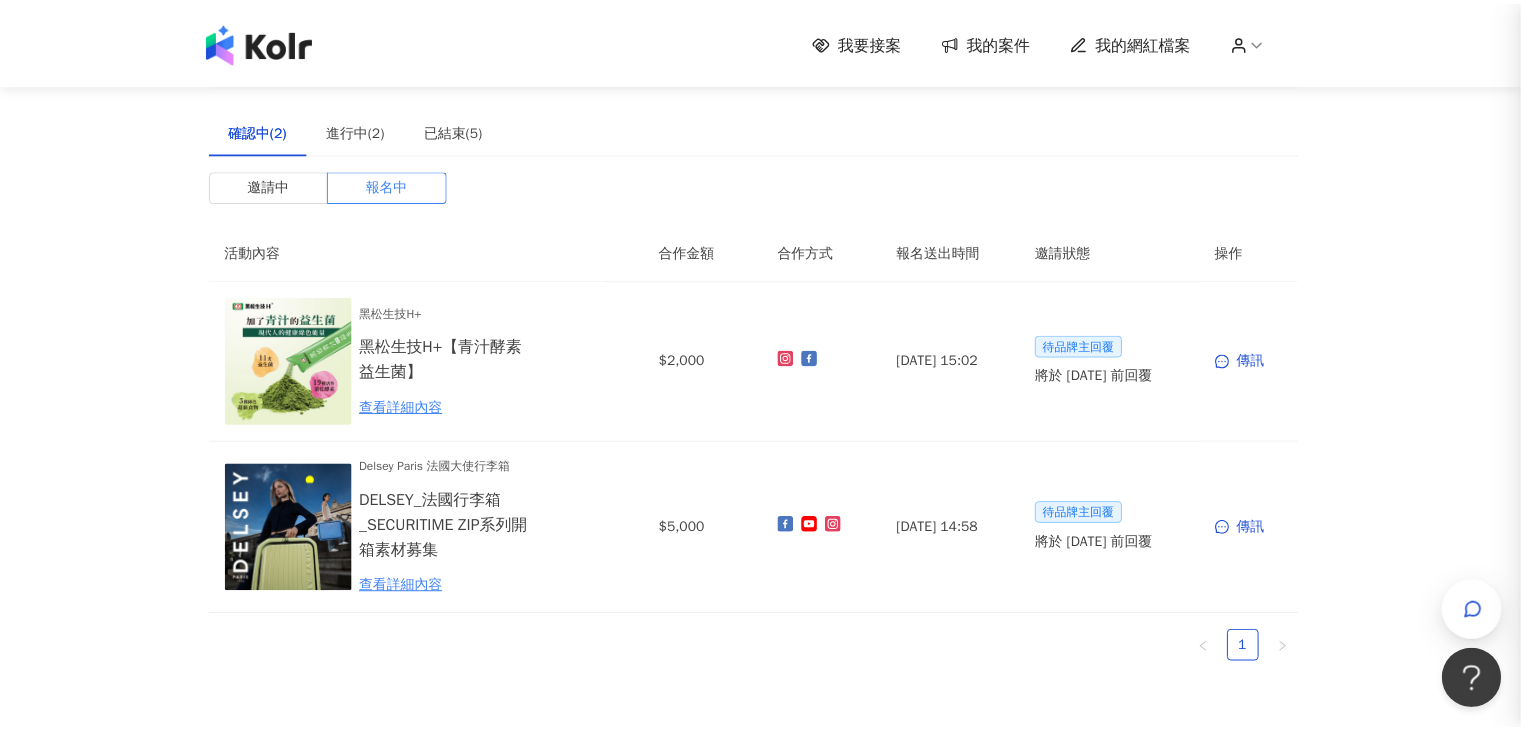 scroll, scrollTop: 0, scrollLeft: 0, axis: both 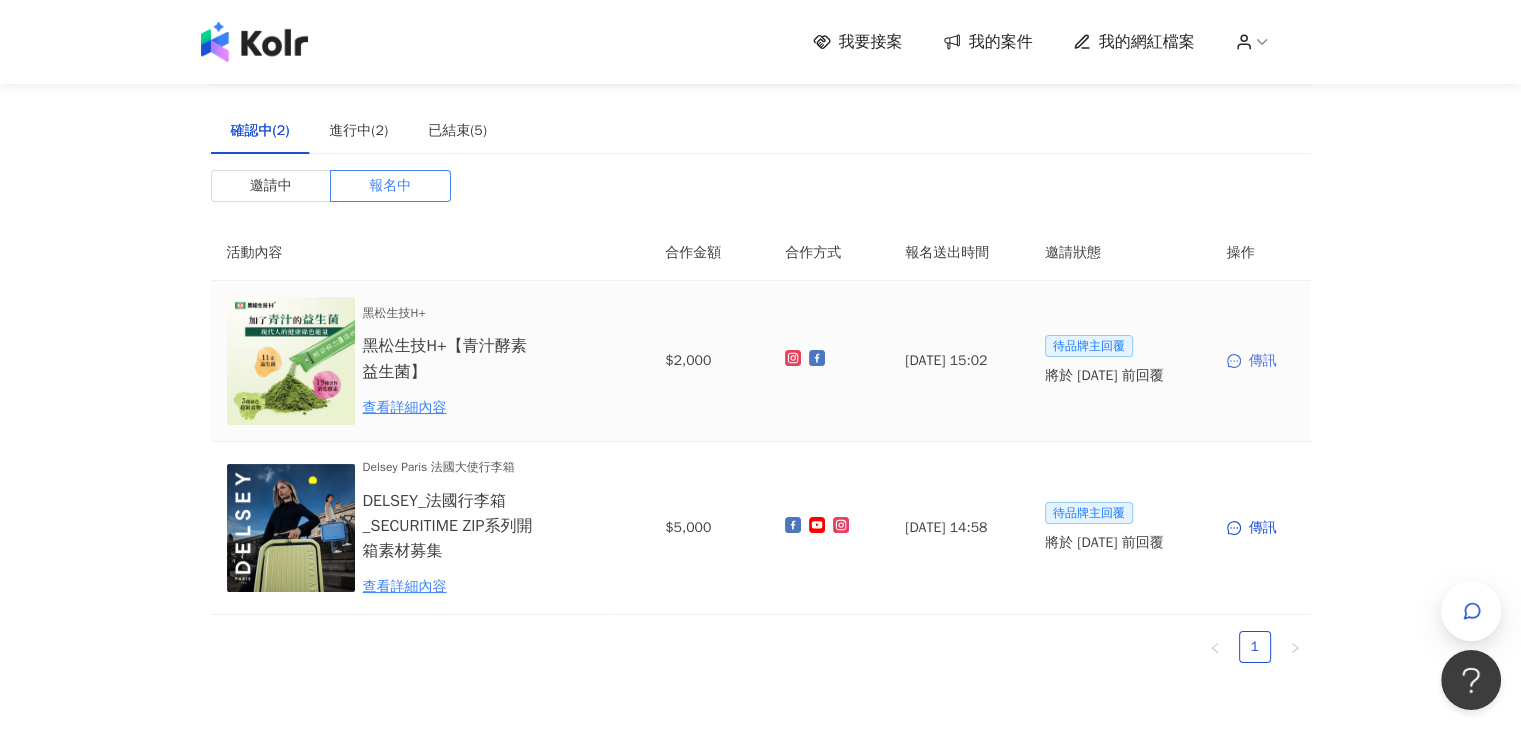 click on "傳訊" at bounding box center (1261, 361) 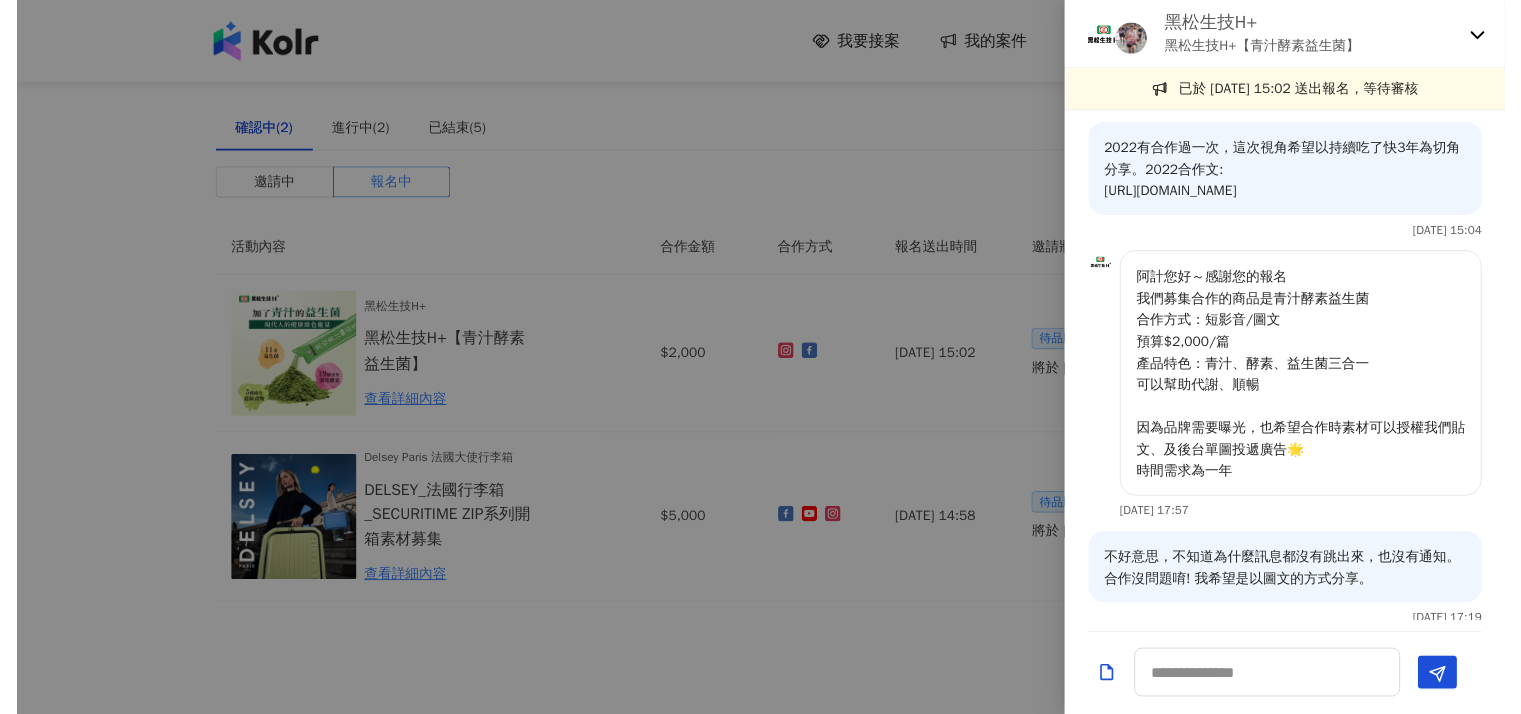 scroll, scrollTop: 40, scrollLeft: 0, axis: vertical 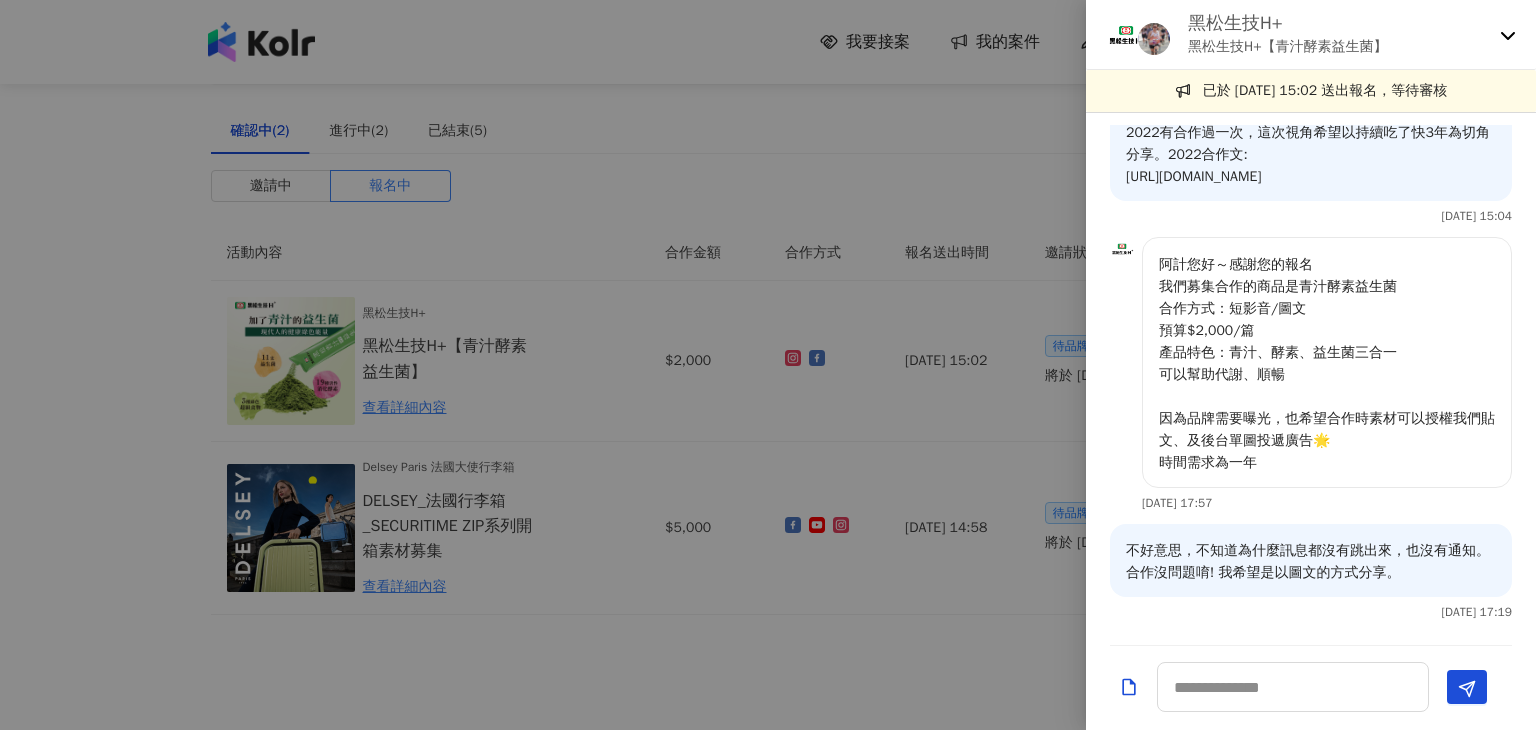 drag, startPoint x: 34, startPoint y: 256, endPoint x: 42, endPoint y: 232, distance: 25.298222 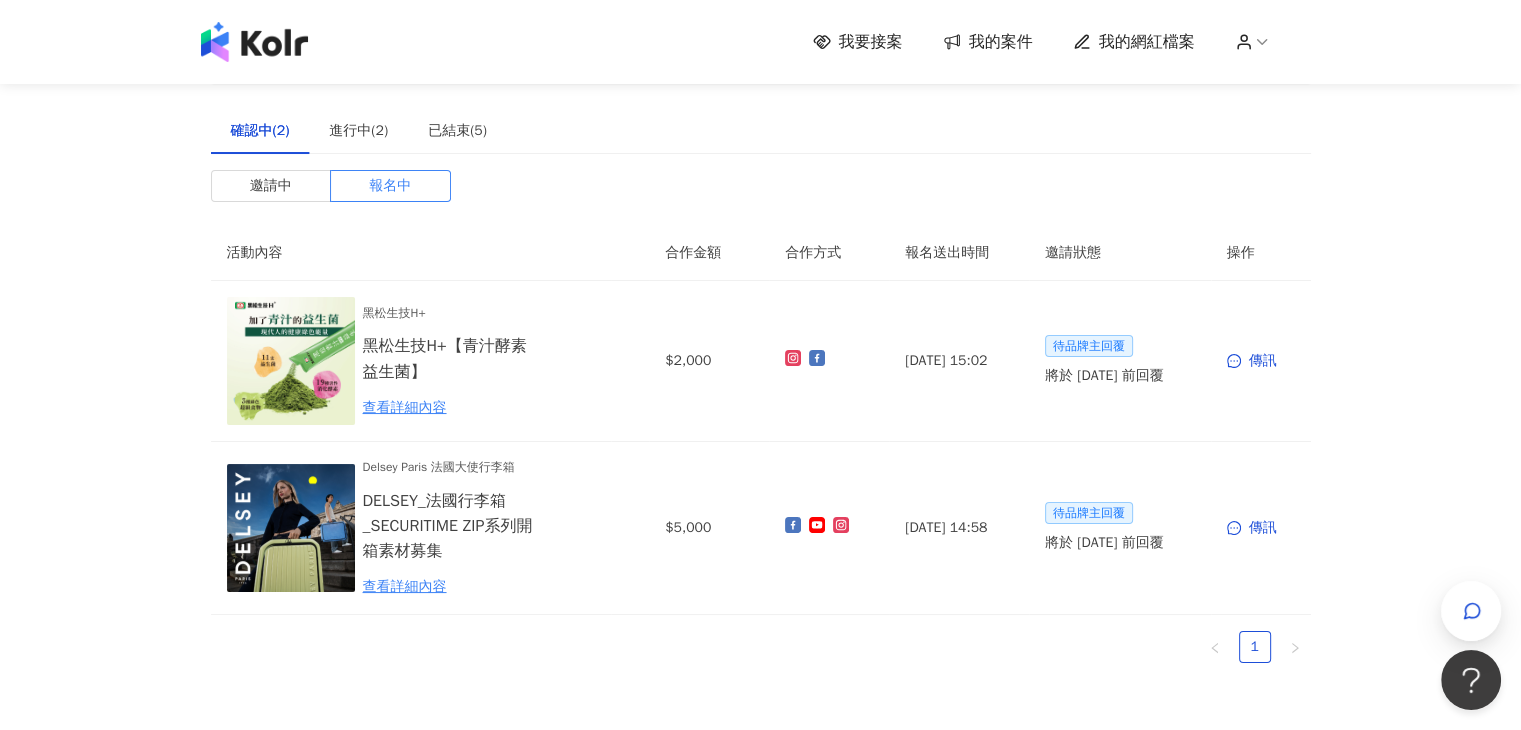 click on "我要接案" at bounding box center [871, 42] 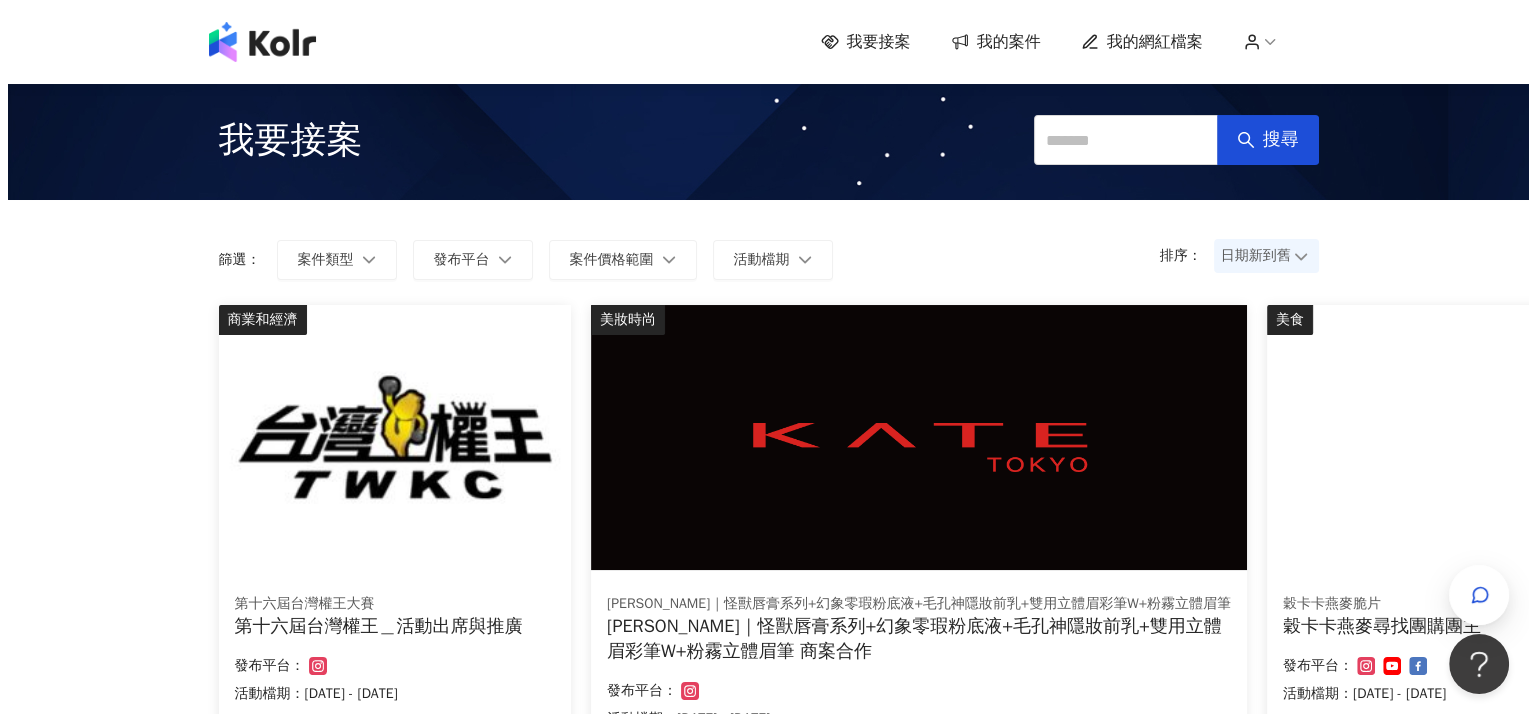 scroll, scrollTop: 100, scrollLeft: 0, axis: vertical 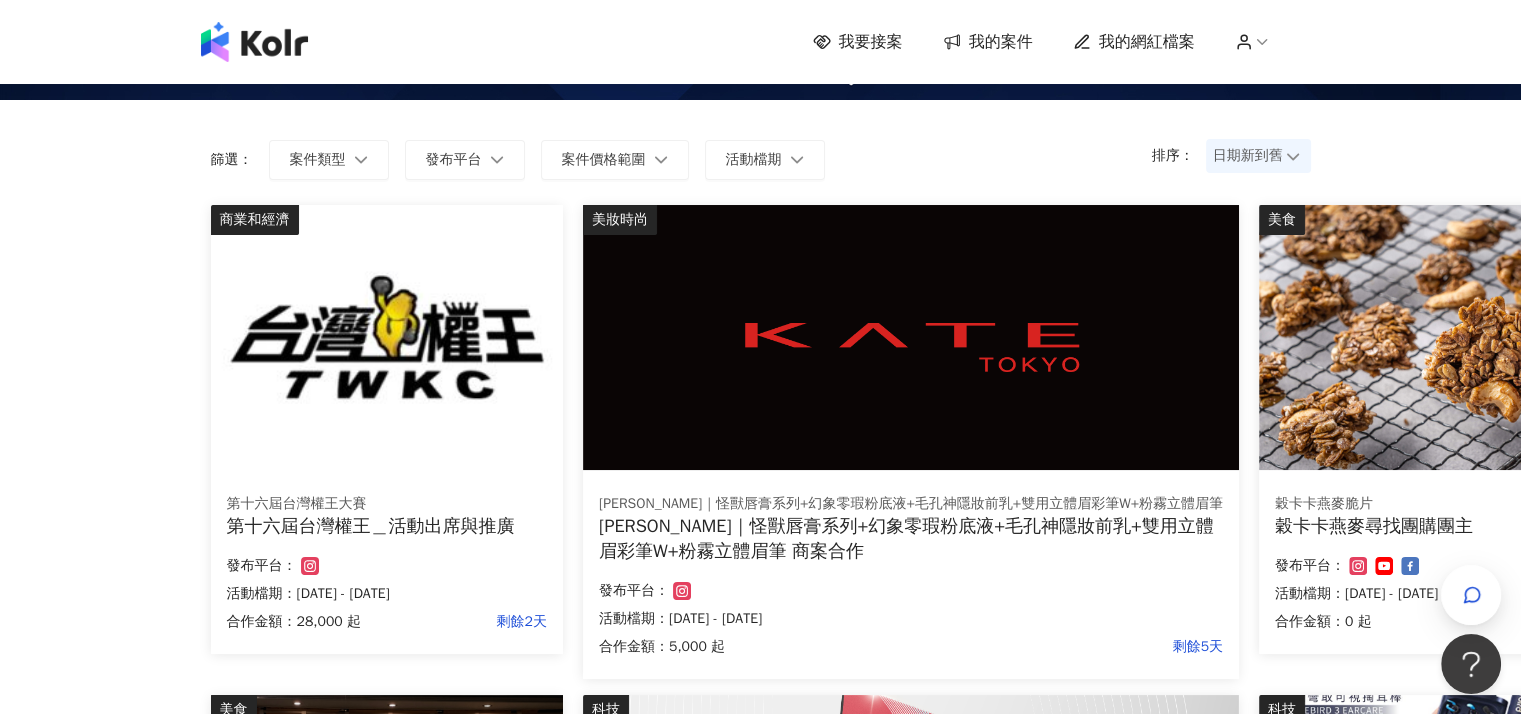 click at bounding box center (1435, 337) 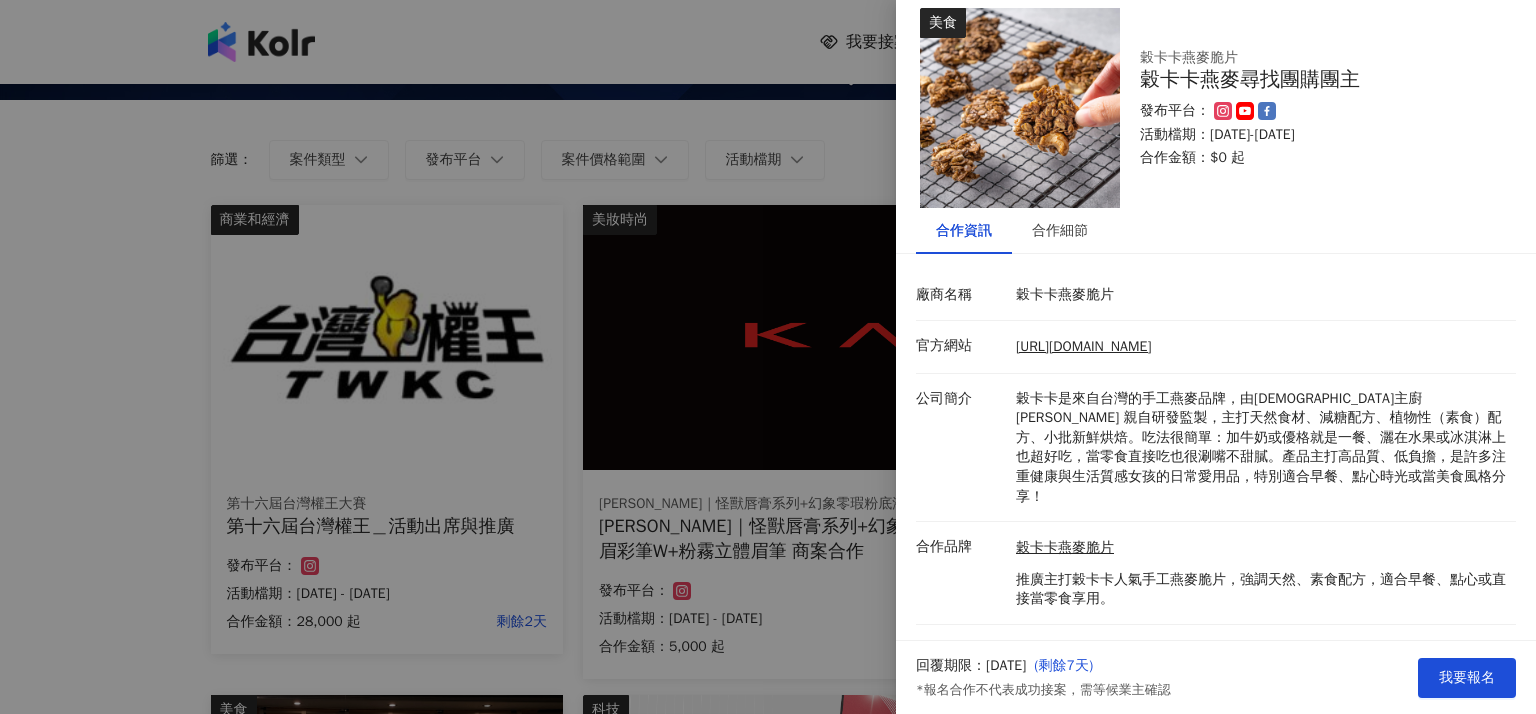 scroll, scrollTop: 29, scrollLeft: 0, axis: vertical 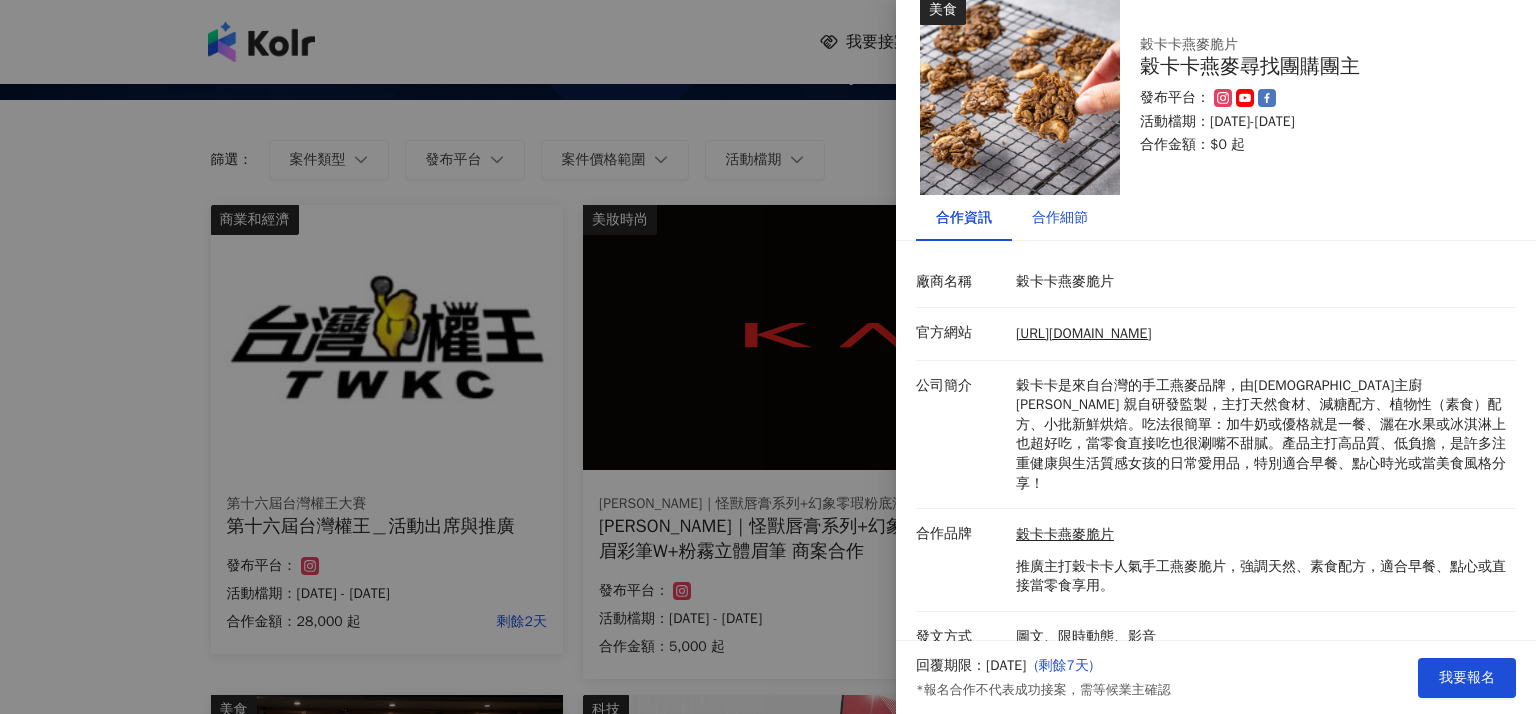 click on "合作細節" at bounding box center (1060, 218) 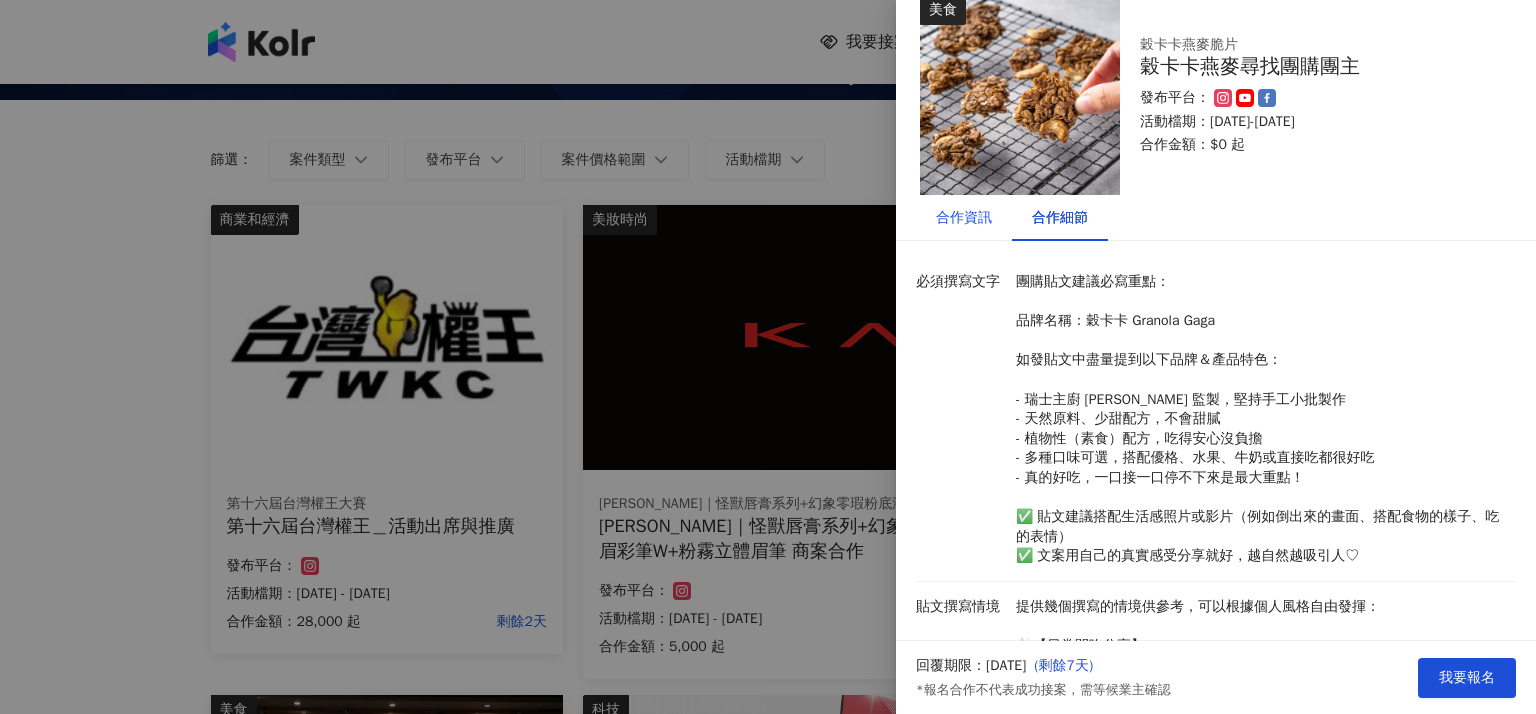 click on "合作資訊" at bounding box center [964, 218] 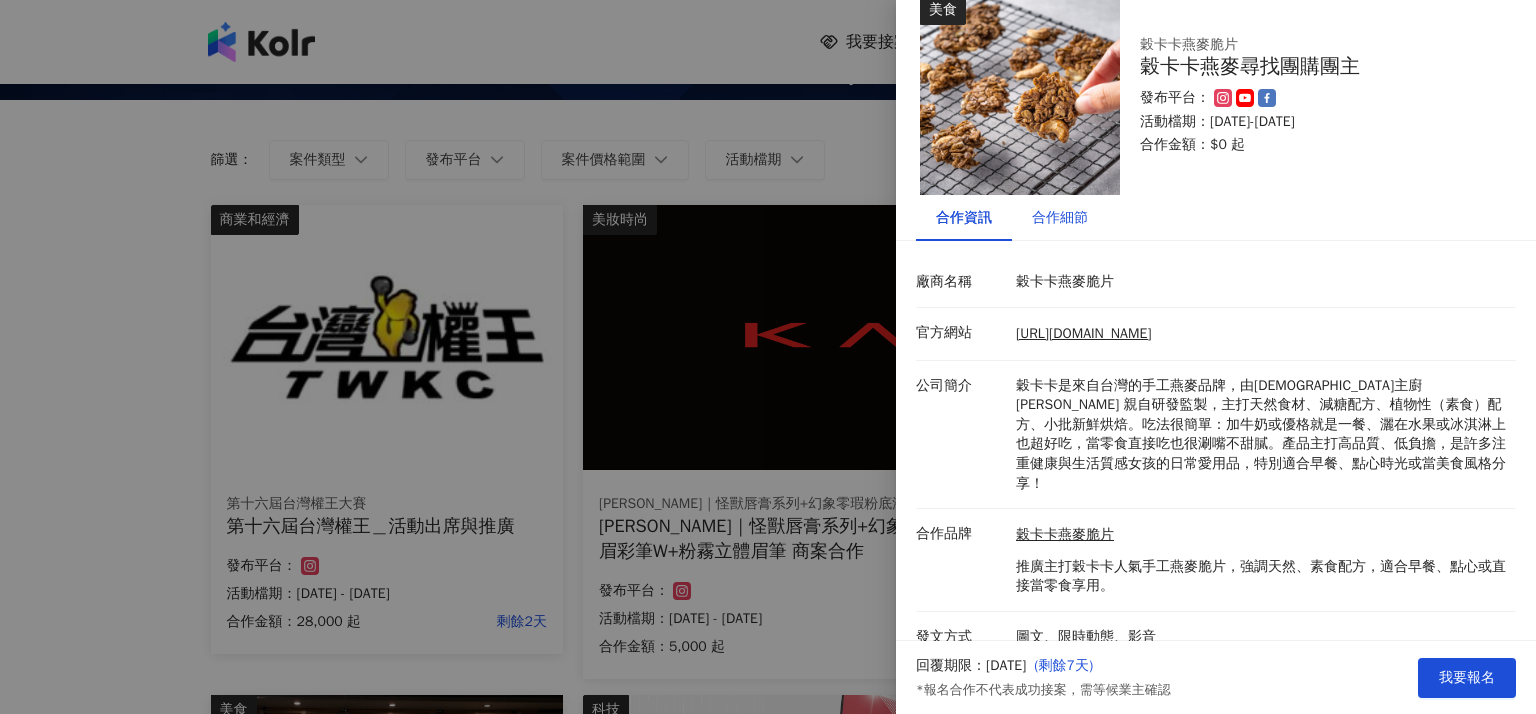 click on "合作細節" at bounding box center (1060, 218) 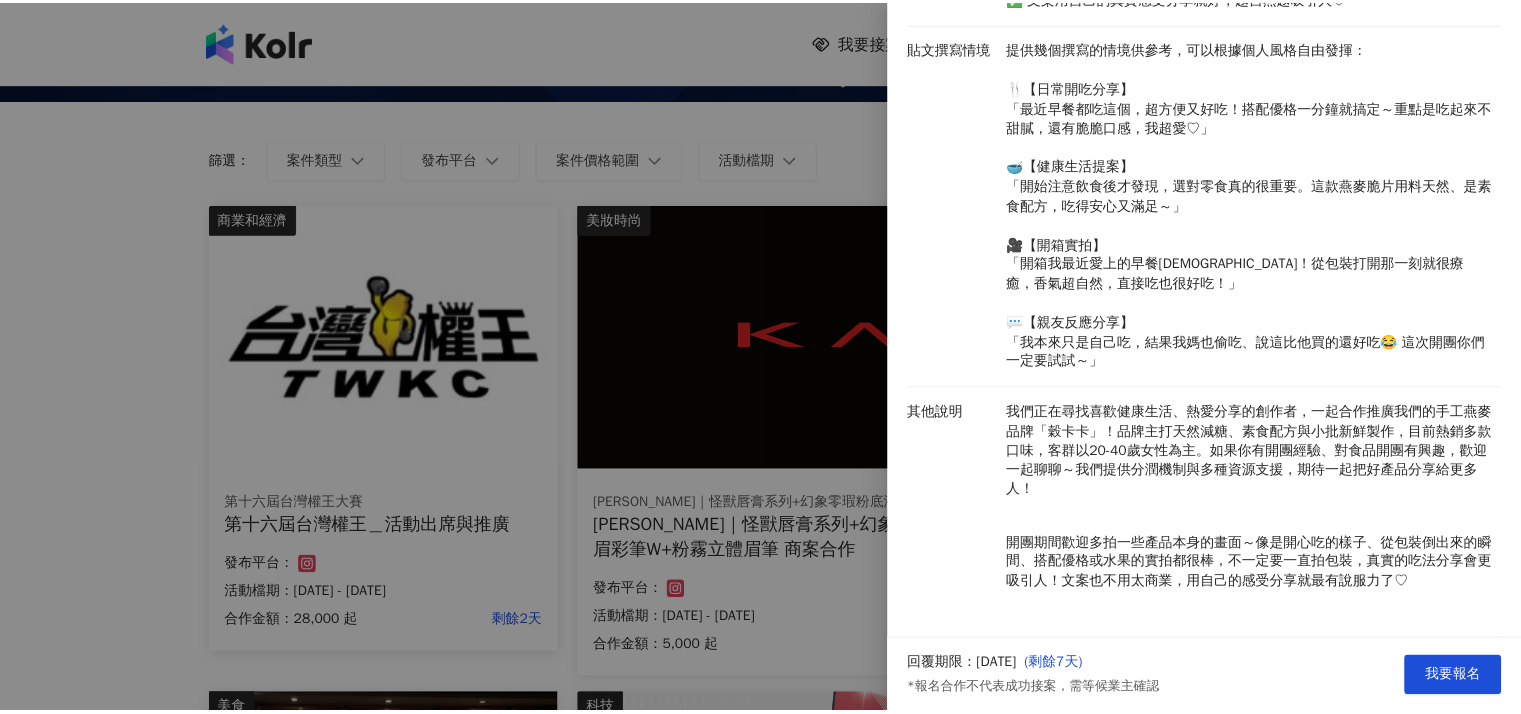 scroll, scrollTop: 0, scrollLeft: 0, axis: both 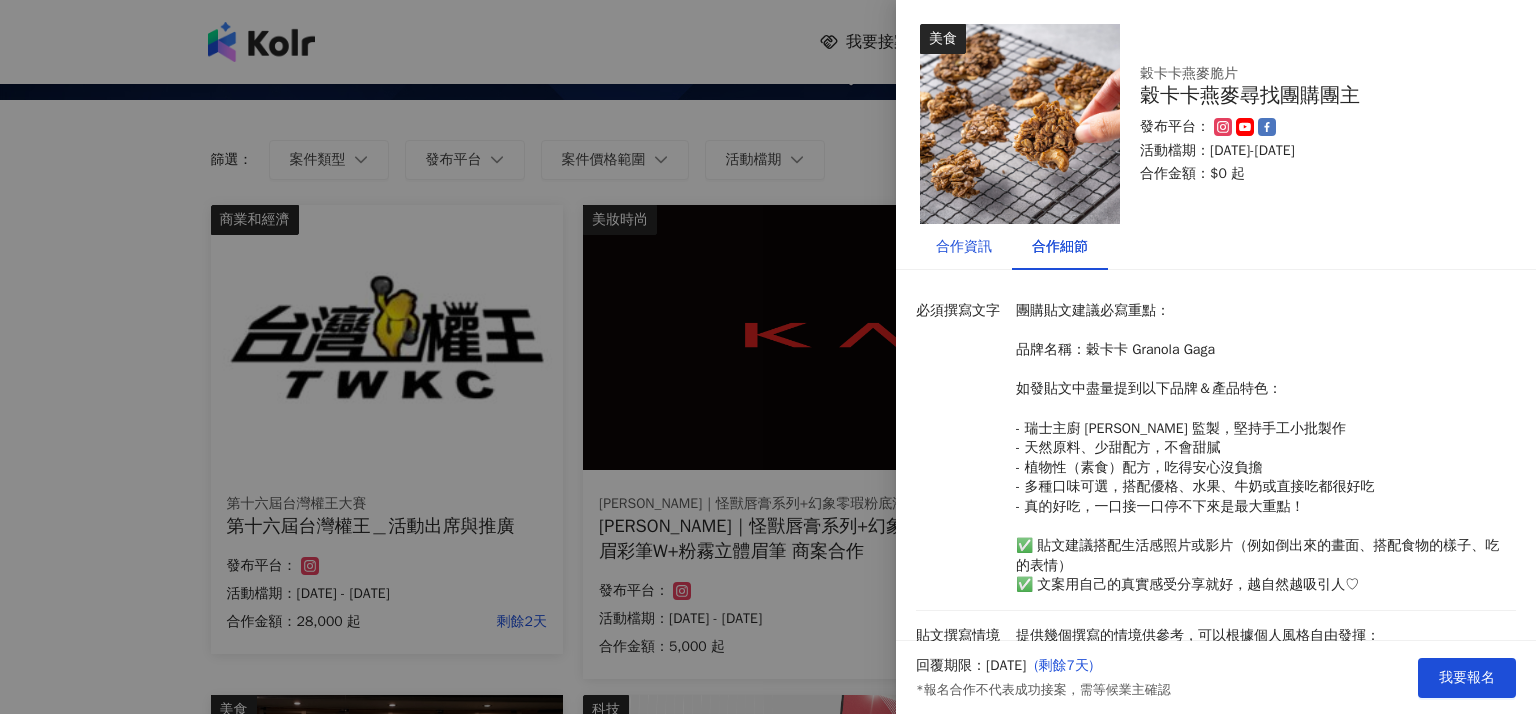 click on "合作資訊" at bounding box center [964, 247] 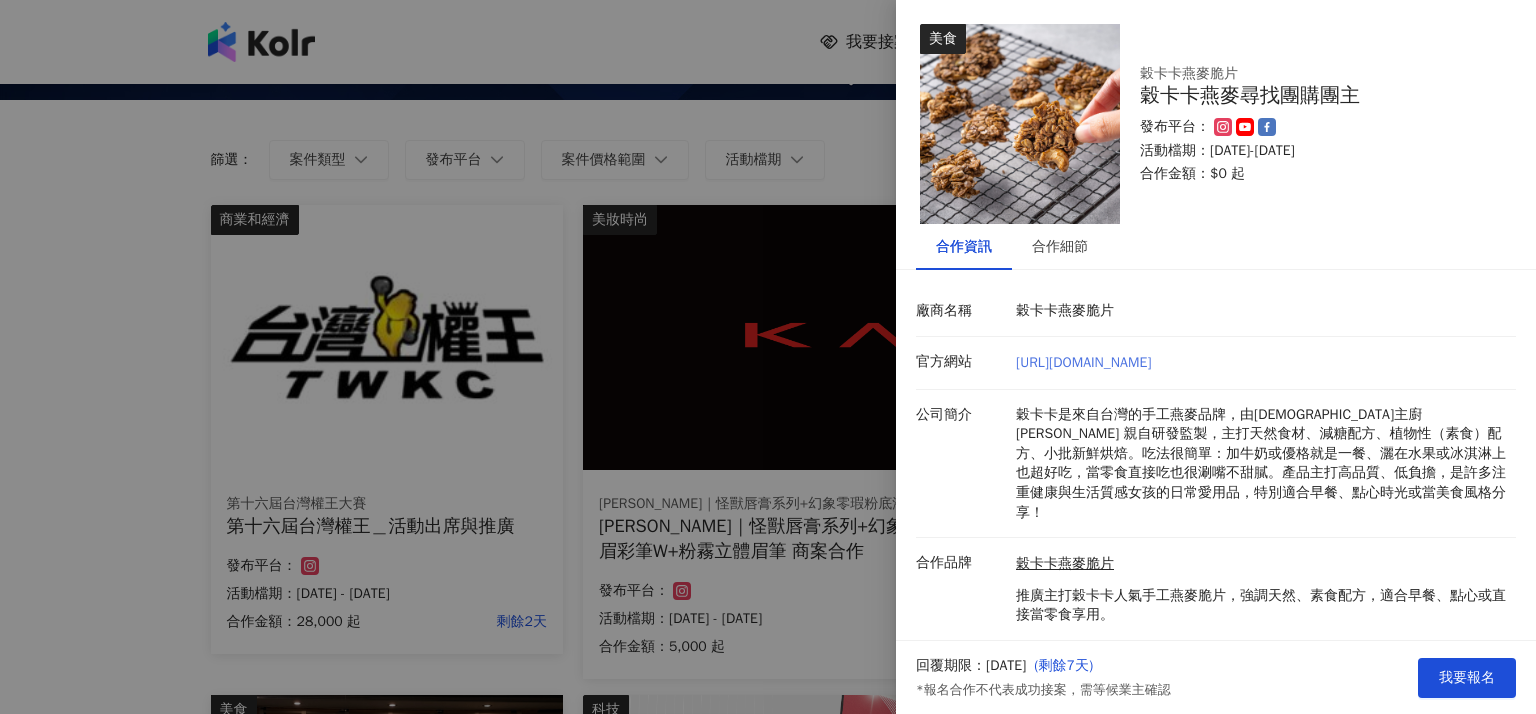 click on "[URL][DOMAIN_NAME]" at bounding box center (1083, 362) 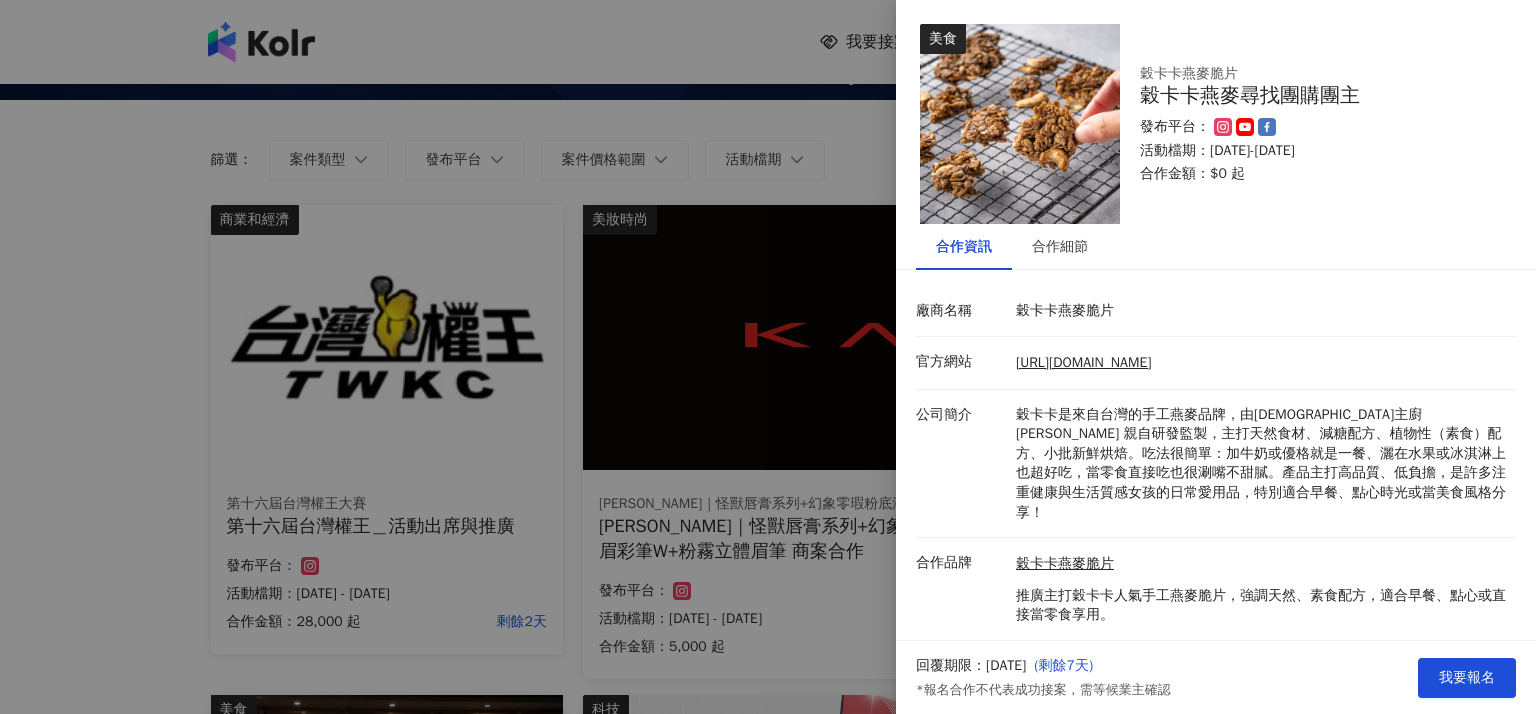 click at bounding box center (768, 357) 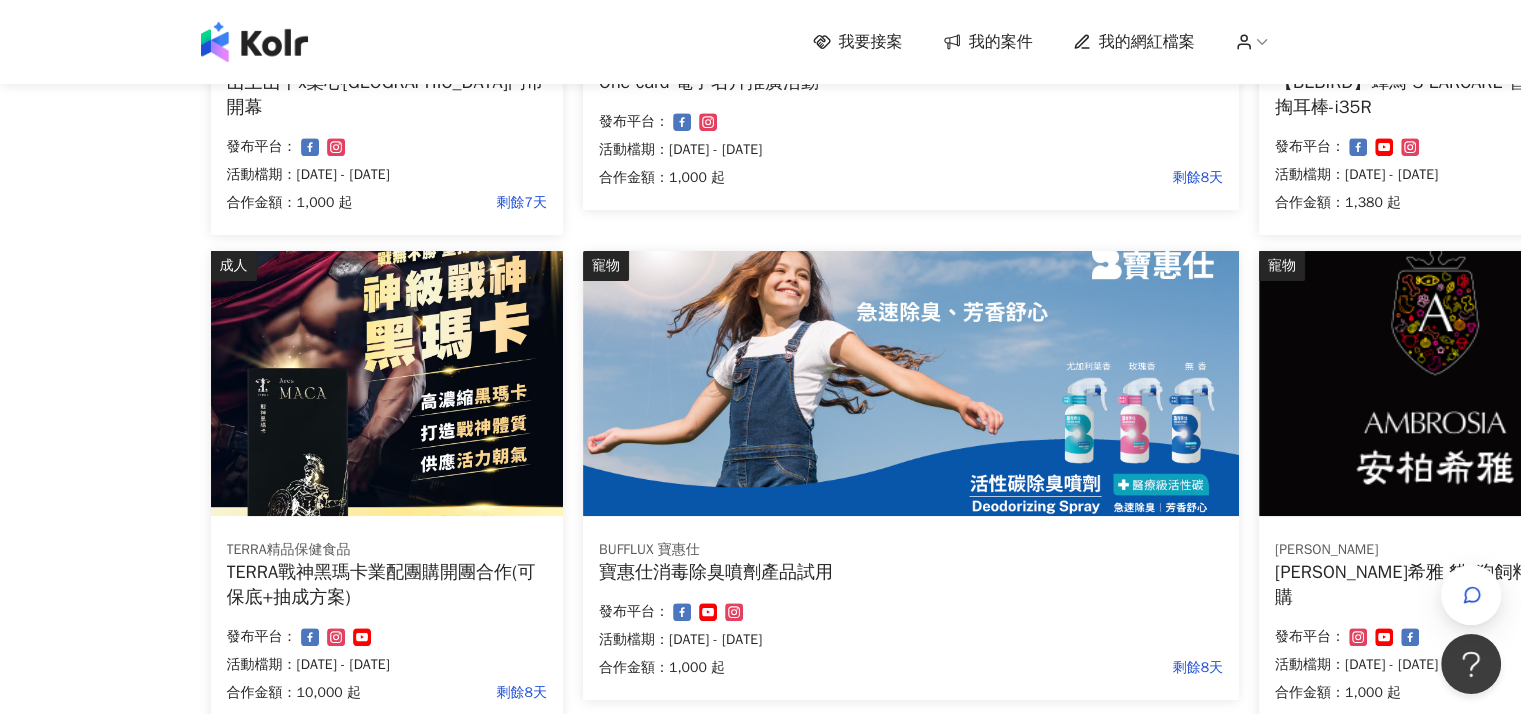 scroll, scrollTop: 1100, scrollLeft: 0, axis: vertical 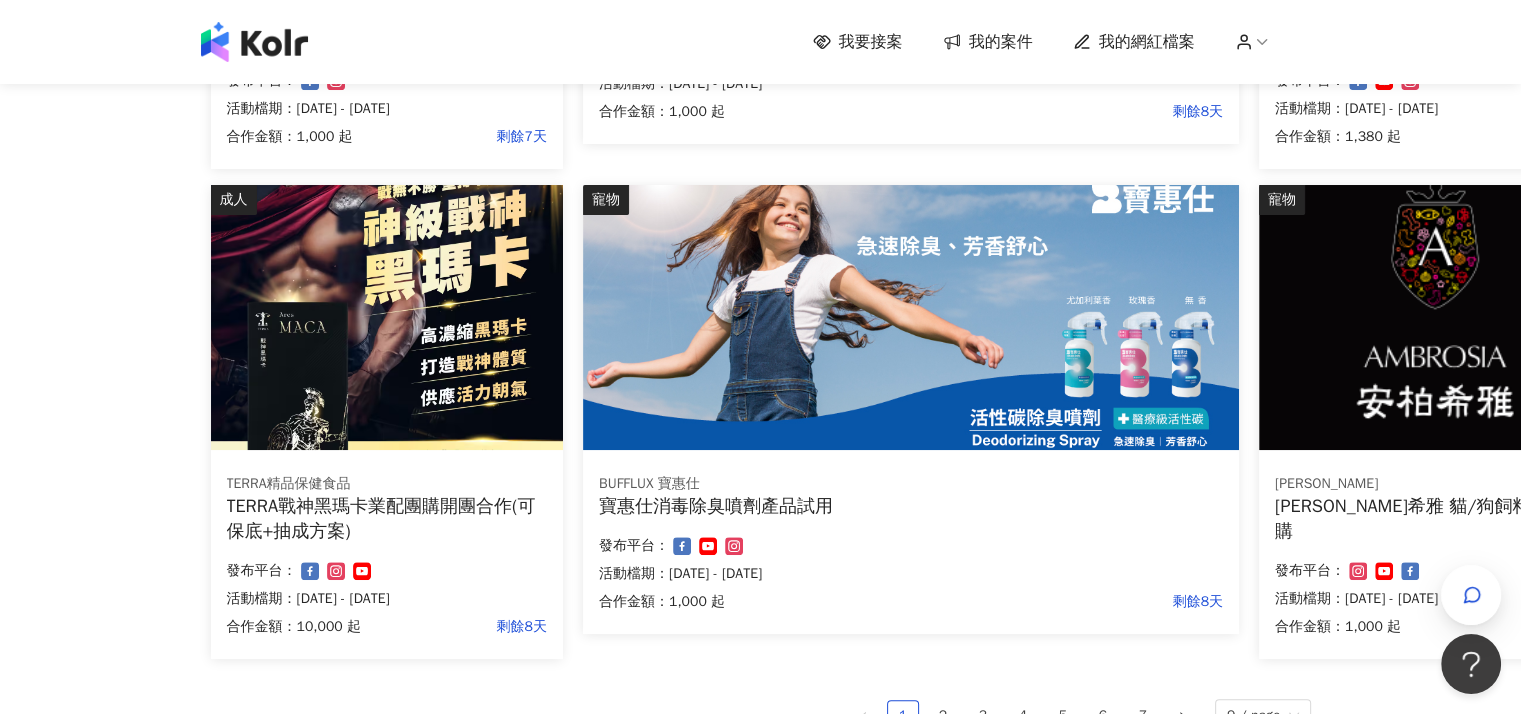 click on "我要接案 我的案件 我的網紅檔案 我要接案 搜尋 排序： 日期新到舊 篩選： 案件類型 發布平台 案件價格範圍 活動檔期 清除 套用 商業和經濟 第十六屆台灣權王大賽 第十六屆台灣權王＿活動出席與推廣 合作金額： 28,000 起 剩餘2天 發布平台： 活動檔期：[DATE] - [DATE] 美妝時尚 [PERSON_NAME]｜怪獸唇膏系列+幻象零瑕粉底液+毛孔神隱妝前乳+雙用立體眉彩筆W+粉霧立體眉筆 [PERSON_NAME]｜怪獸唇膏系列+幻象零瑕粉底液+毛孔神隱妝前乳+雙用立體眉彩筆W+粉霧立體眉筆 商案合作 合作金額： 5,000 起 剩餘5天 發布平台： 活動檔期：[DATE] - [DATE] 美食 穀卡卡燕麥脆片 穀卡卡燕麥尋找團購團主 合作金額： 0 起 剩餘7天 發布平台： 活動檔期：[DATE] - [DATE] 美食 山上山下-咖哩[GEOGRAPHIC_DATA] [GEOGRAPHIC_DATA]茶室 [GEOGRAPHIC_DATA]店面門市開幕 合作金額： 1,000 起 剩餘7天 發布平台： 科技 One card電子名片 1" at bounding box center (760, -32) 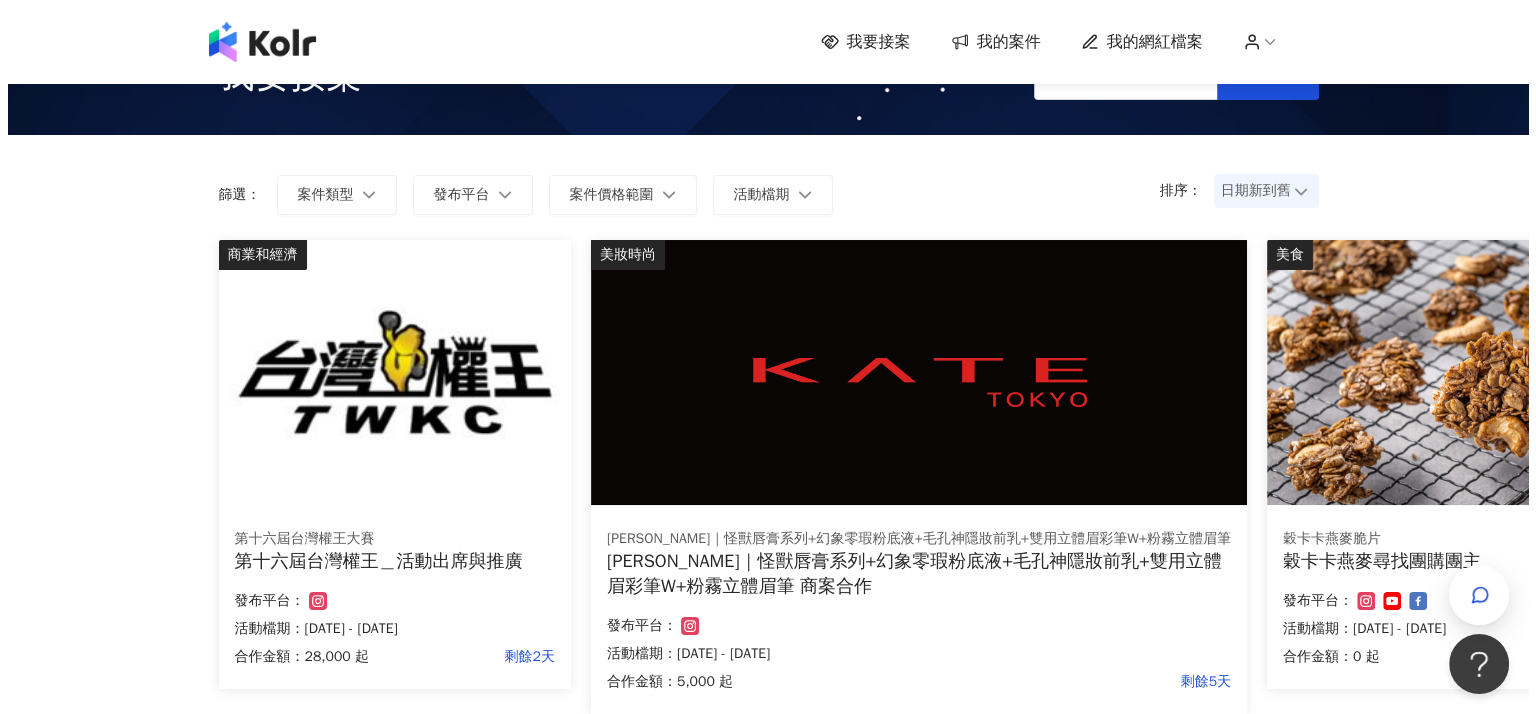 scroll, scrollTop: 200, scrollLeft: 0, axis: vertical 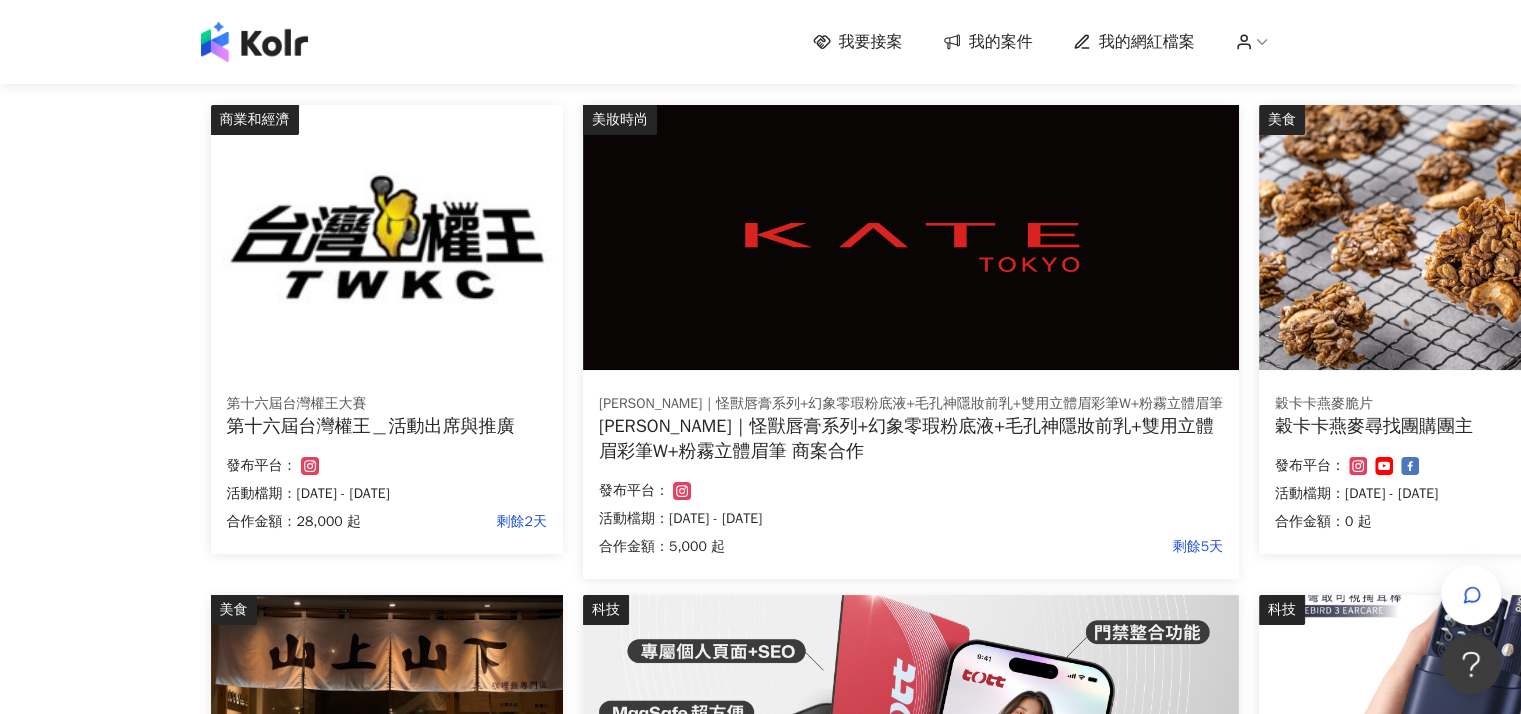 click at bounding box center [1435, 237] 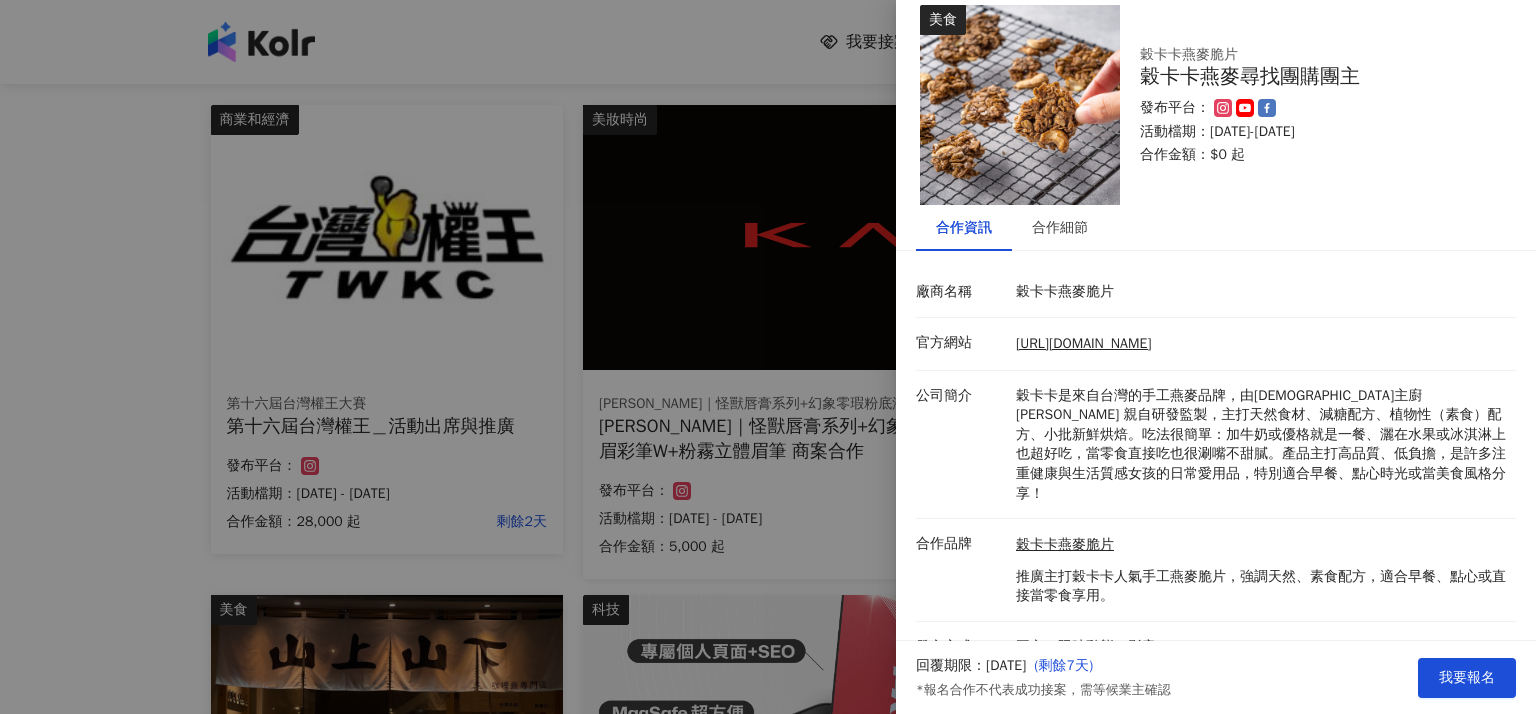 scroll, scrollTop: 29, scrollLeft: 0, axis: vertical 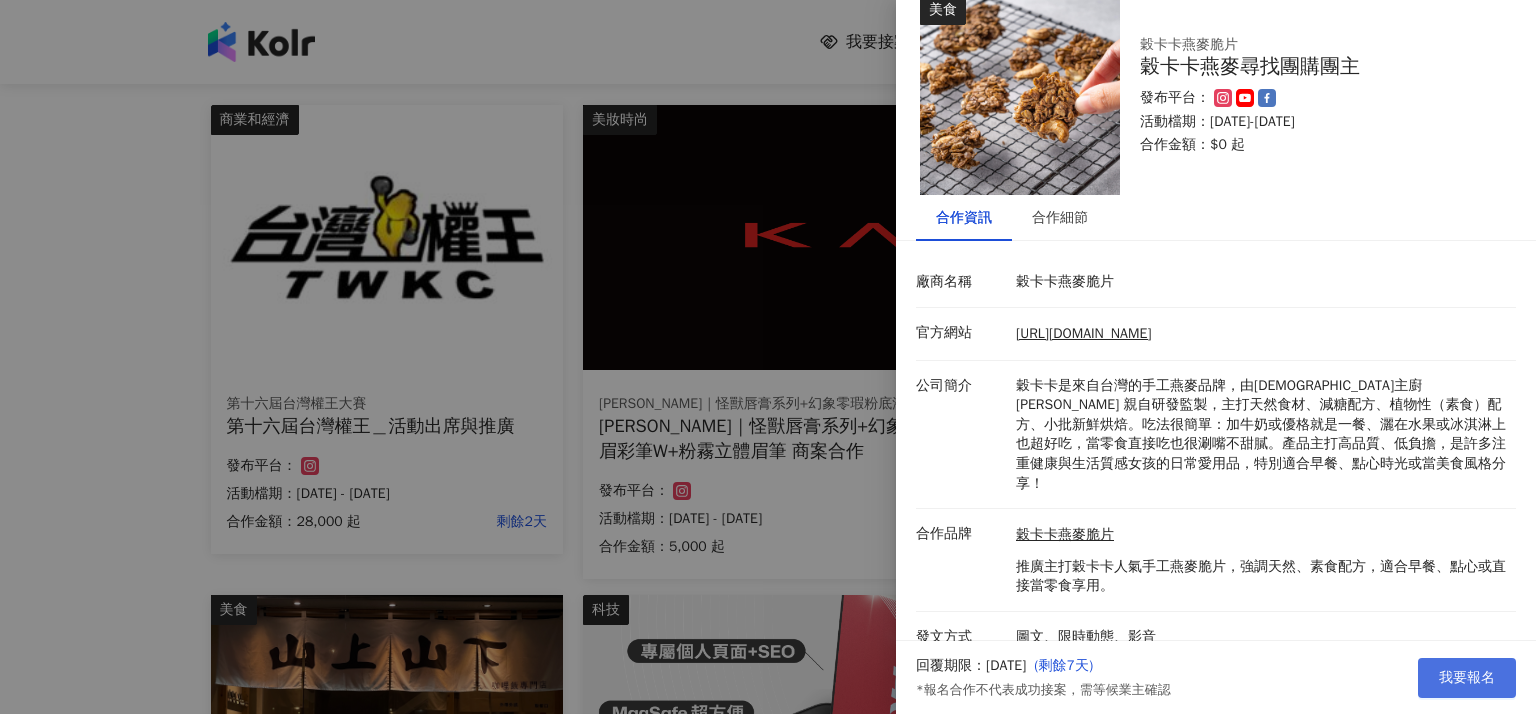 click on "我要報名" at bounding box center (1467, 678) 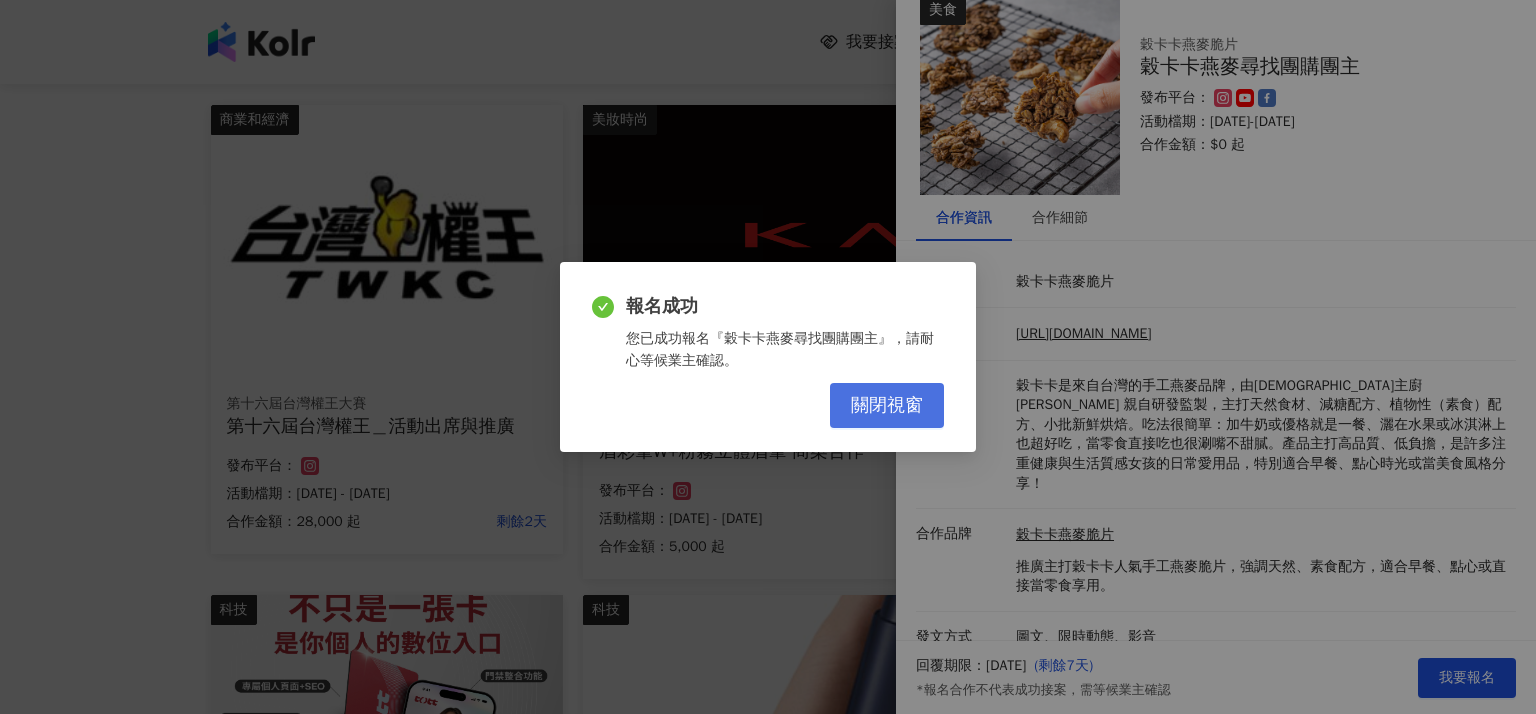 click on "關閉視窗" at bounding box center [887, 406] 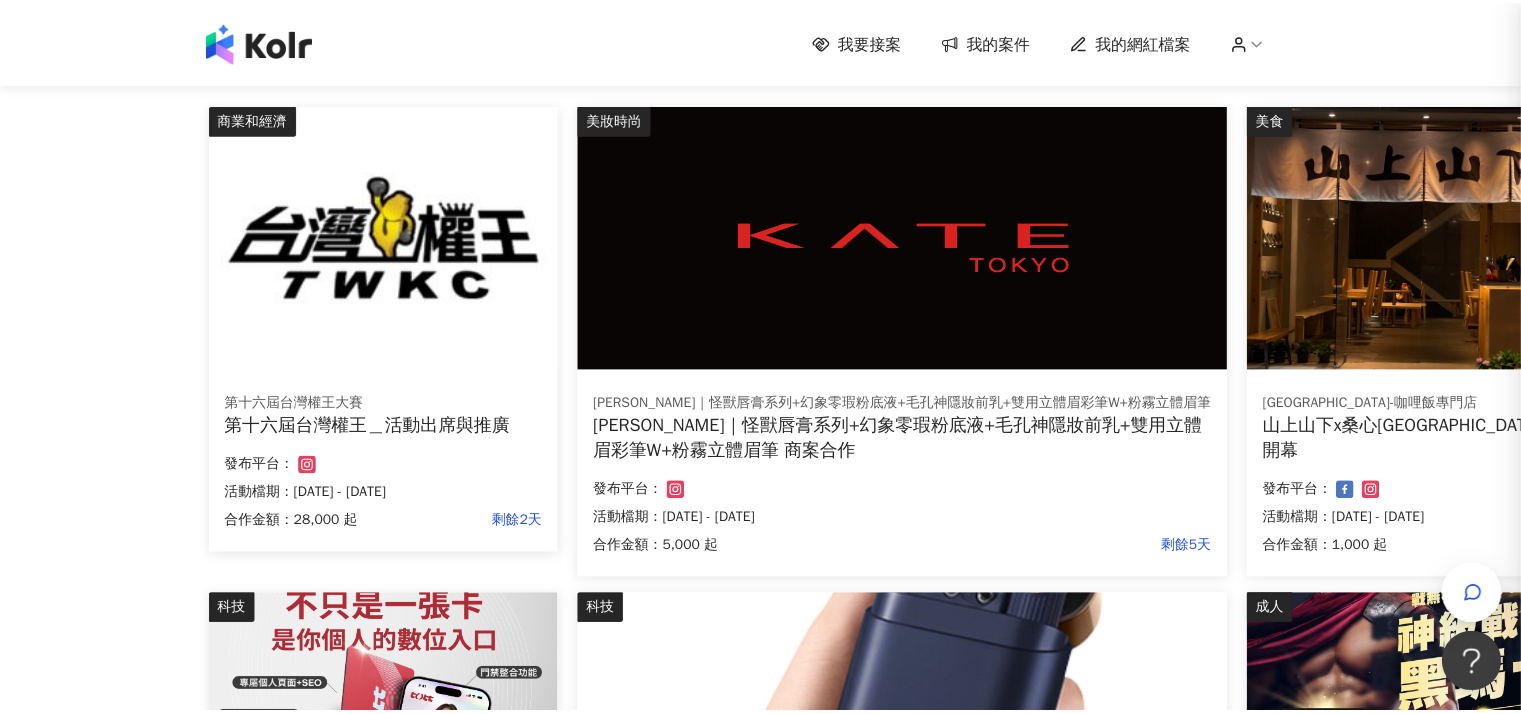 scroll, scrollTop: 0, scrollLeft: 0, axis: both 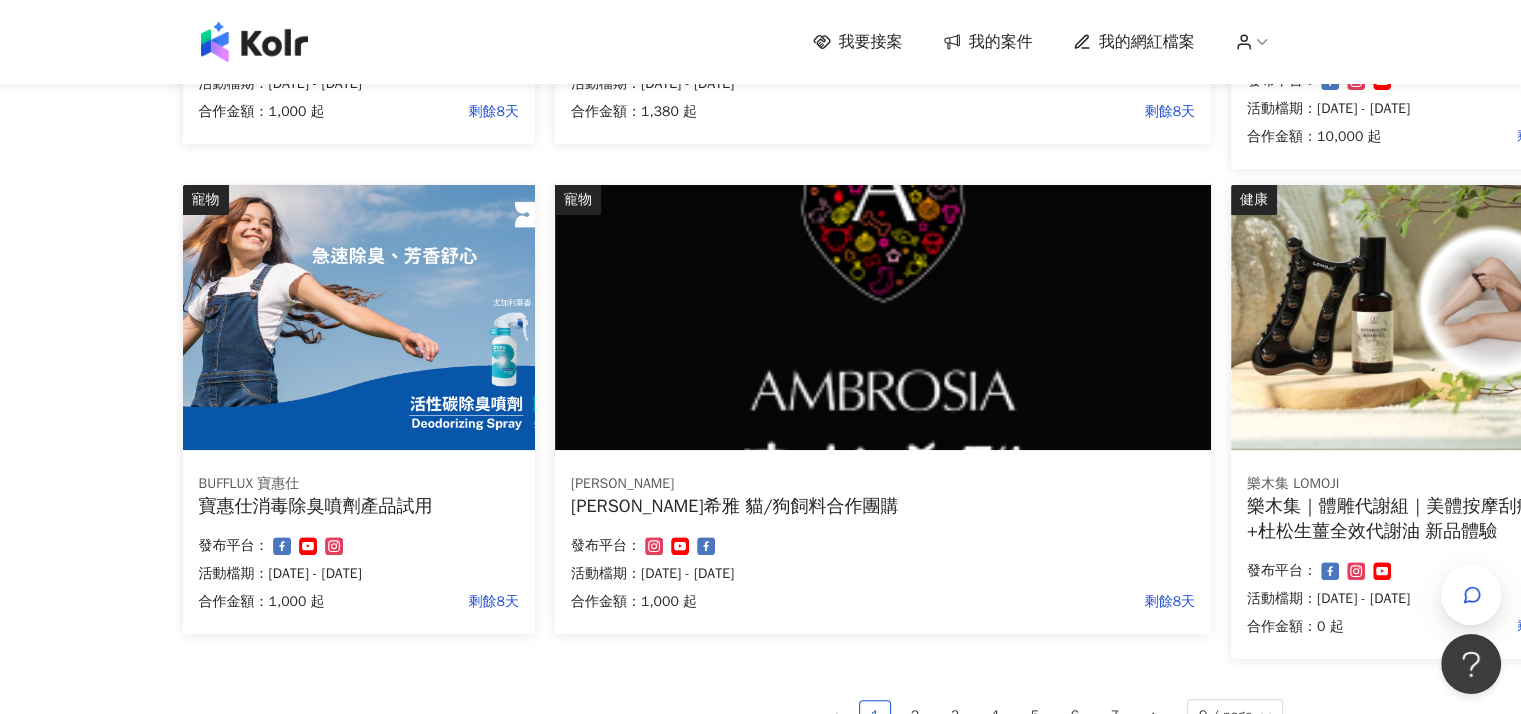 click at bounding box center [1407, 317] 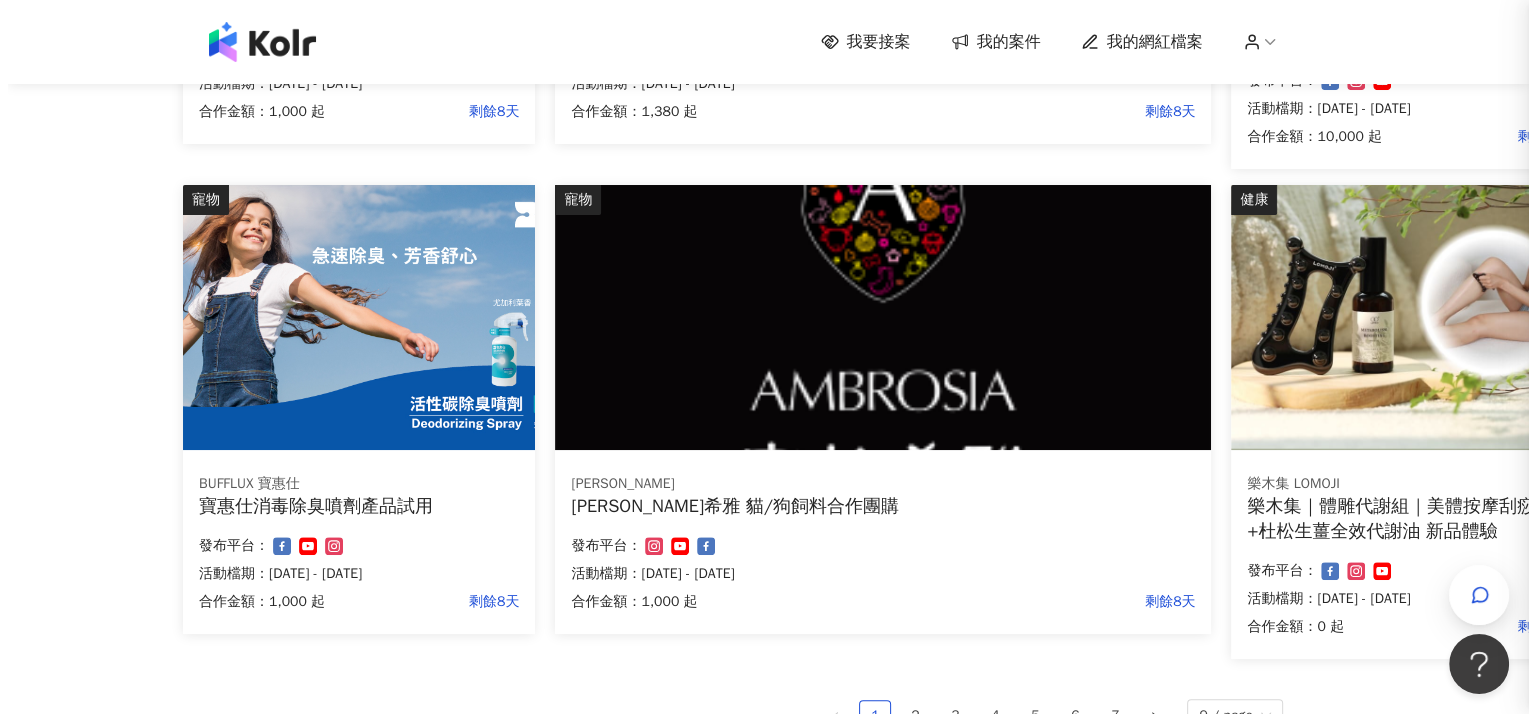 scroll, scrollTop: 1100, scrollLeft: 13, axis: both 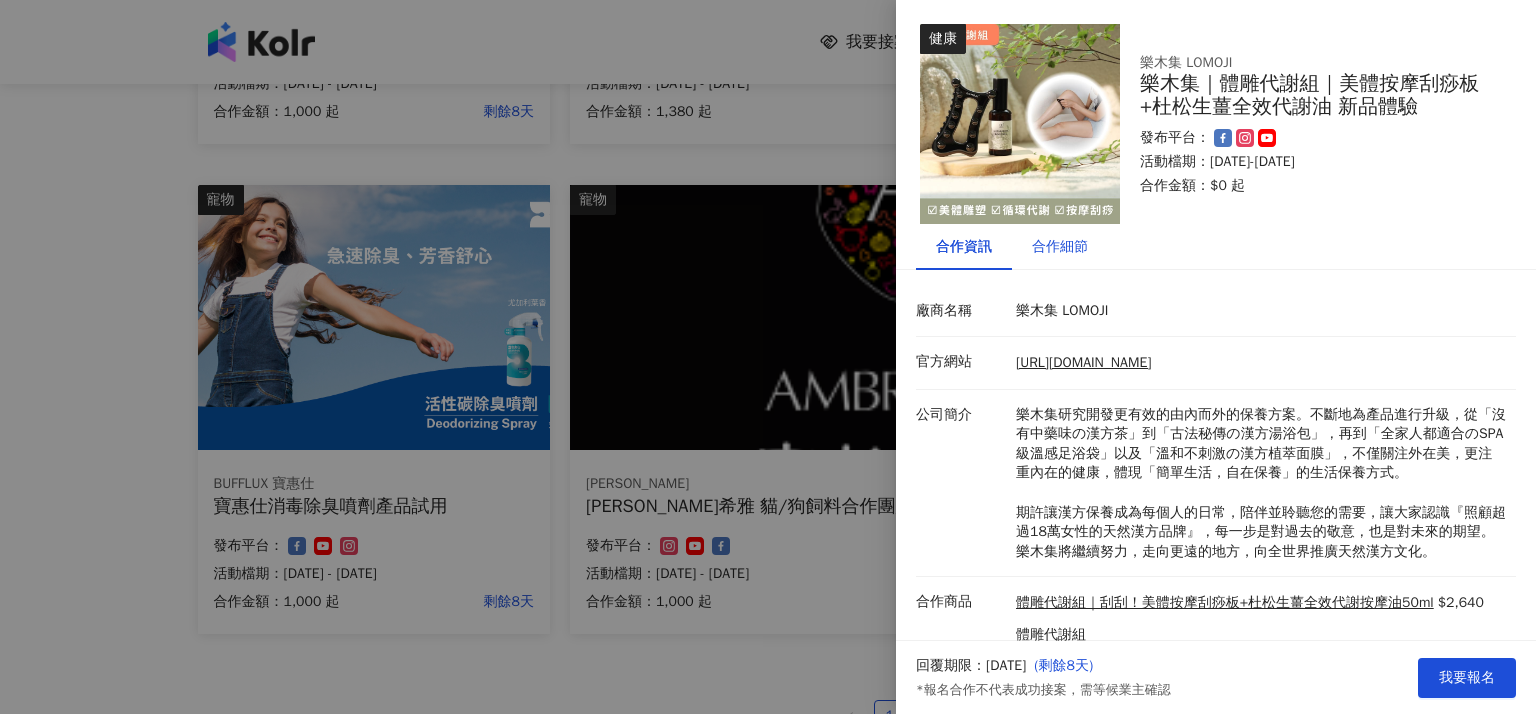 click on "合作細節" at bounding box center (1060, 247) 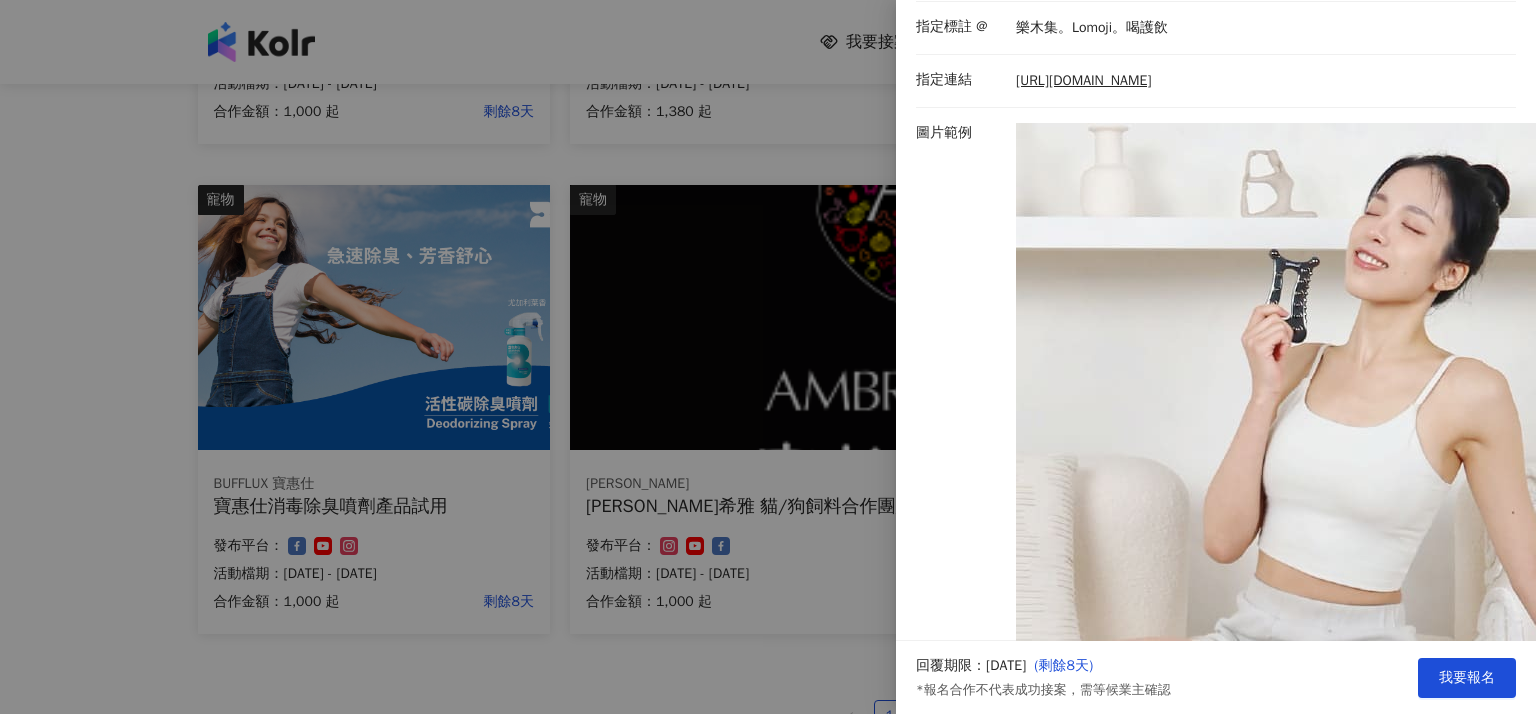 scroll, scrollTop: 1000, scrollLeft: 0, axis: vertical 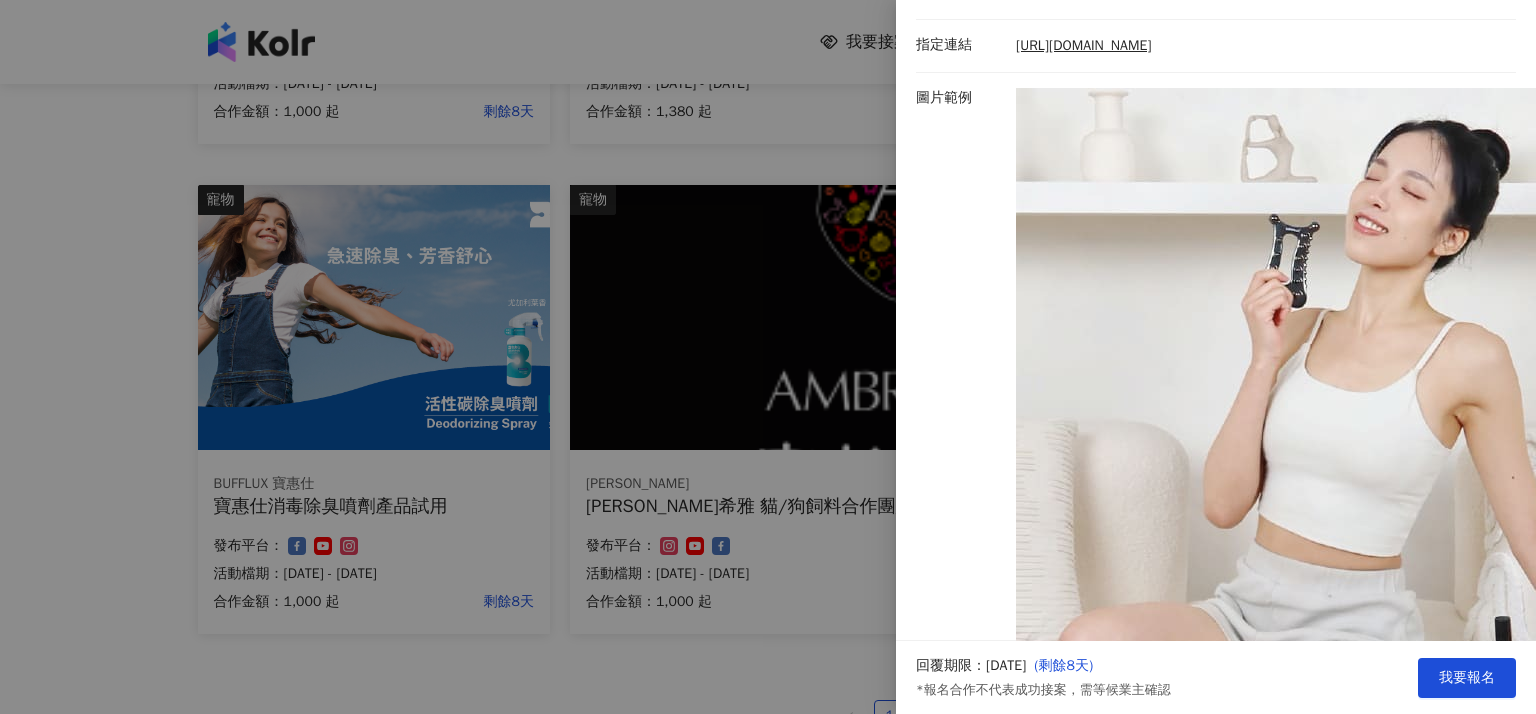 drag, startPoint x: 1036, startPoint y: 421, endPoint x: 1376, endPoint y: 460, distance: 342.22946 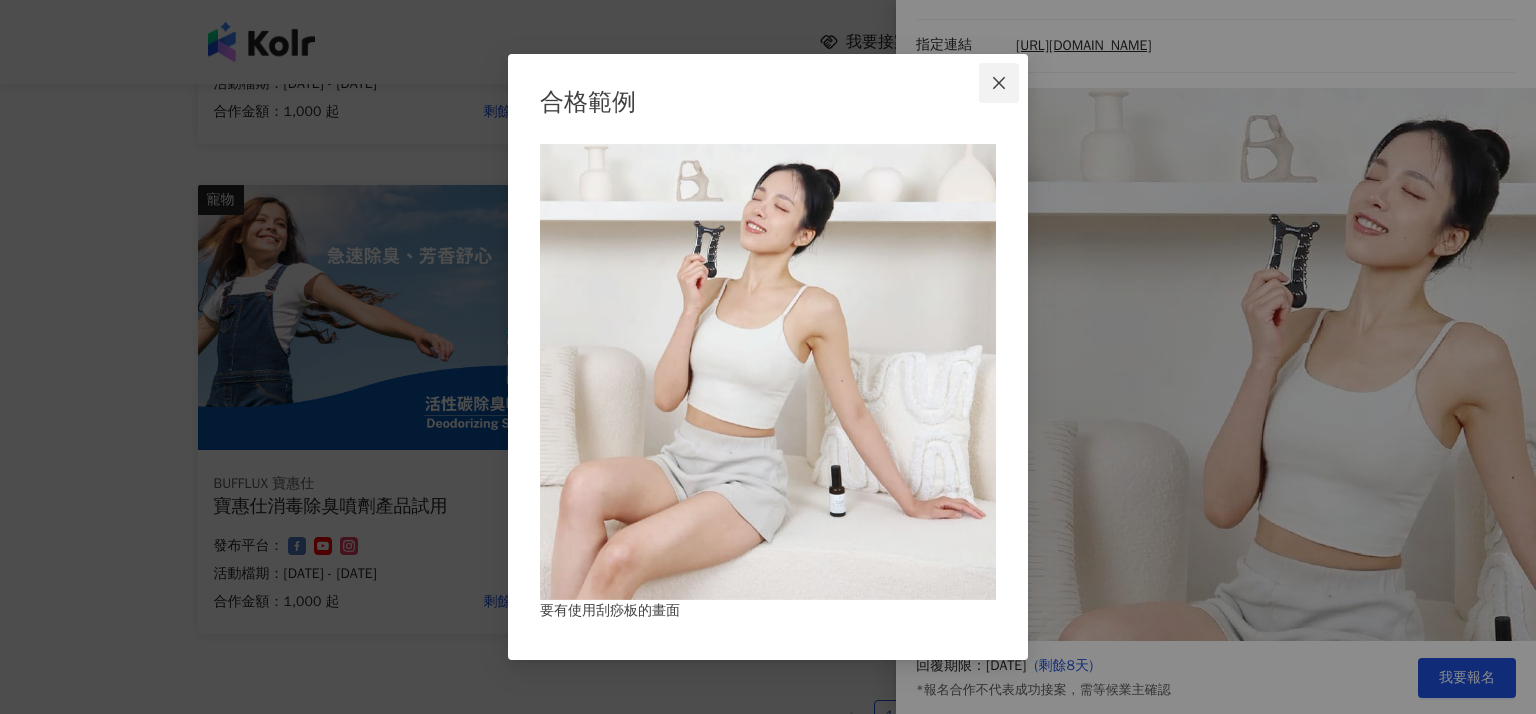 click 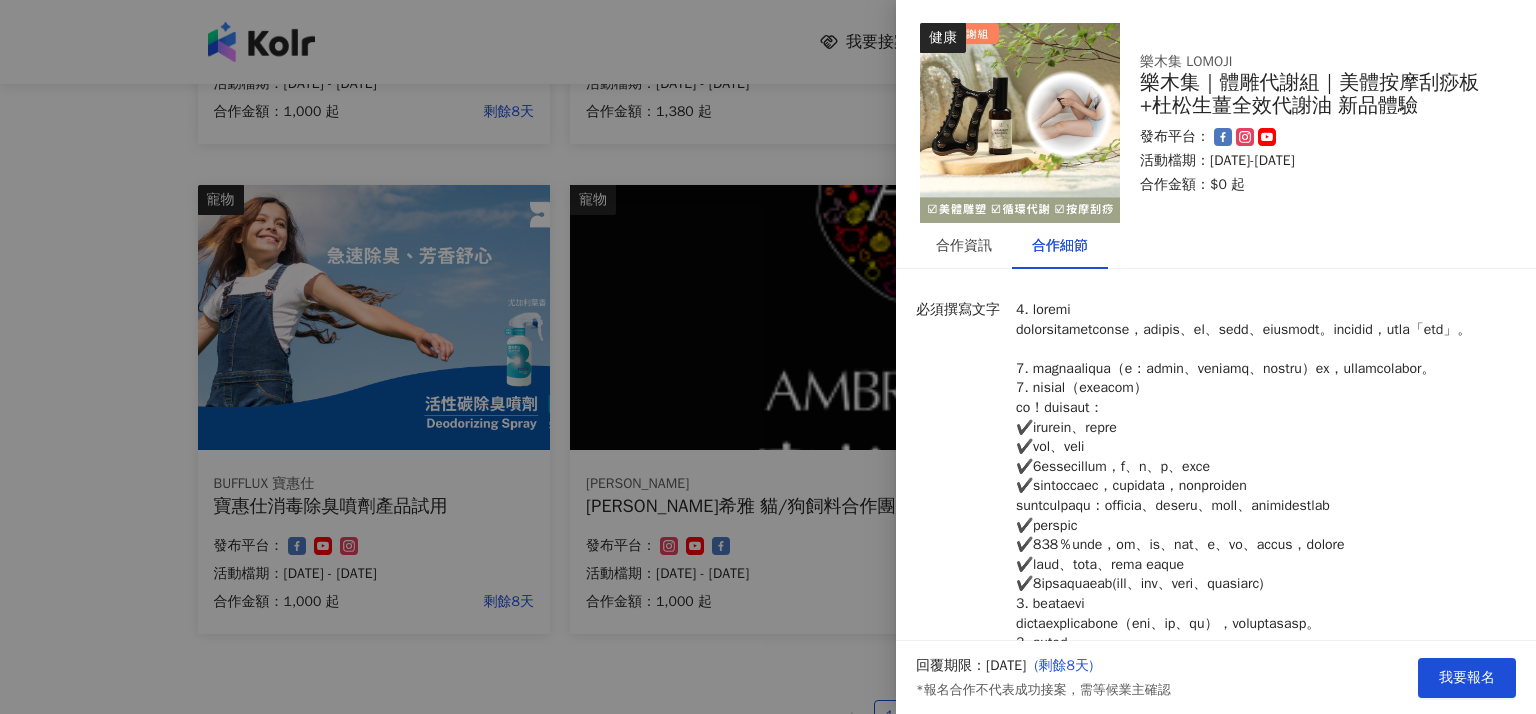 scroll, scrollTop: 0, scrollLeft: 0, axis: both 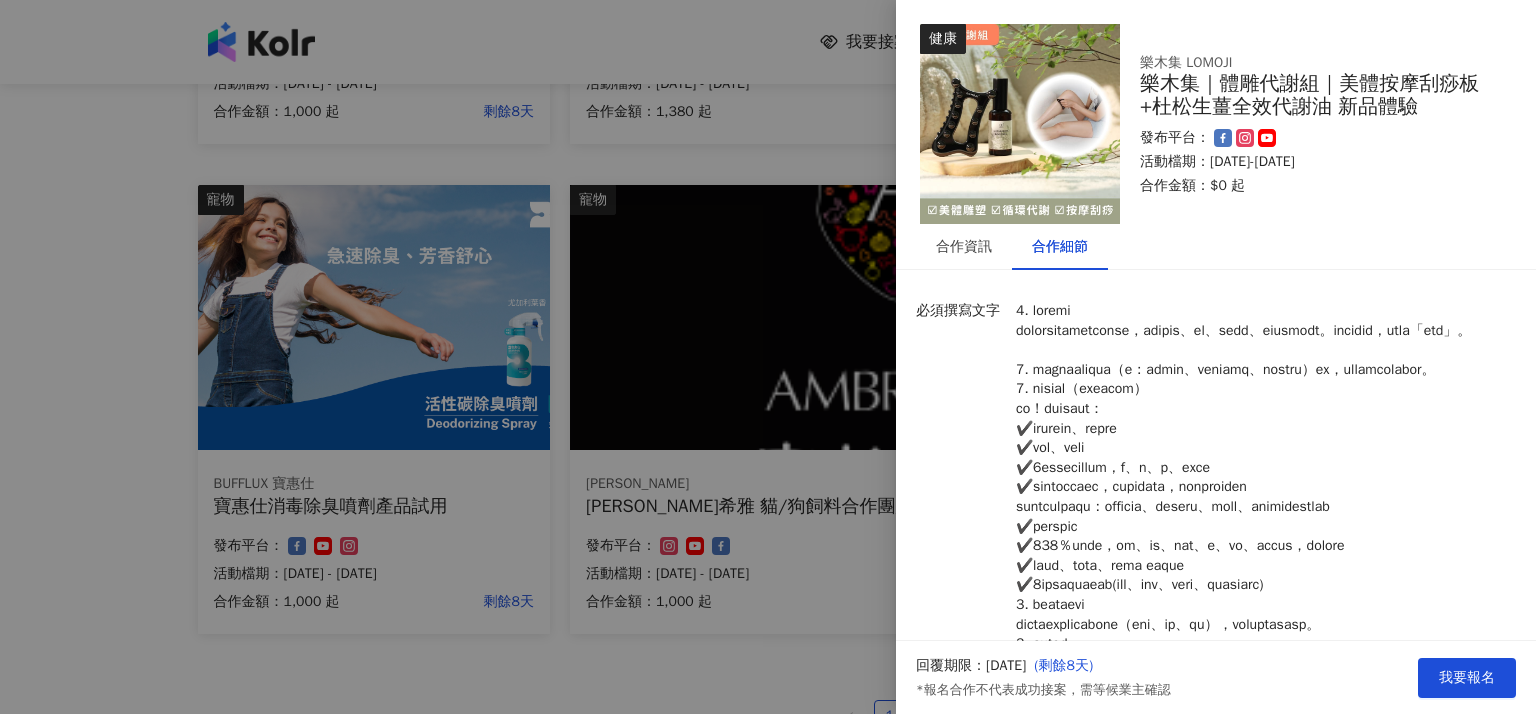 click at bounding box center [1020, 124] 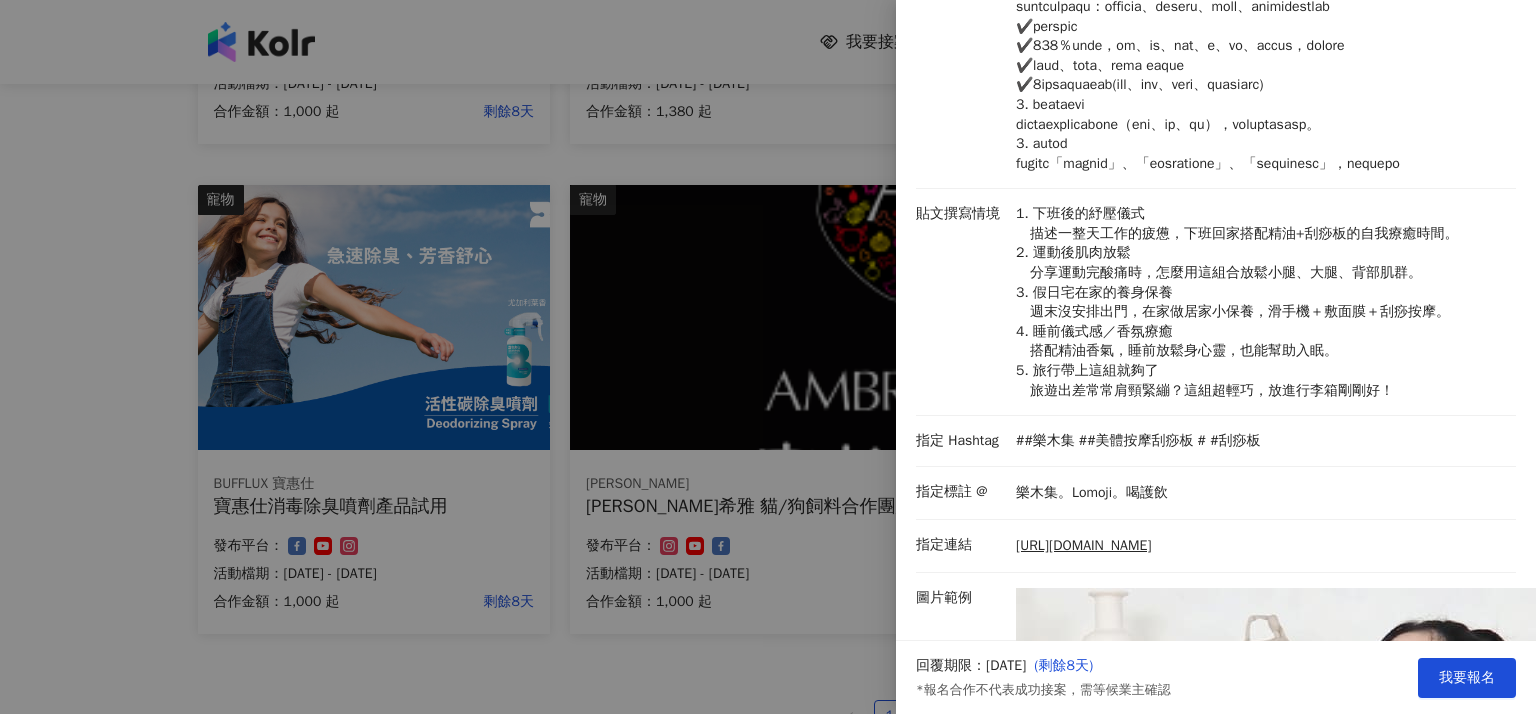 scroll, scrollTop: 900, scrollLeft: 0, axis: vertical 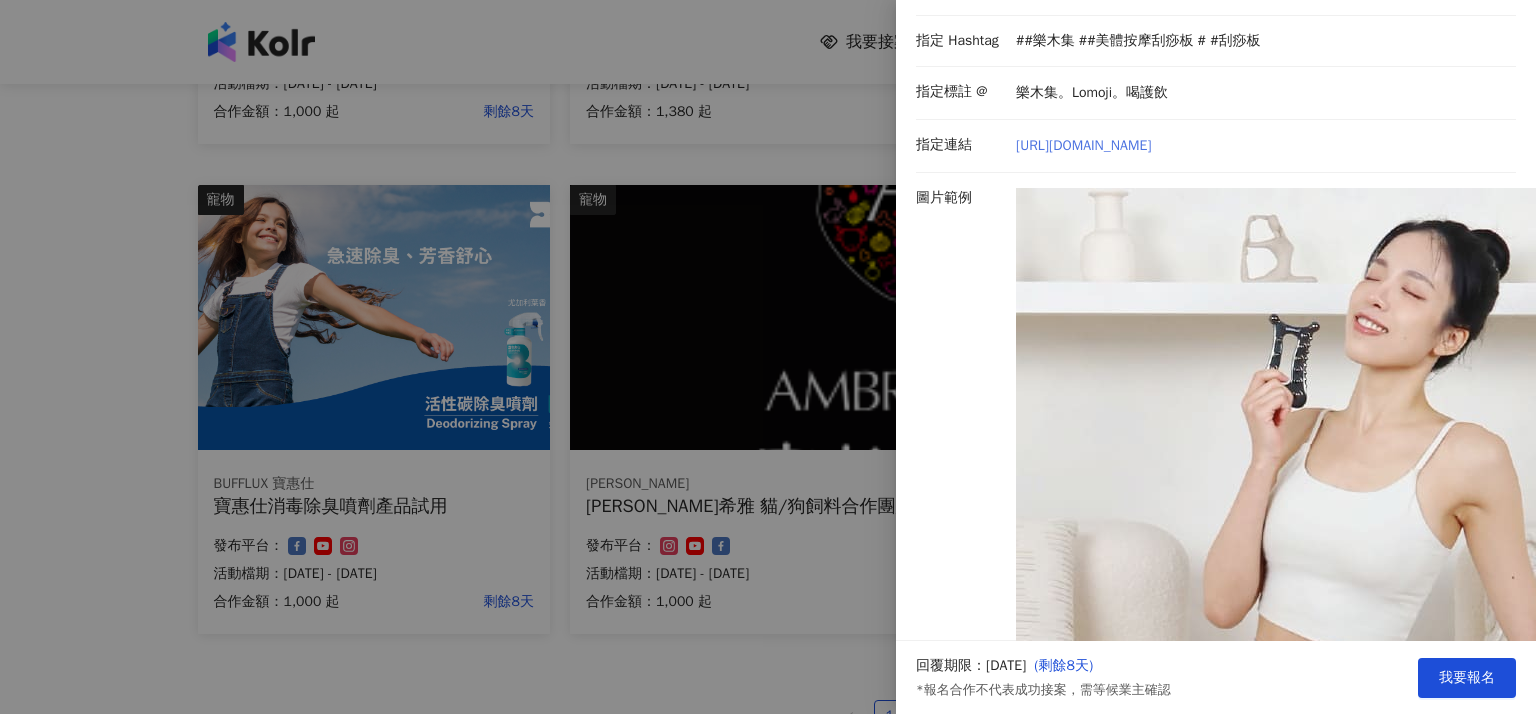 click on "[URL][DOMAIN_NAME]" at bounding box center [1083, 146] 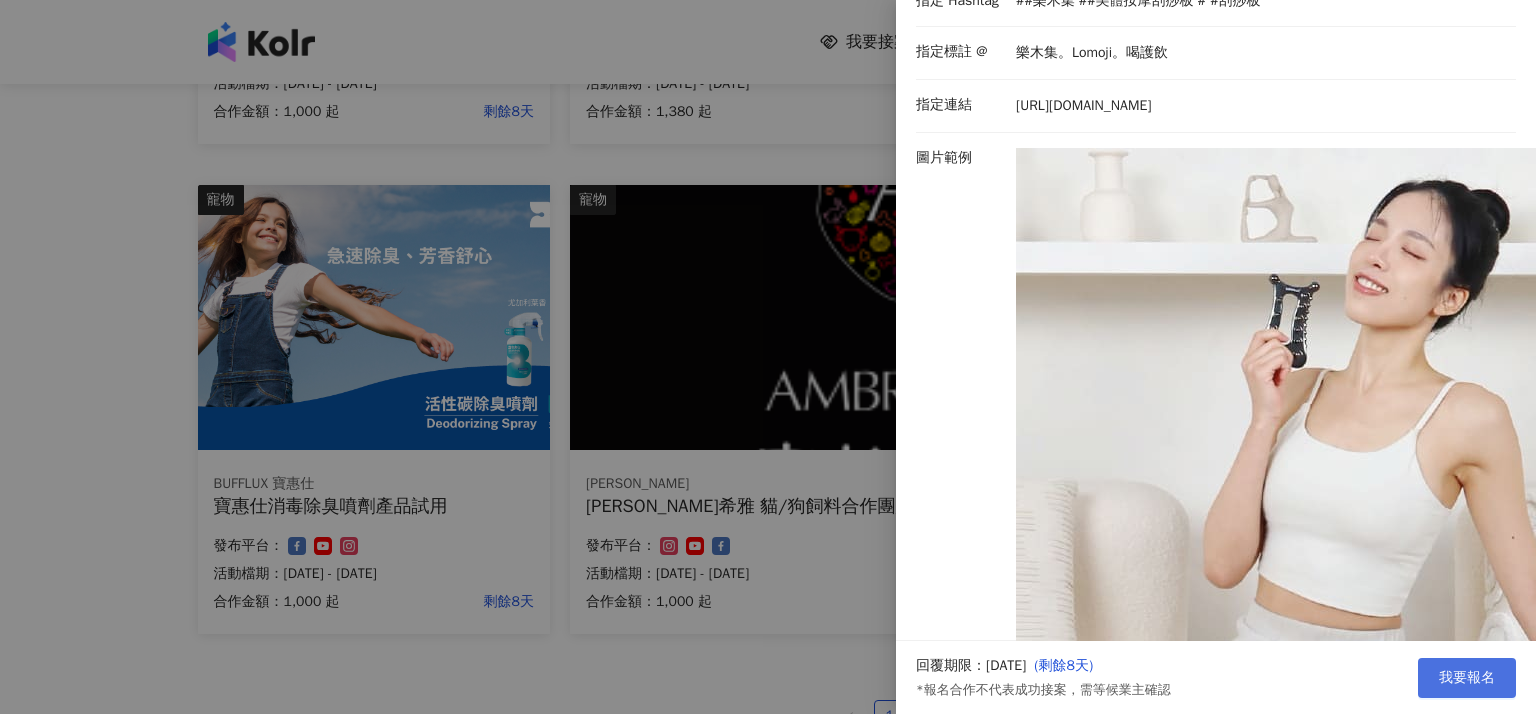 scroll, scrollTop: 1000, scrollLeft: 0, axis: vertical 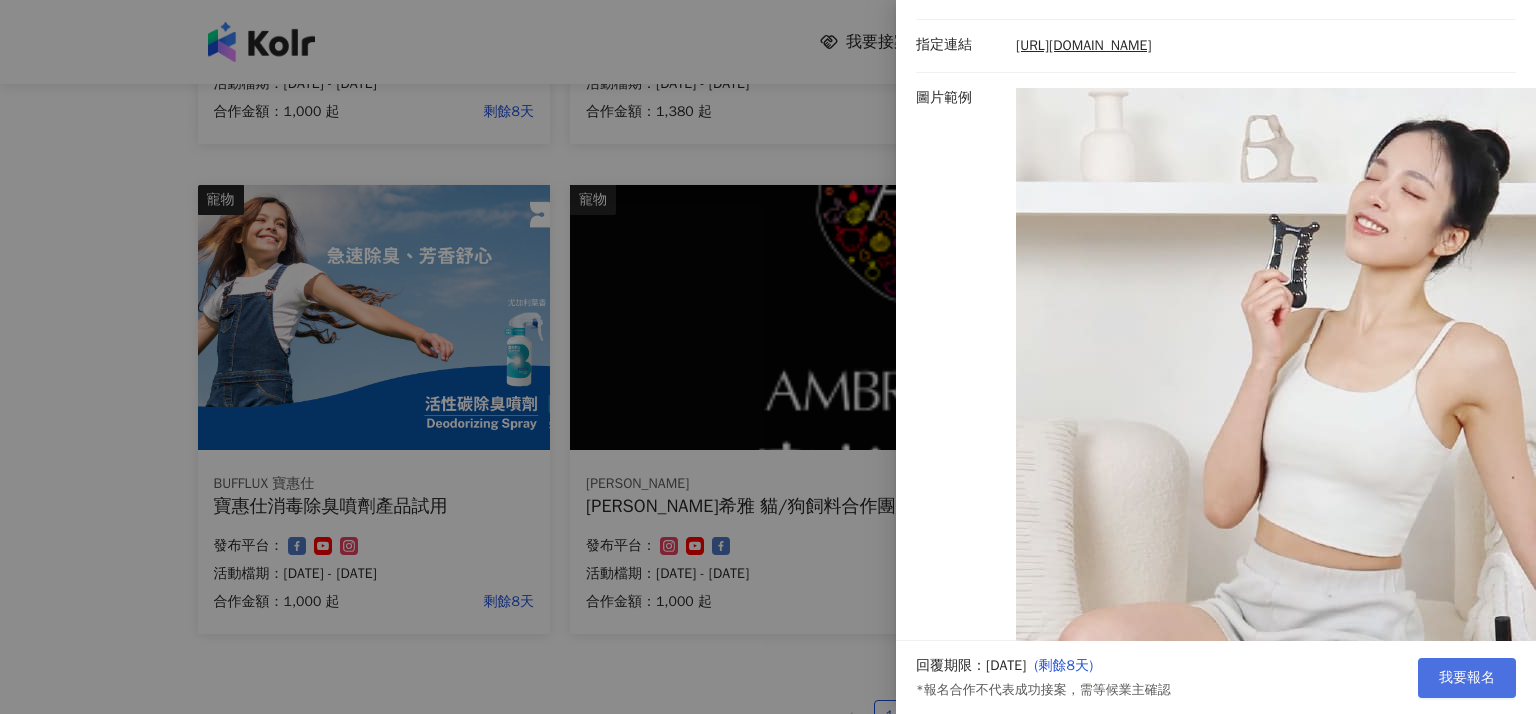 click on "我要報名" at bounding box center [1467, 678] 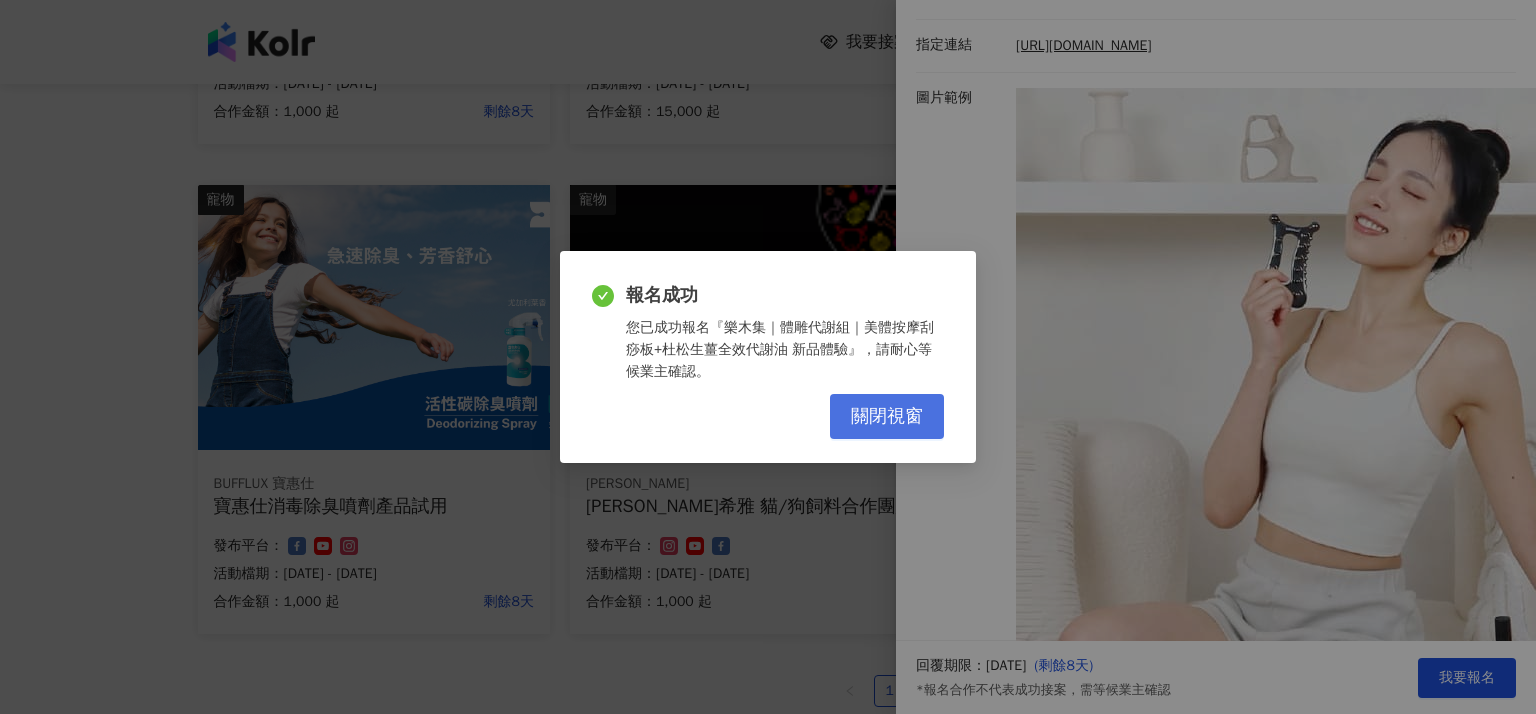 click on "關閉視窗" at bounding box center [887, 417] 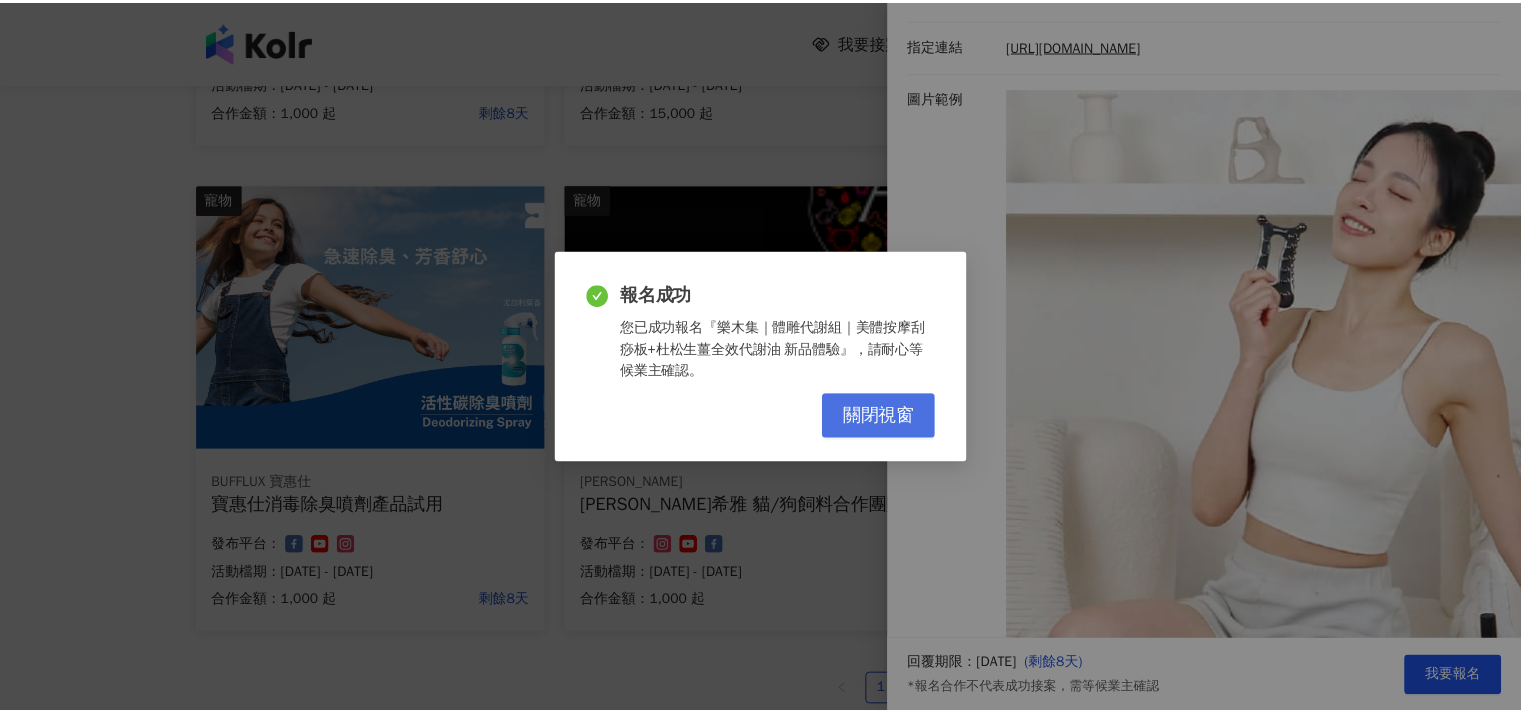 scroll, scrollTop: 0, scrollLeft: 0, axis: both 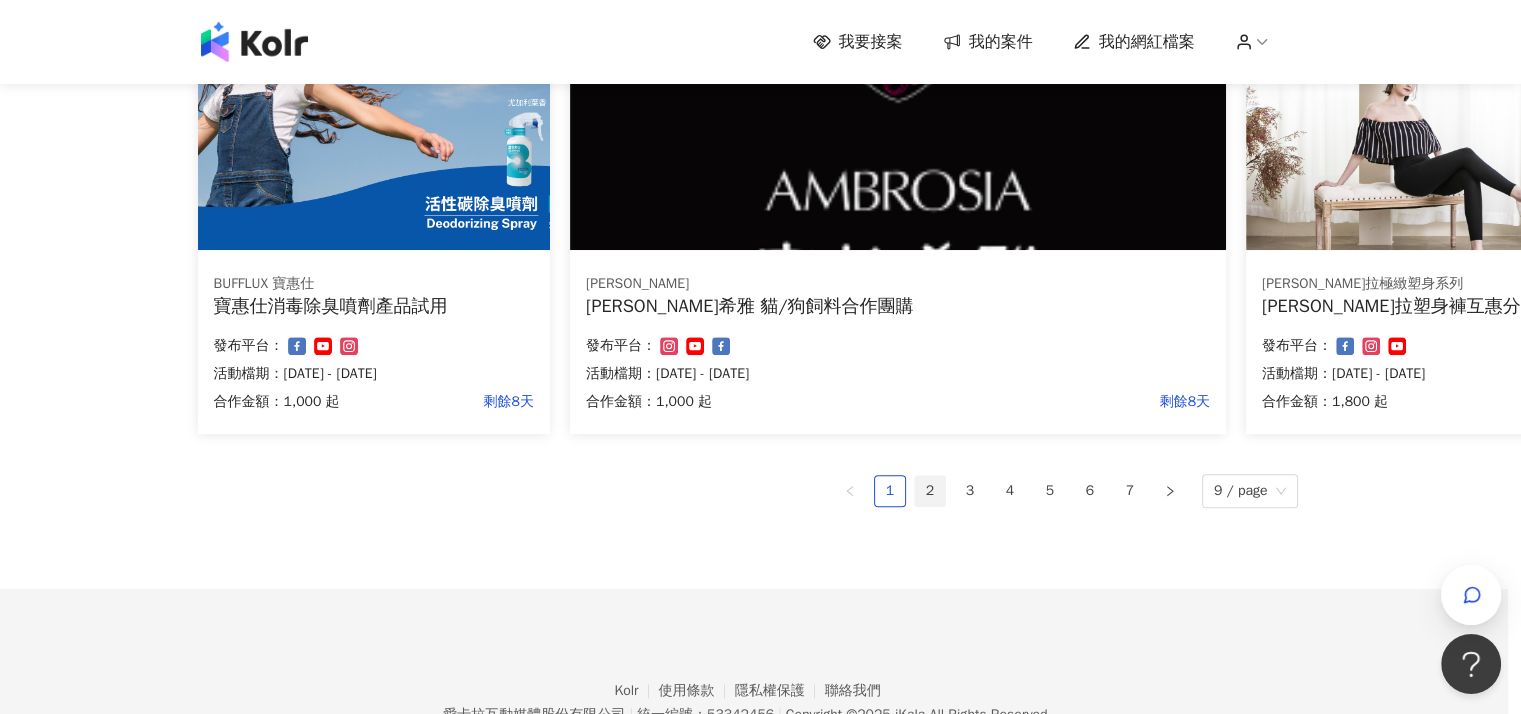 click on "2" at bounding box center (930, 491) 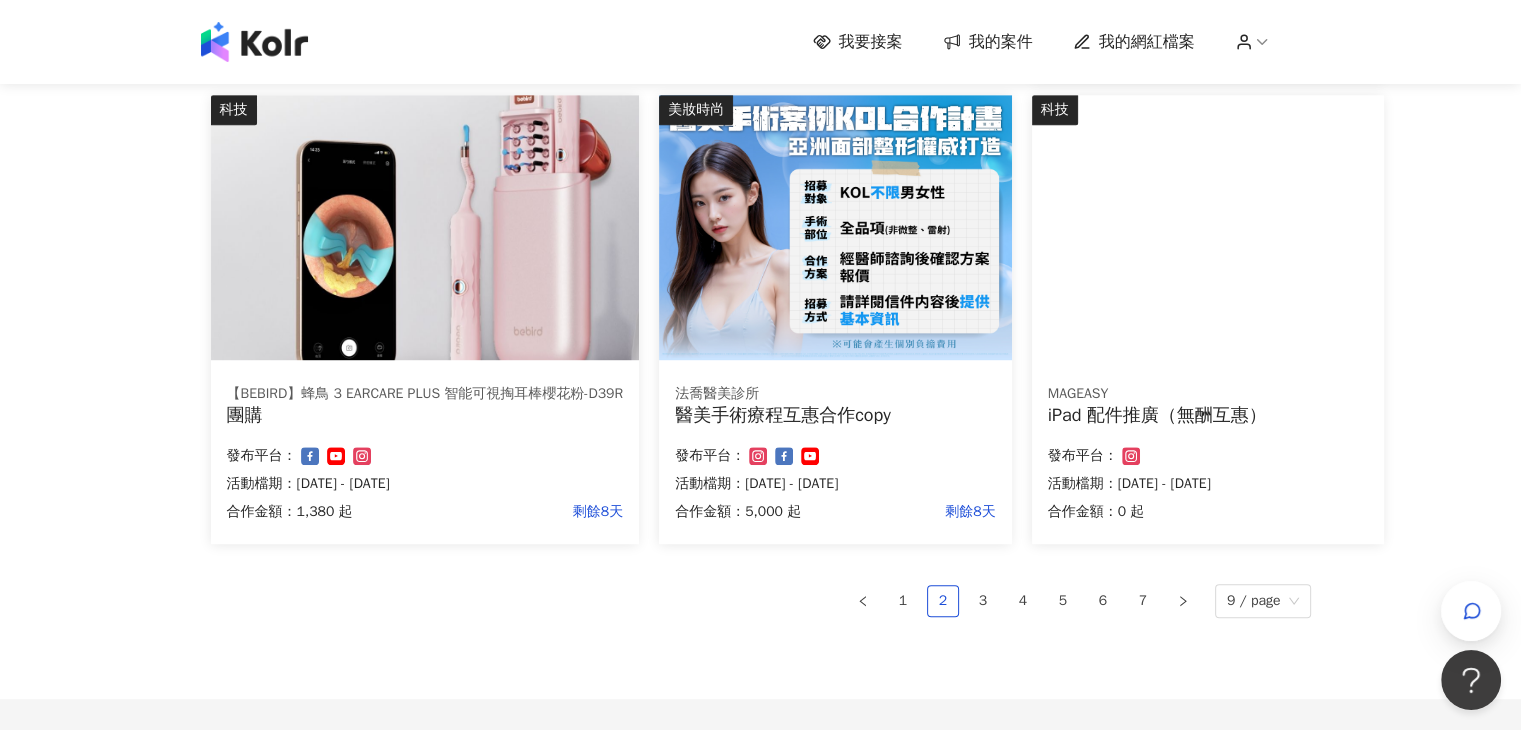 scroll, scrollTop: 1200, scrollLeft: 0, axis: vertical 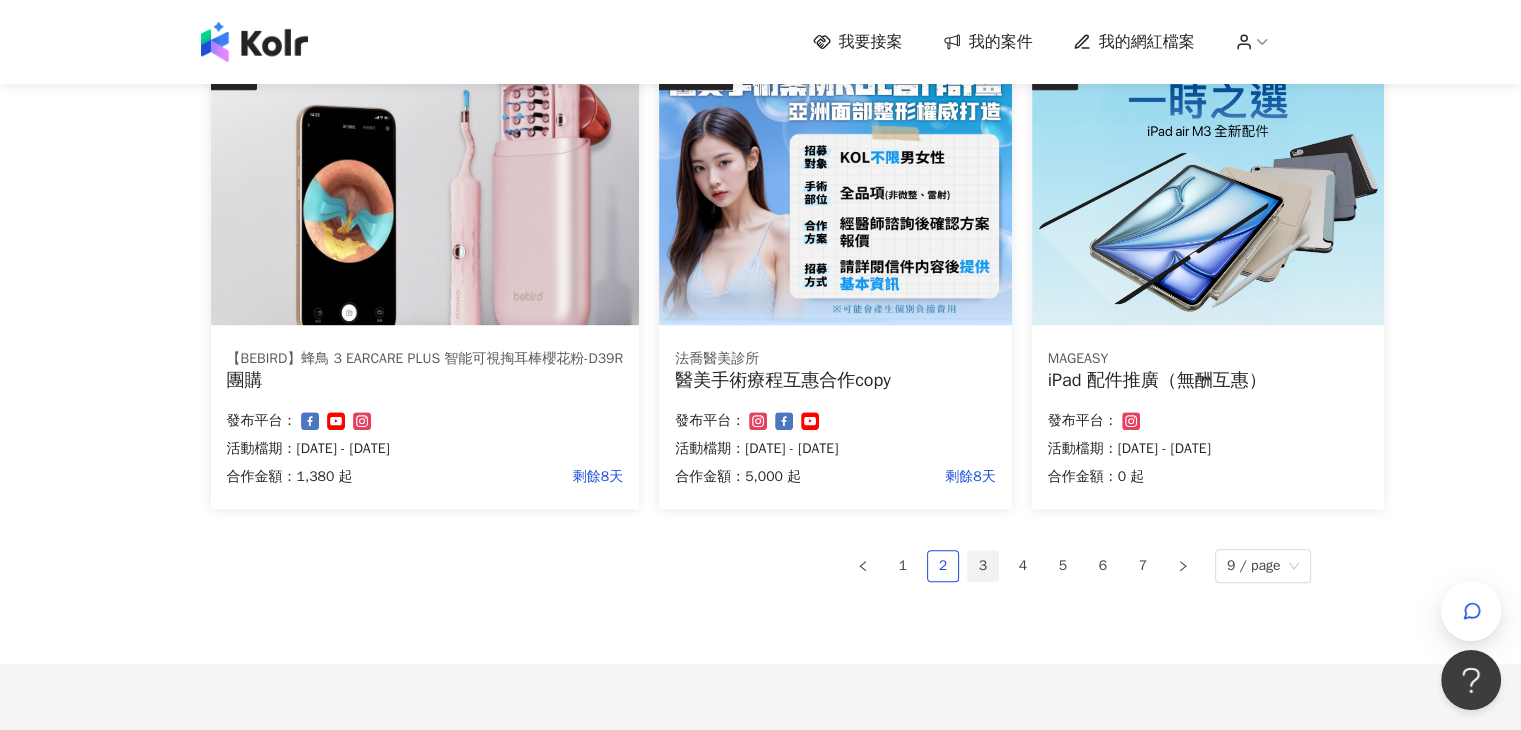 click on "3" at bounding box center [983, 566] 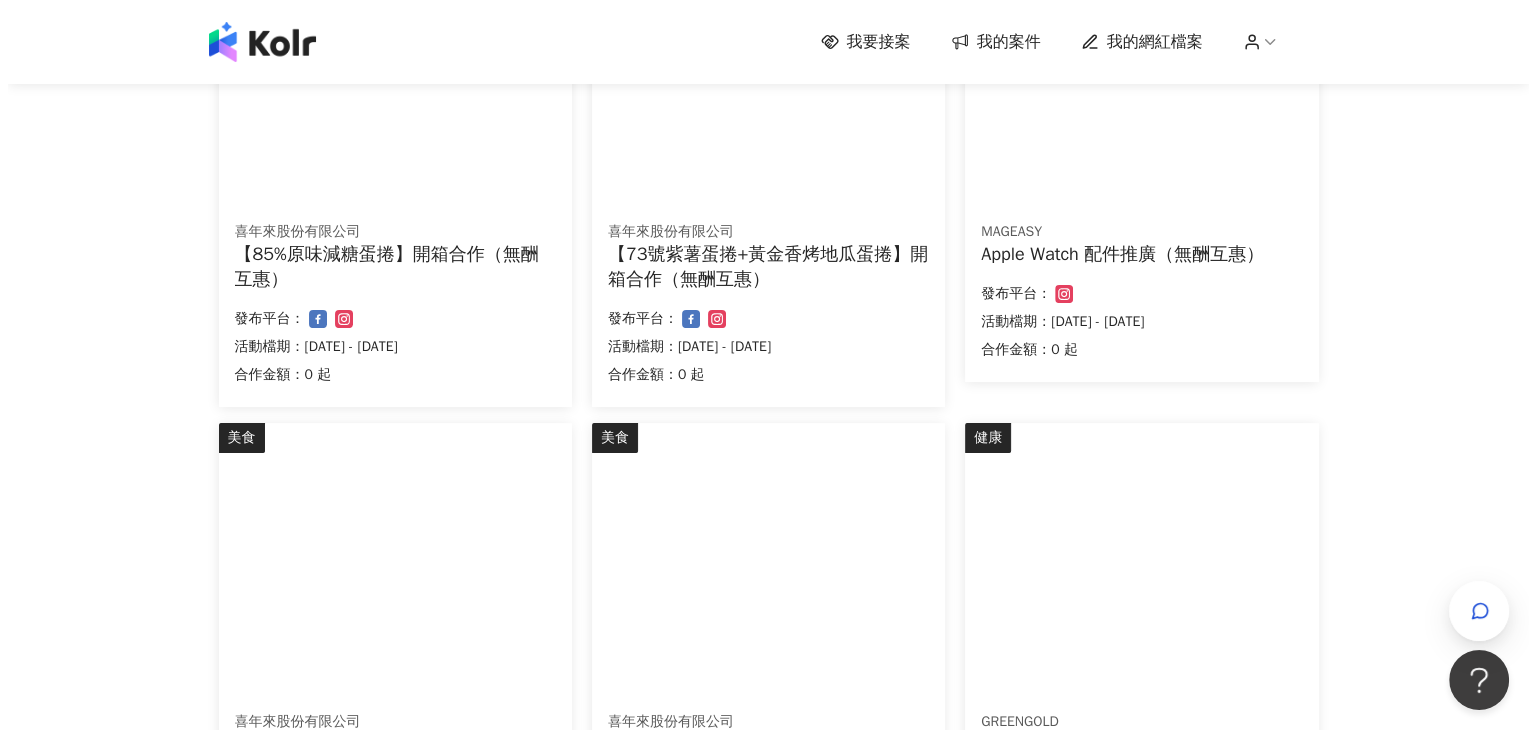 scroll, scrollTop: 600, scrollLeft: 0, axis: vertical 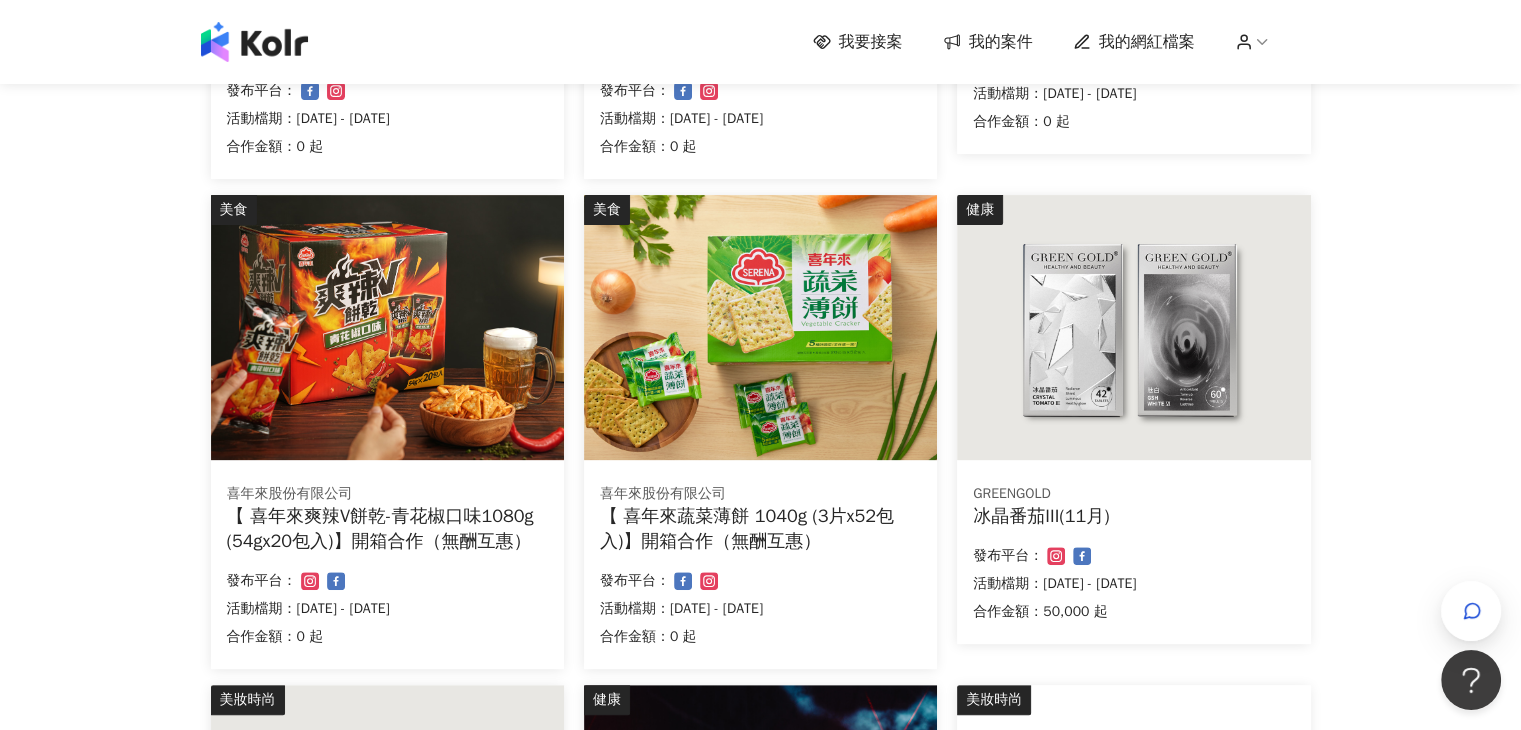 click at bounding box center (760, 327) 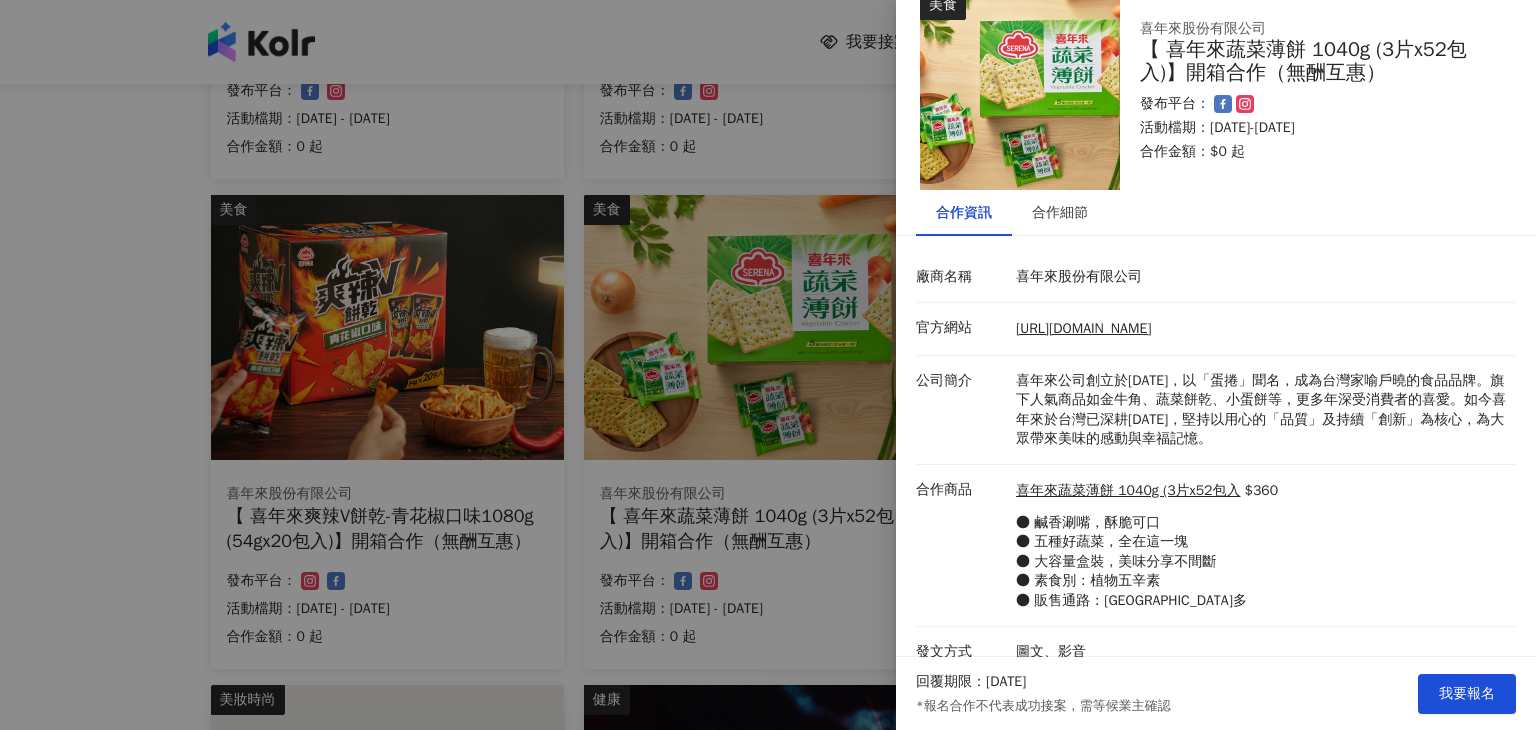 scroll, scrollTop: 53, scrollLeft: 0, axis: vertical 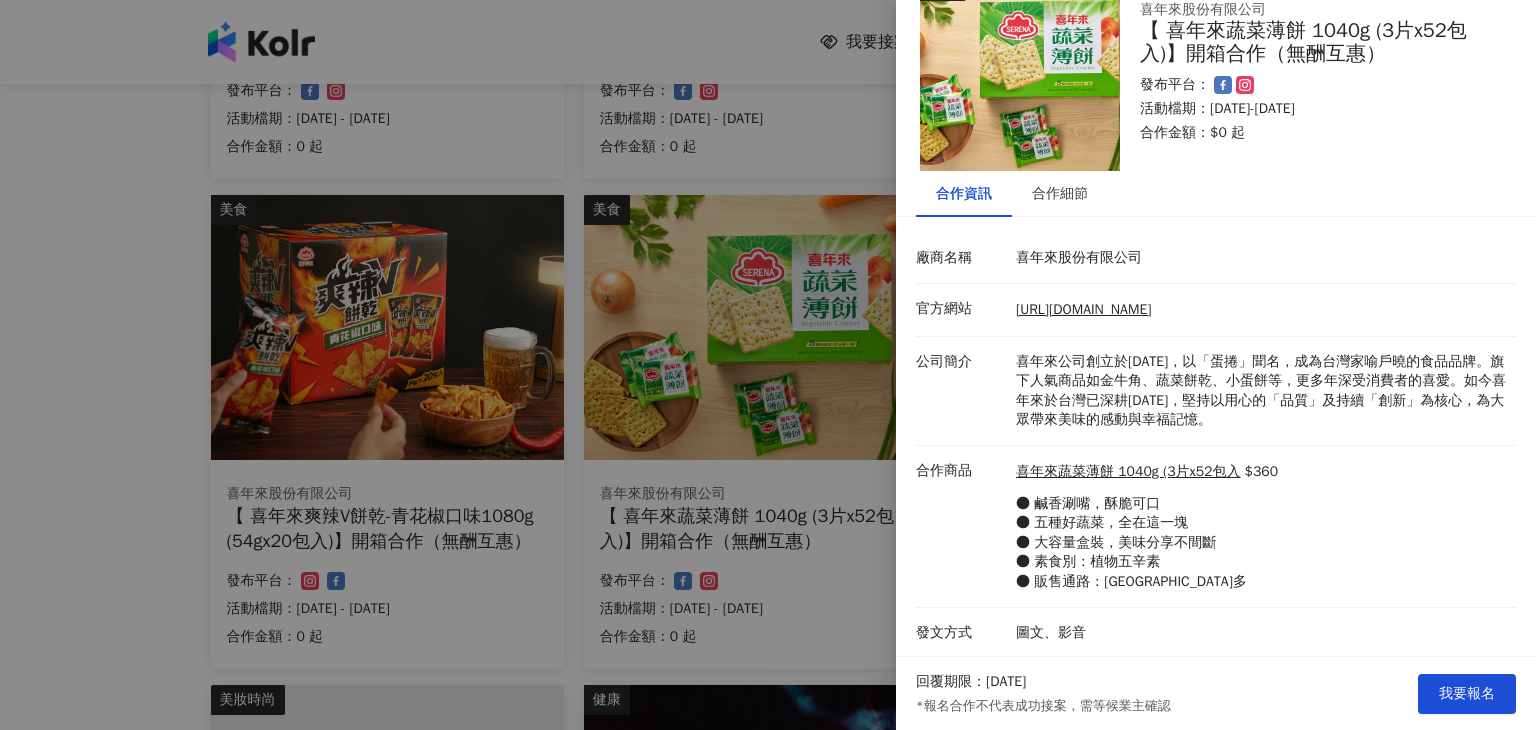 click at bounding box center [768, 365] 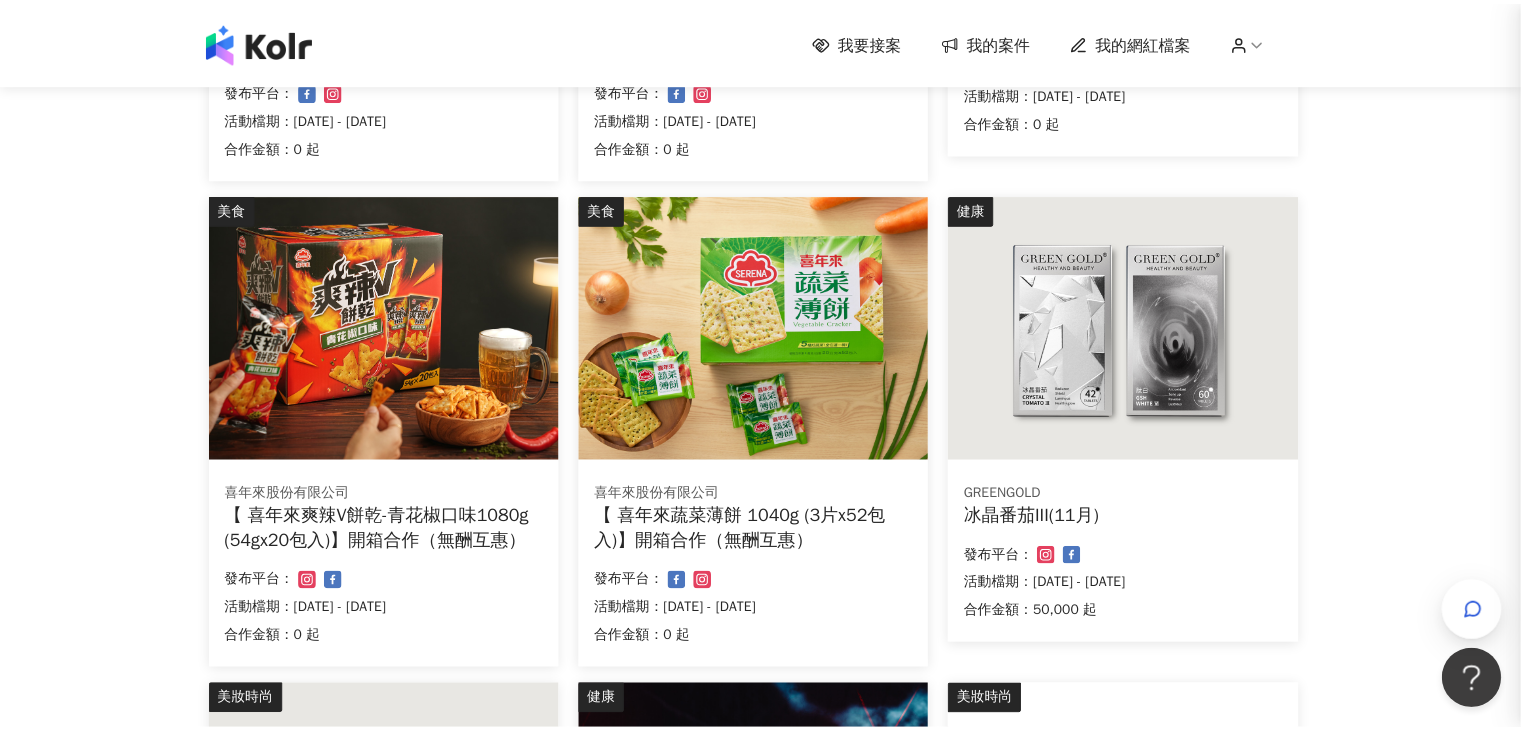 scroll, scrollTop: 0, scrollLeft: 0, axis: both 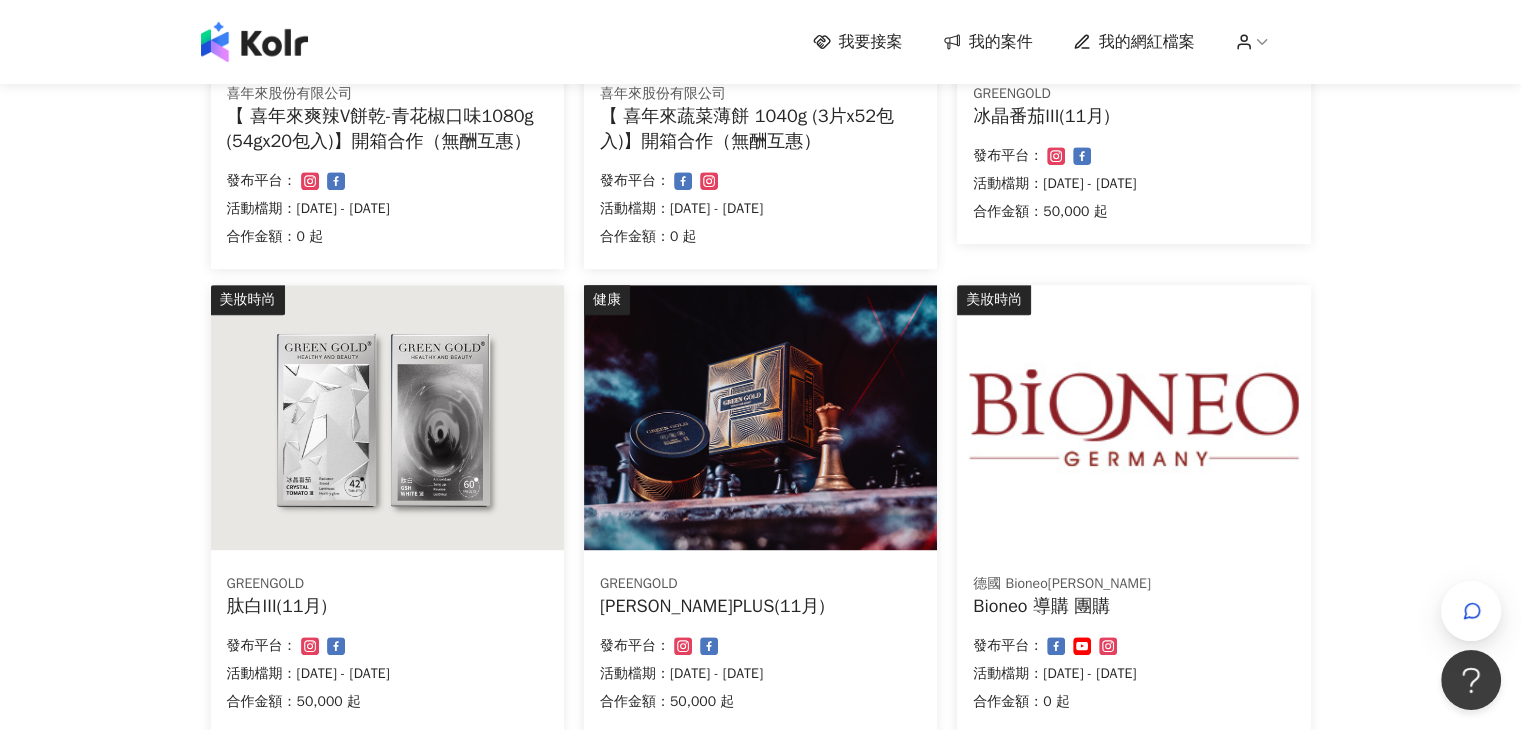 click at bounding box center [760, 417] 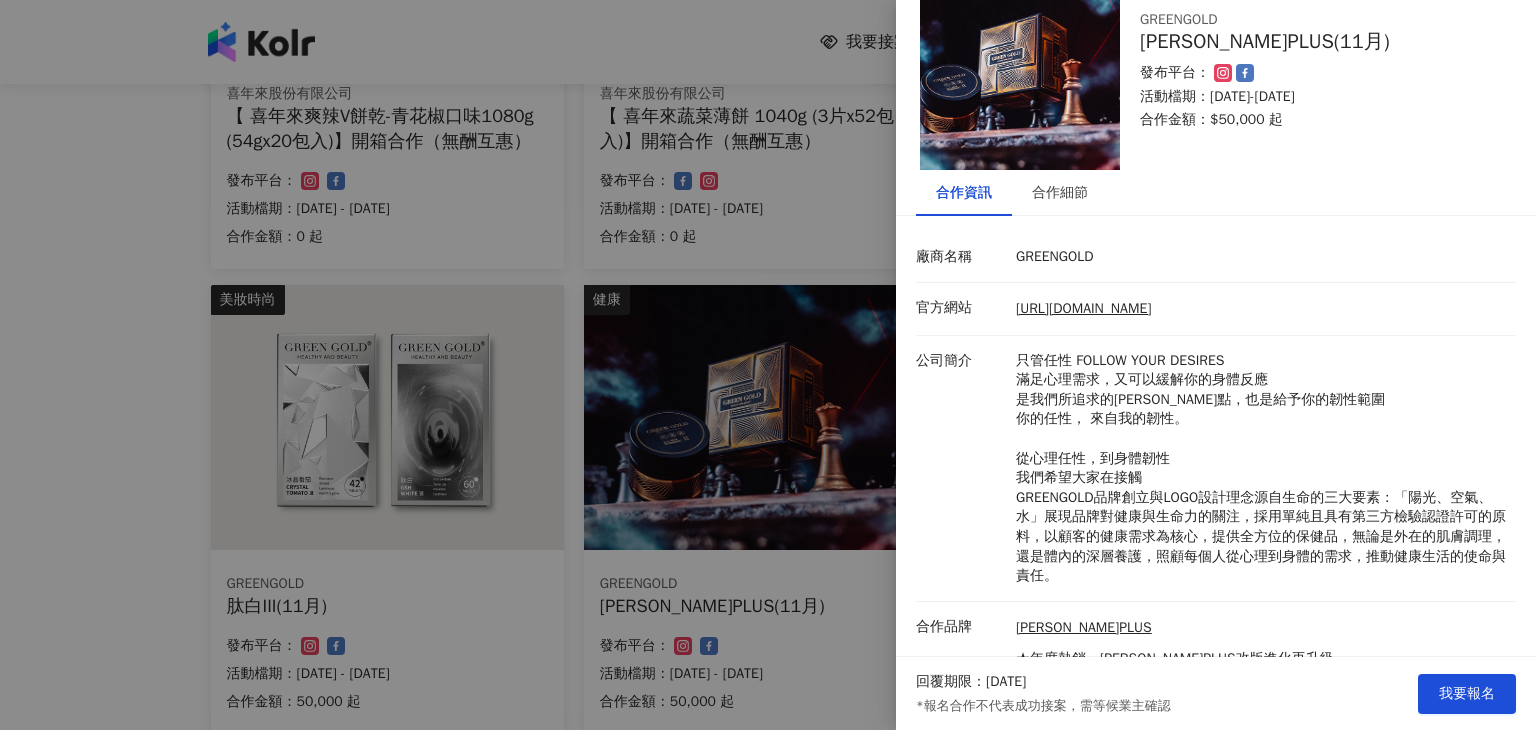 scroll, scrollTop: 151, scrollLeft: 0, axis: vertical 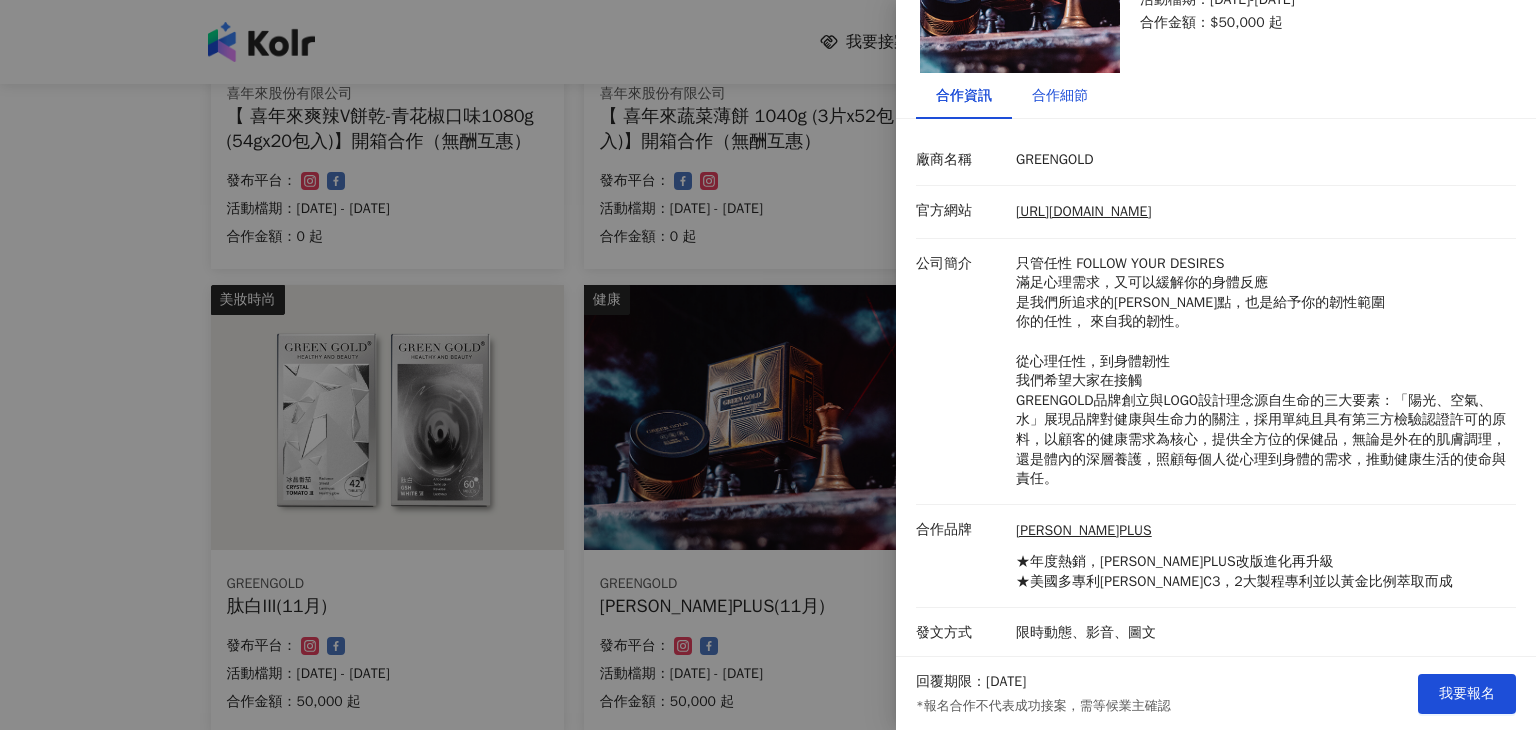 click on "合作細節" at bounding box center [1060, 96] 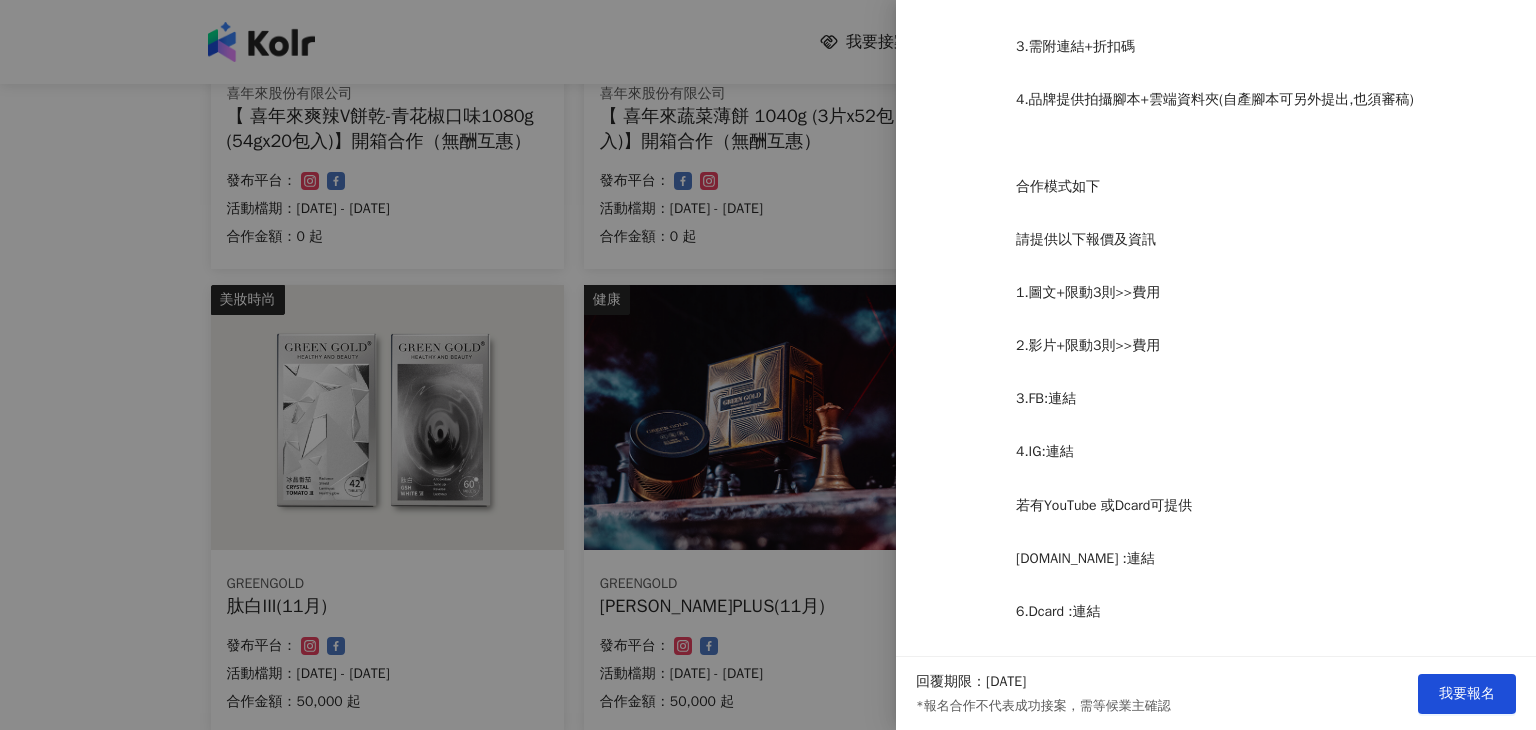 scroll, scrollTop: 664, scrollLeft: 0, axis: vertical 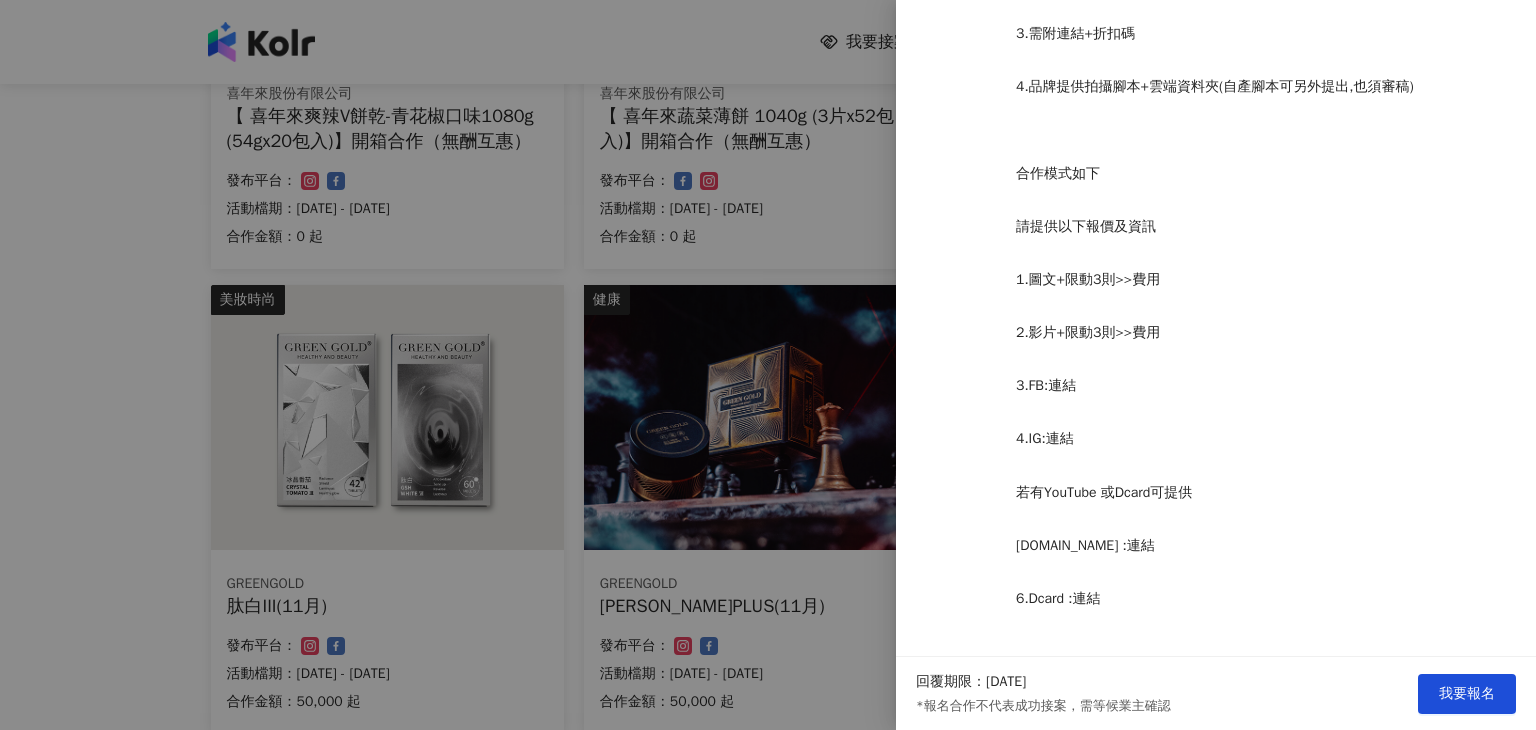 click at bounding box center (768, 365) 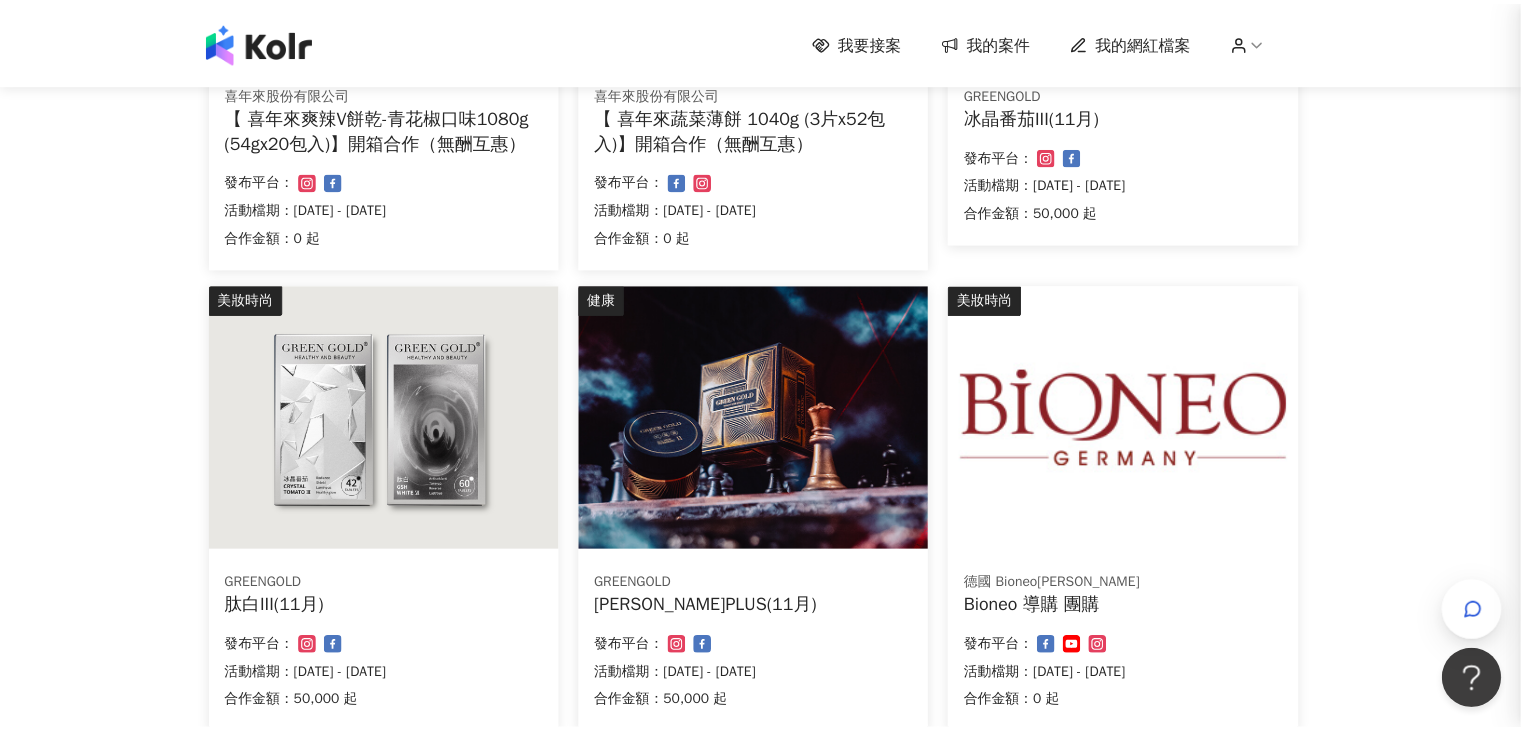 scroll, scrollTop: 0, scrollLeft: 0, axis: both 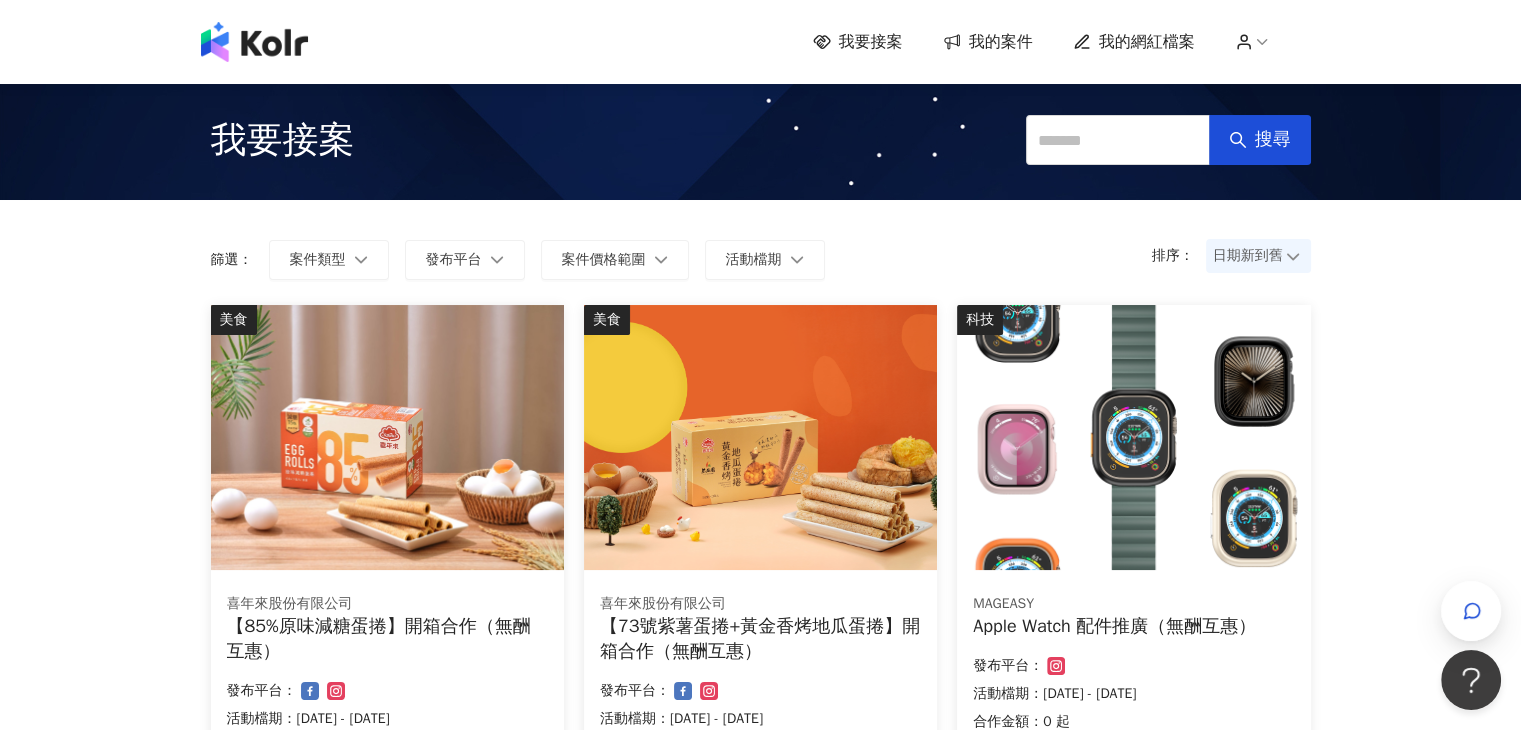 click on "我的案件" at bounding box center [1001, 42] 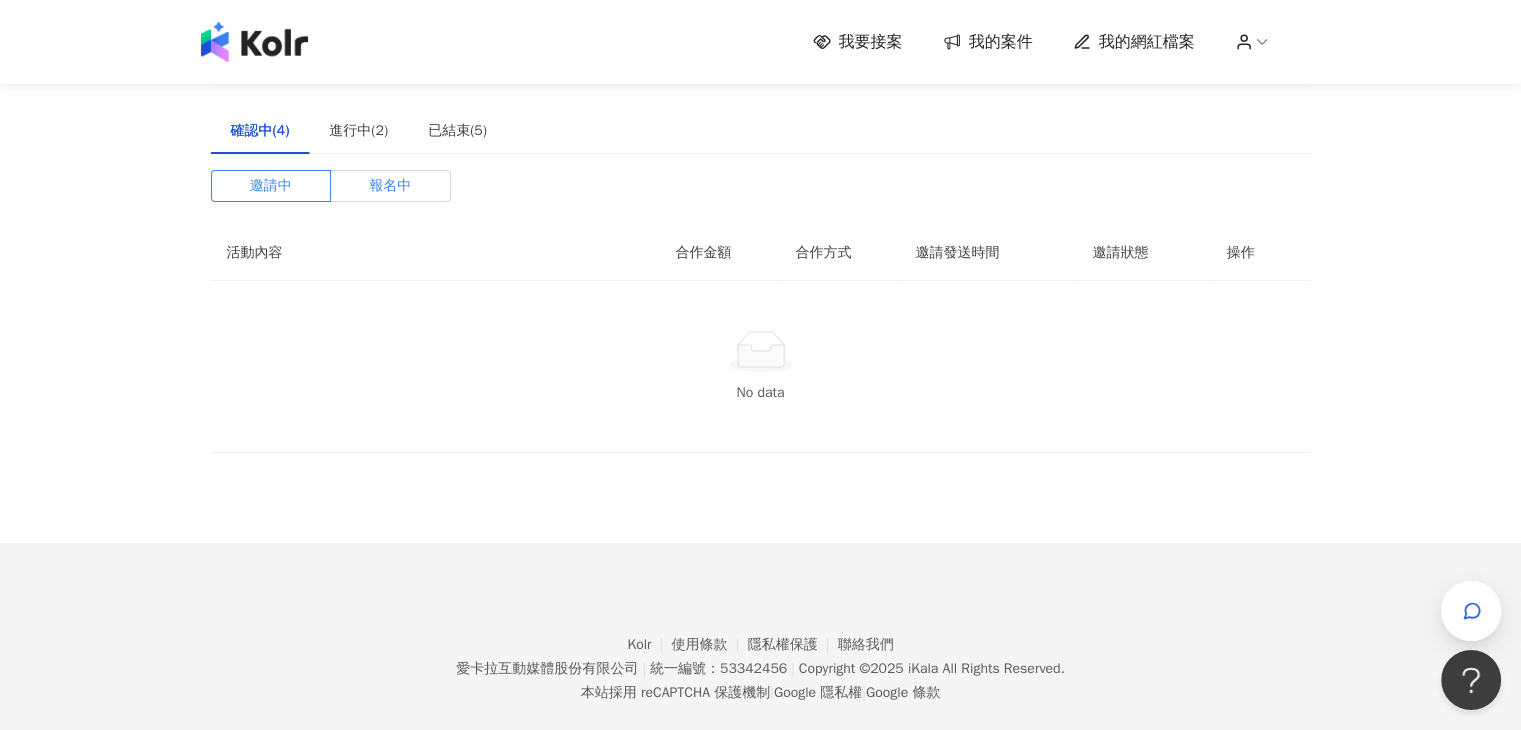 click on "報名中" at bounding box center [390, 186] 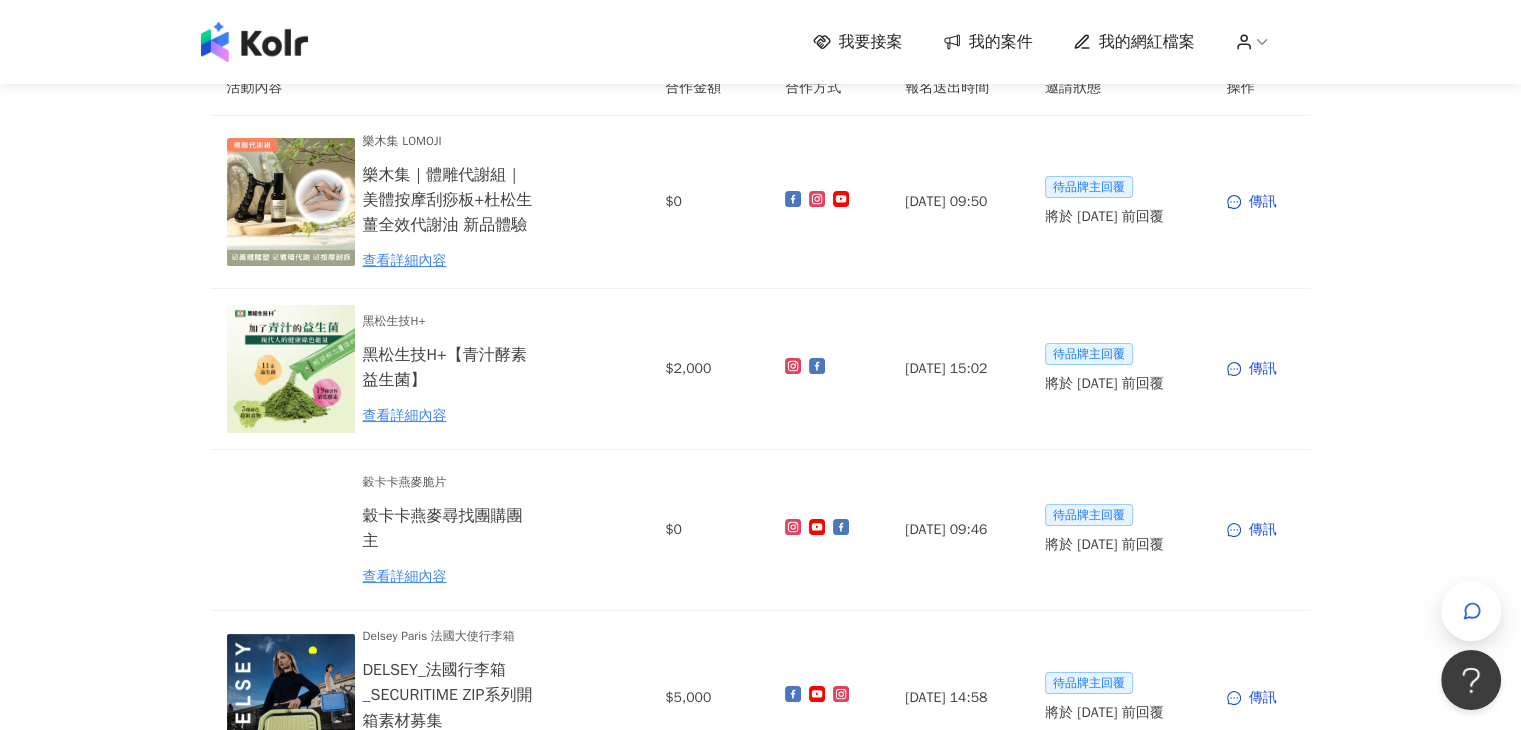 scroll, scrollTop: 200, scrollLeft: 0, axis: vertical 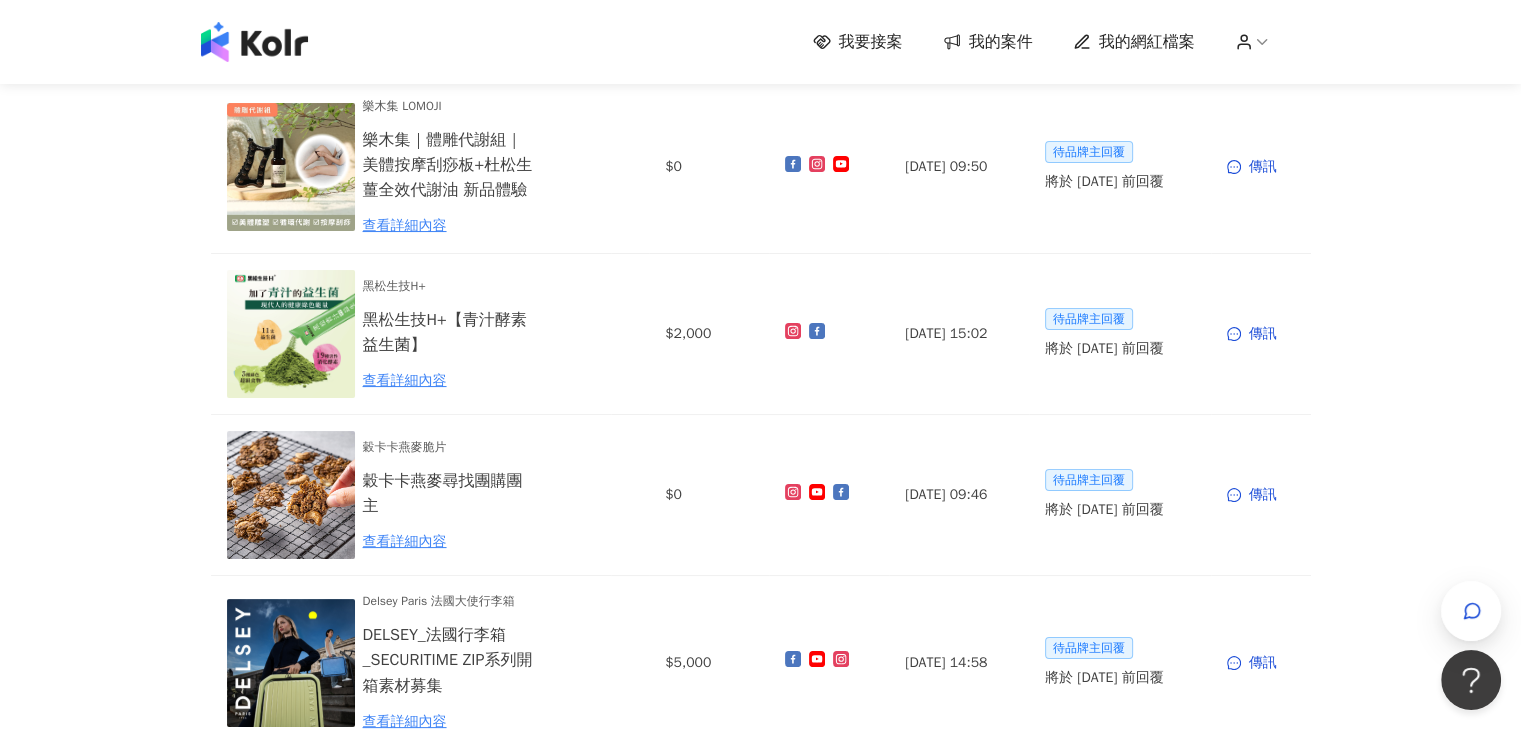 click on "我要接案 我的案件 我的網紅檔案 建議執行流程 確認中(4) 進行中(2) 已結束(5) 邀請中 報名中 活動內容 合作金額 合作方式 報名送出時間 邀請狀態 操作               樂木集 LOMOJI 樂木集｜體雕代謝組｜美體按摩刮痧板+[PERSON_NAME]薑全效代謝油 新品體驗 查看詳細內容 $0 [DATE] 09:50 待品牌主回覆 將於 [DATE] 前回覆   傳訊 黑松生技H+ 黑松生技H+【青汁酵素益生菌】 查看詳細內容 $2,000 [DATE] 15:02 待品牌主回覆 將於 [DATE] 前回覆   傳訊 穀卡卡燕麥脆片 穀卡卡燕麥尋找團購團主 查看詳細內容 $0 [DATE] 09:46 待品牌主回覆 將於 [DATE] 前回覆   傳訊 Delsey Paris 法國大使行李箱 DELSEY_法國行李箱_SECURITIME ZIP系列開箱素材募集 查看詳細內容 $5,000 [DATE] 14:58 待品牌主回覆 將於 [DATE] 前回覆   傳訊 1 Kolr 使用條款 隱私權保護 聯絡我們 愛[PERSON_NAME]互動媒體股份有限公司  |   |  2025" at bounding box center [760, 463] 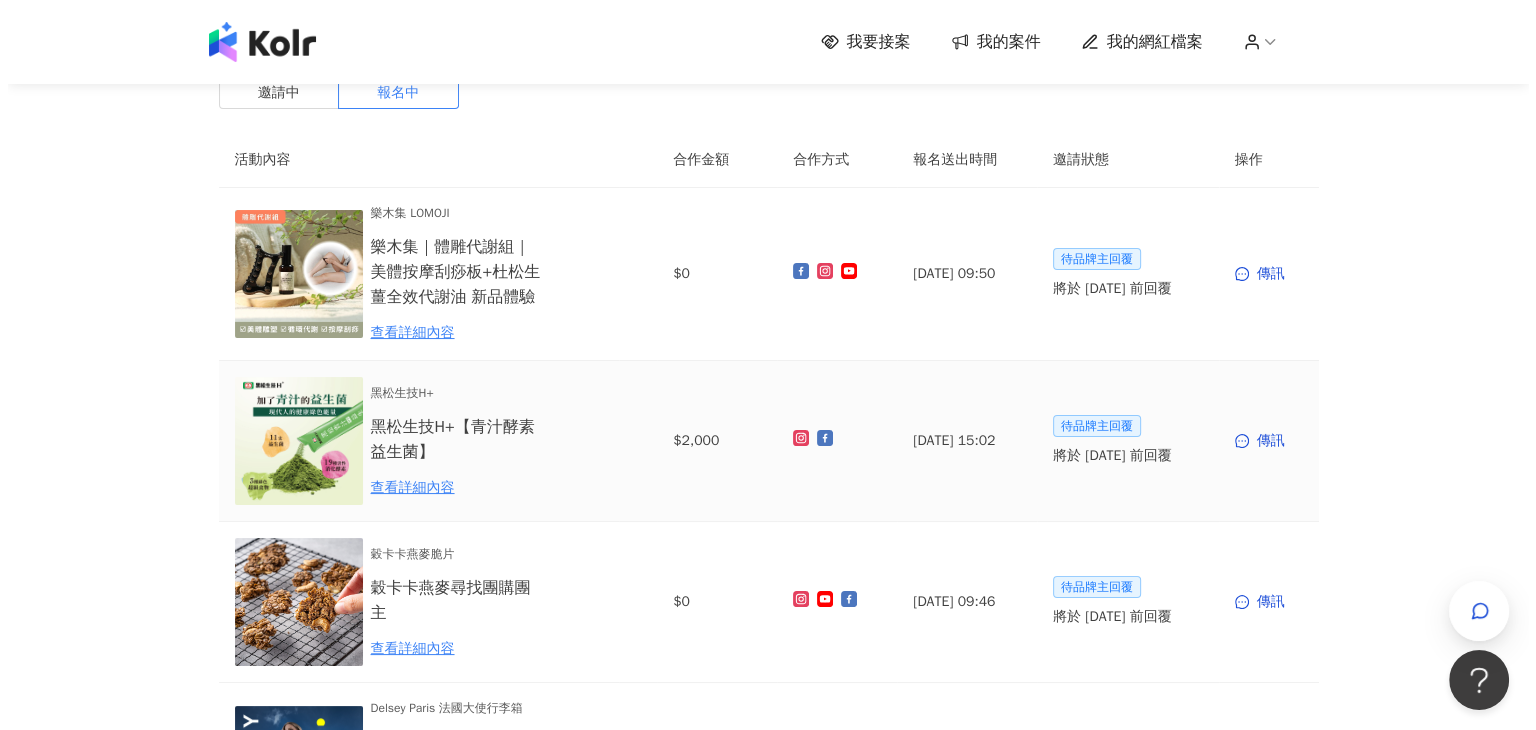 scroll, scrollTop: 0, scrollLeft: 0, axis: both 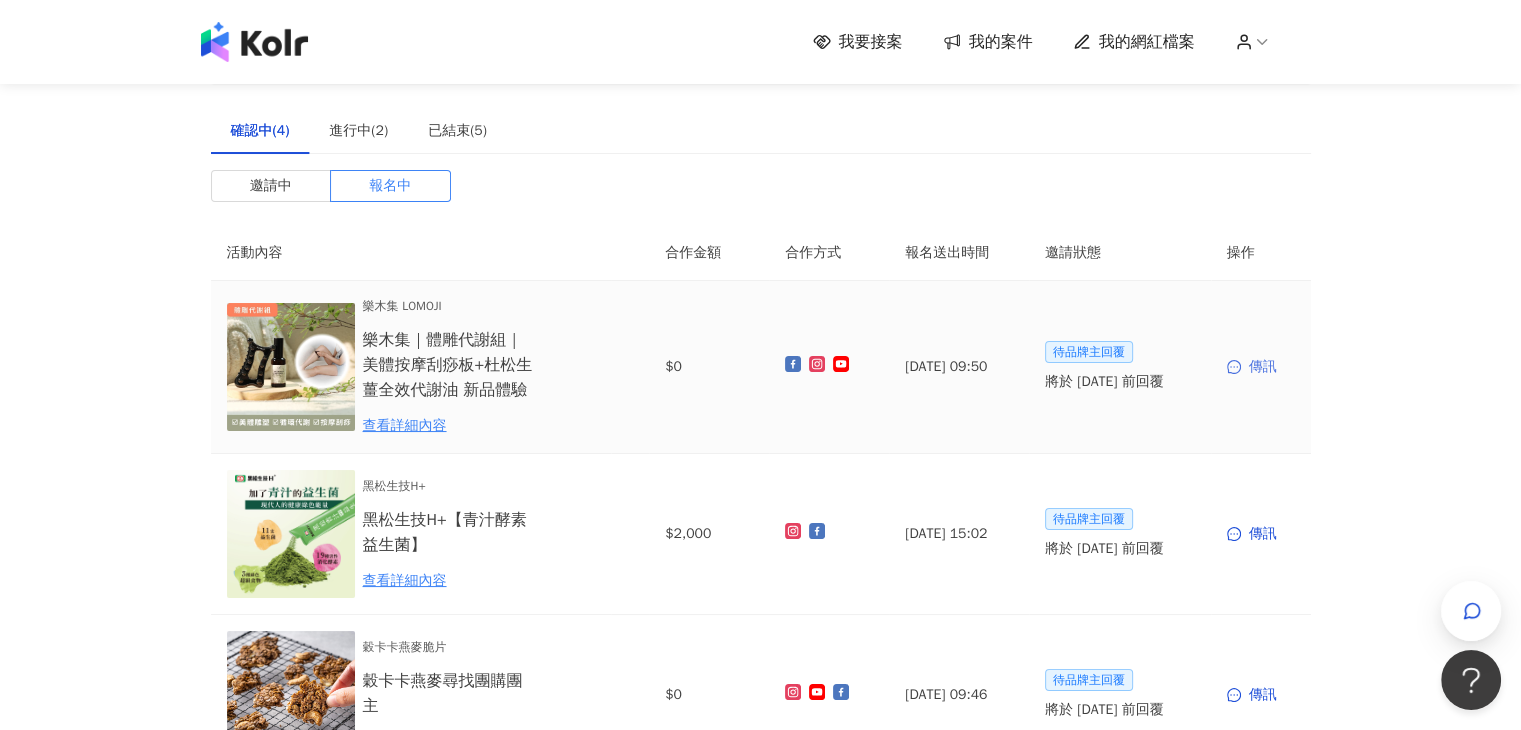 click on "傳訊" at bounding box center (1261, 367) 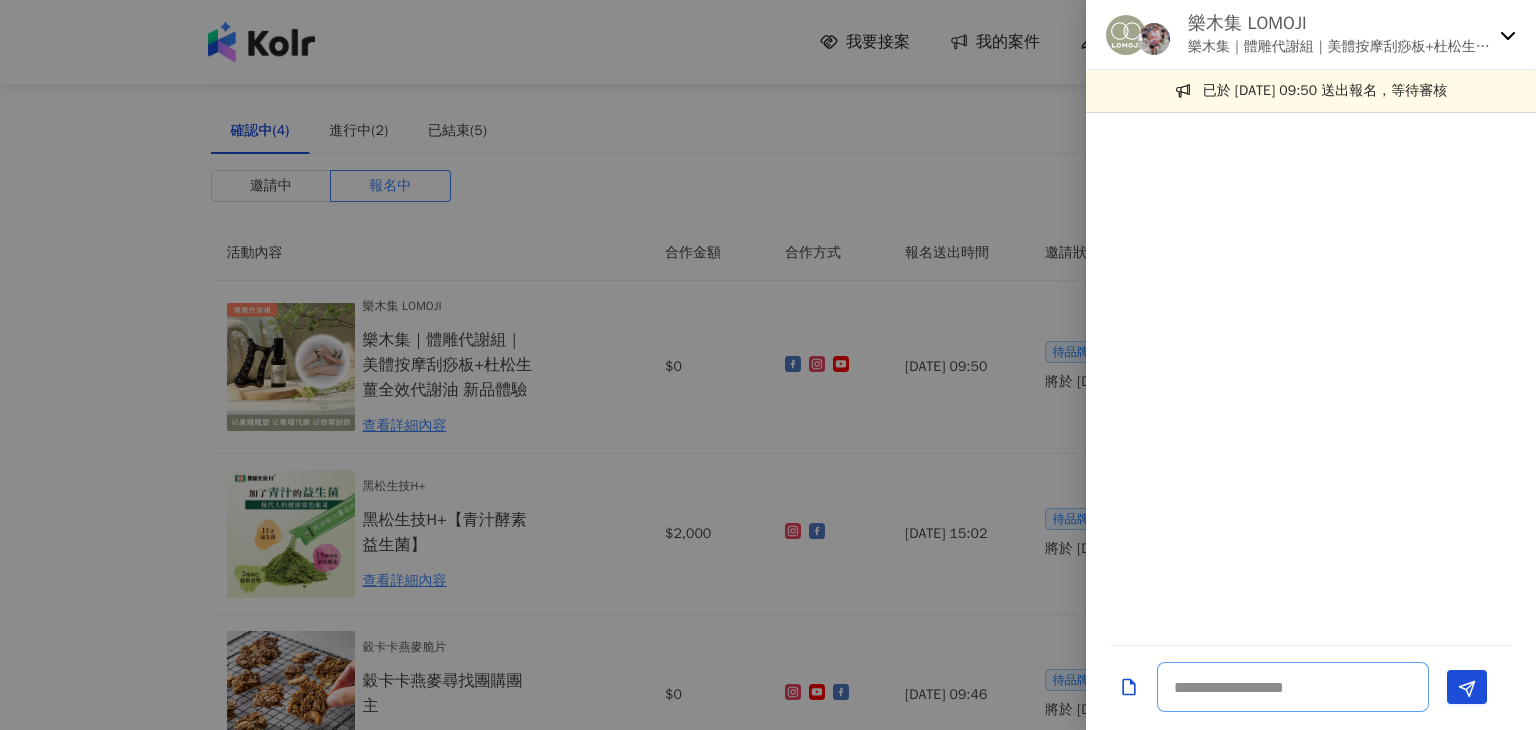 click at bounding box center (1293, 687) 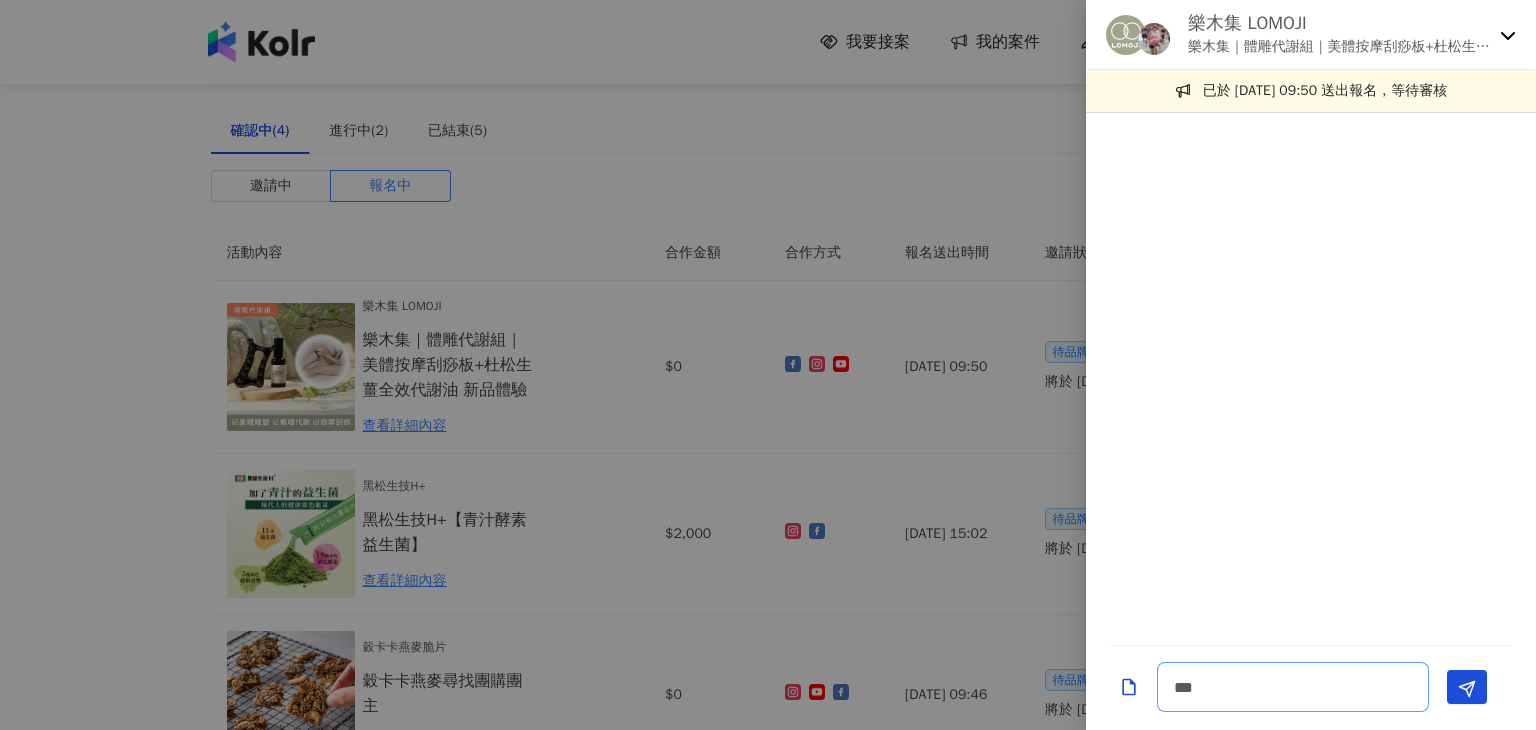 scroll, scrollTop: 1, scrollLeft: 0, axis: vertical 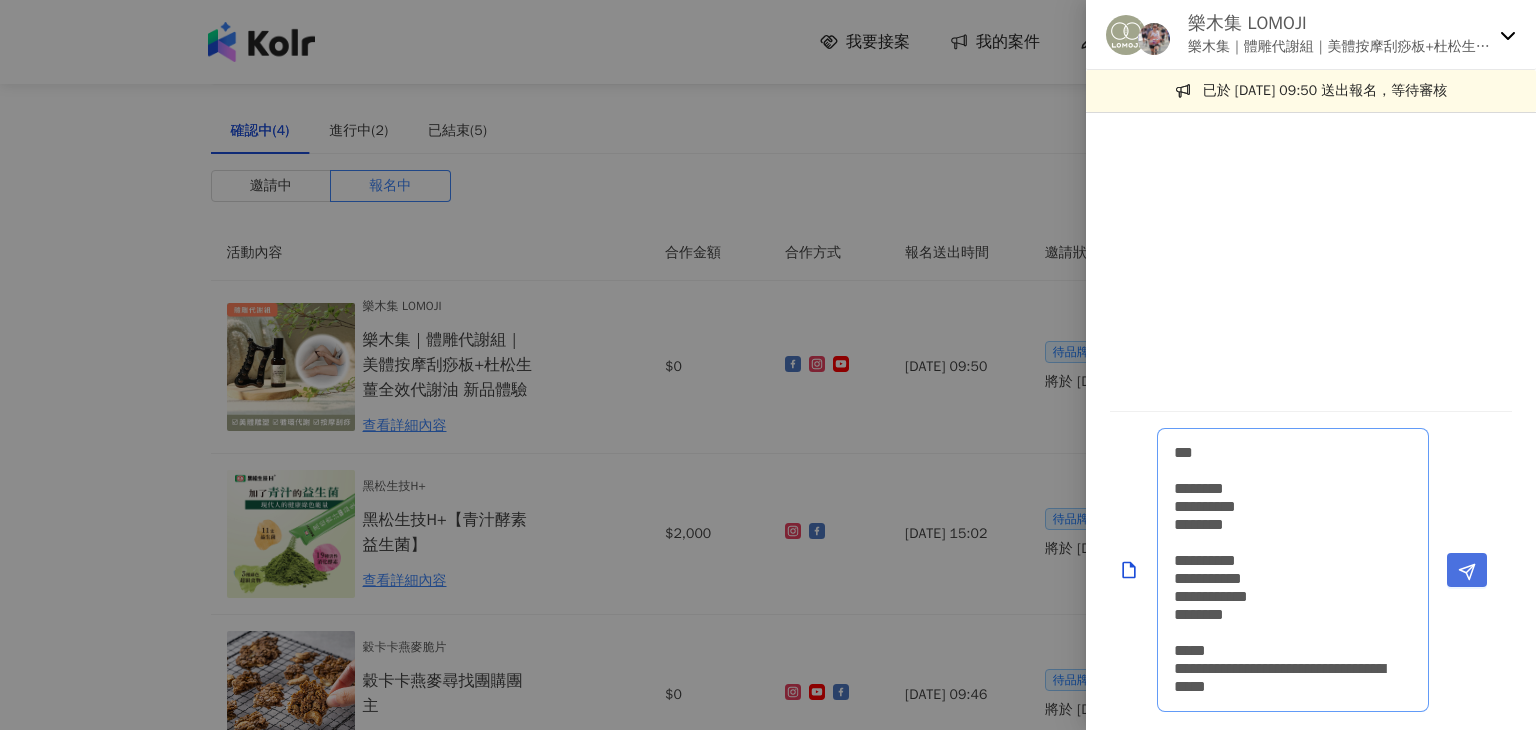 type on "**********" 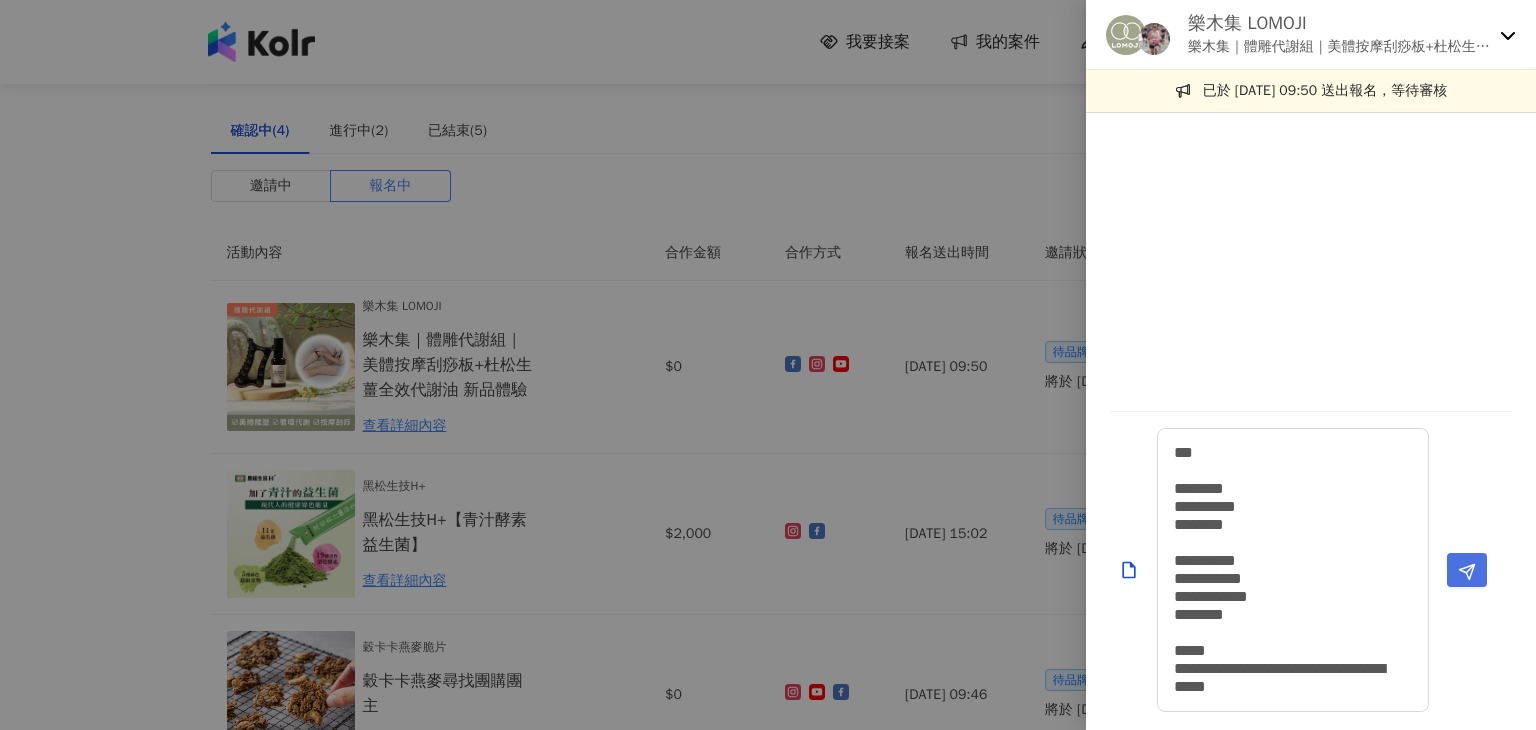 click 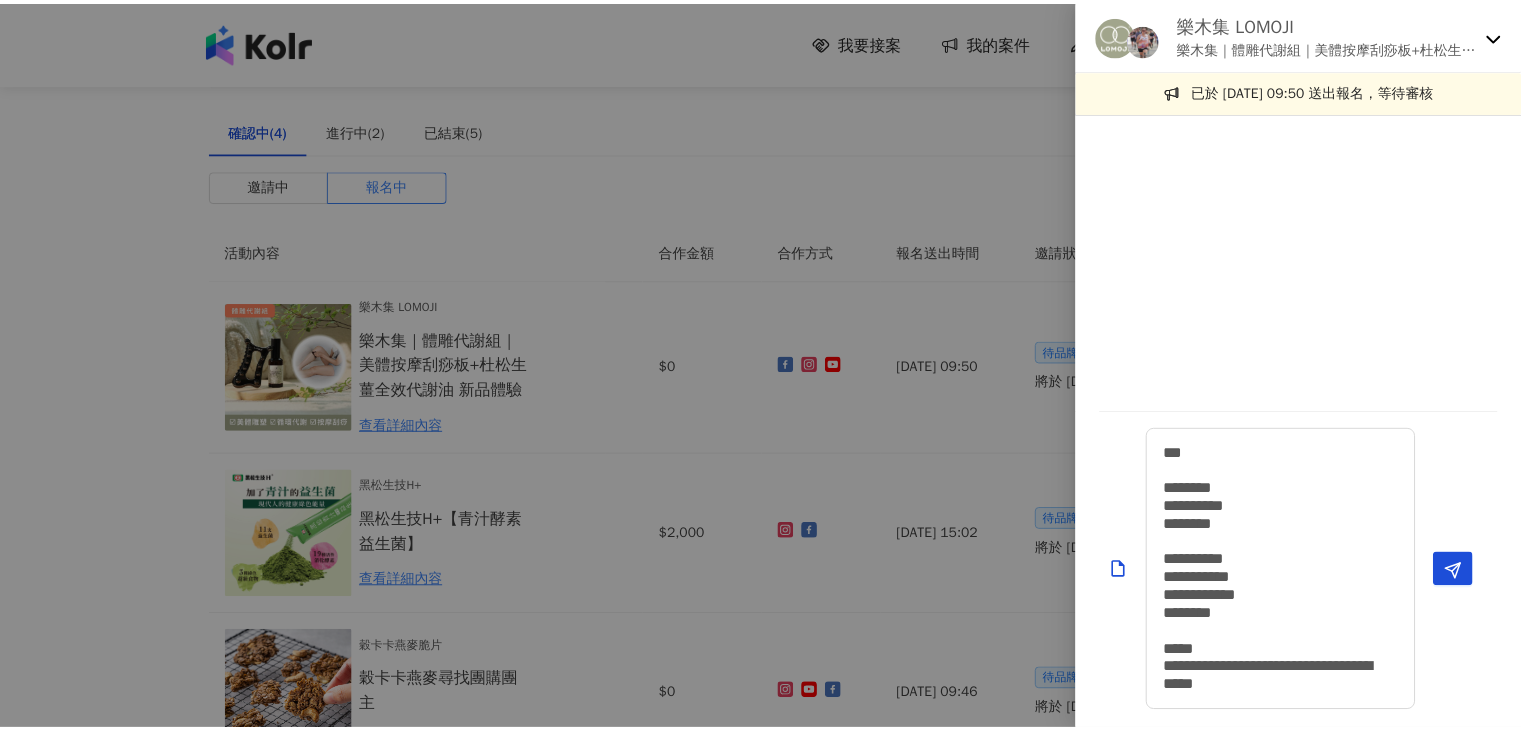 scroll, scrollTop: 0, scrollLeft: 0, axis: both 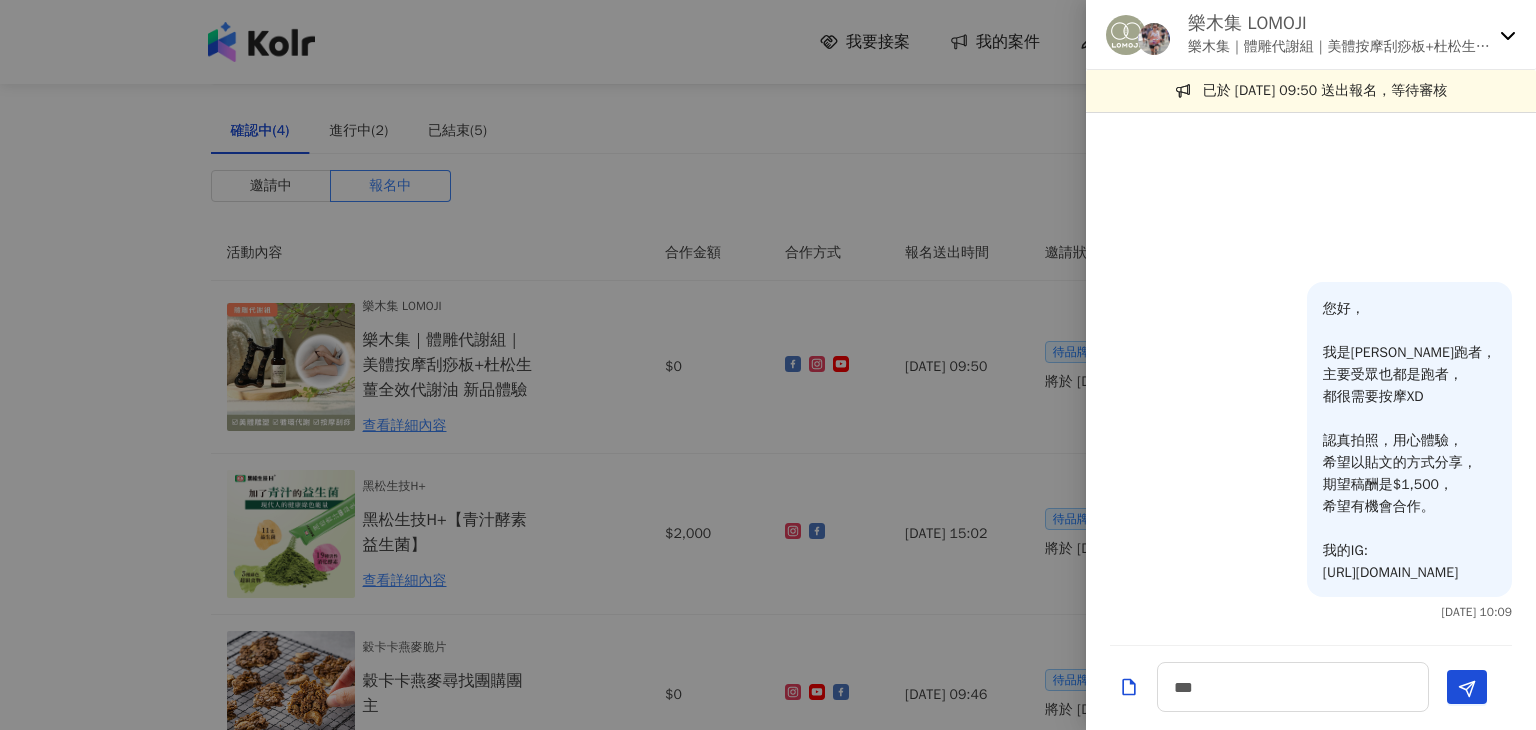 click at bounding box center [768, 365] 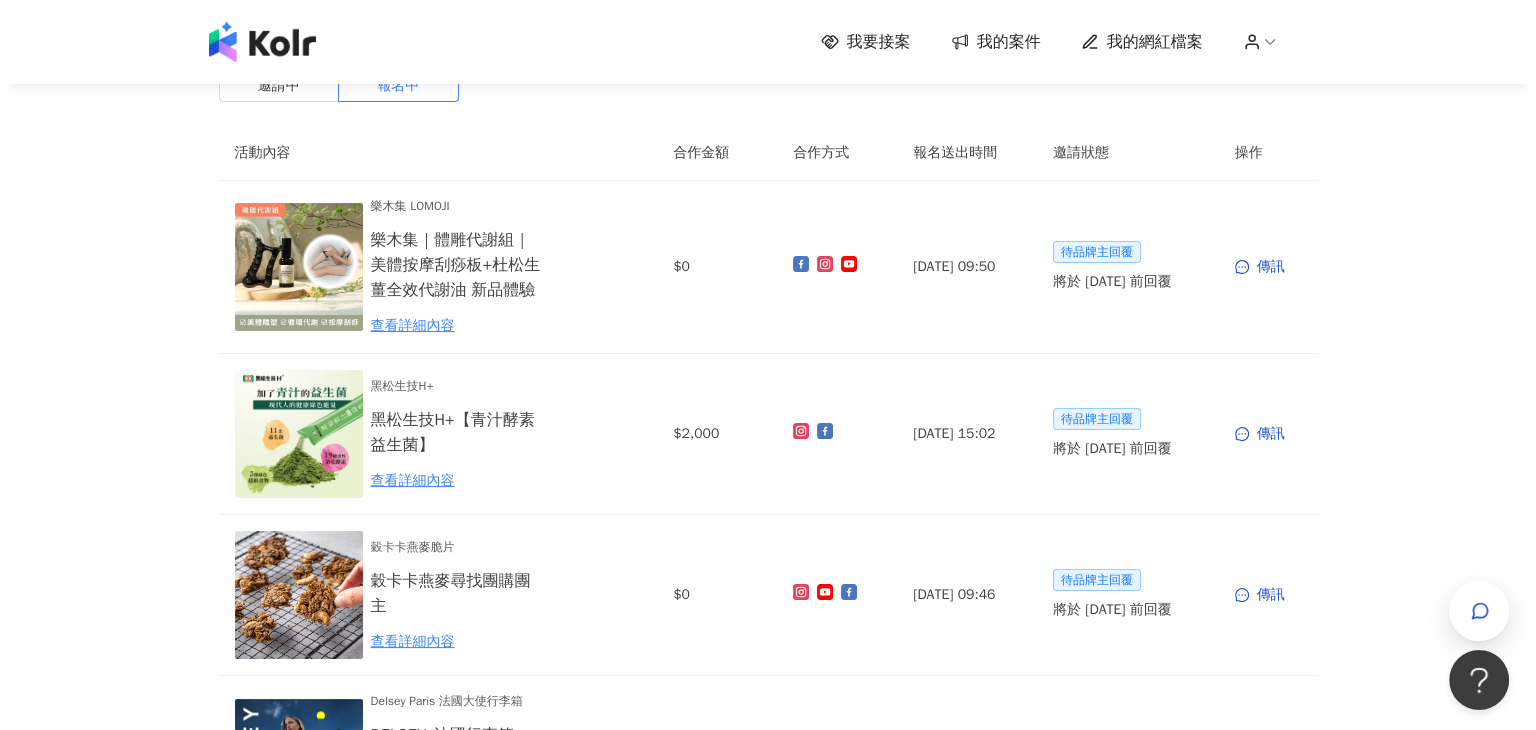 scroll, scrollTop: 200, scrollLeft: 0, axis: vertical 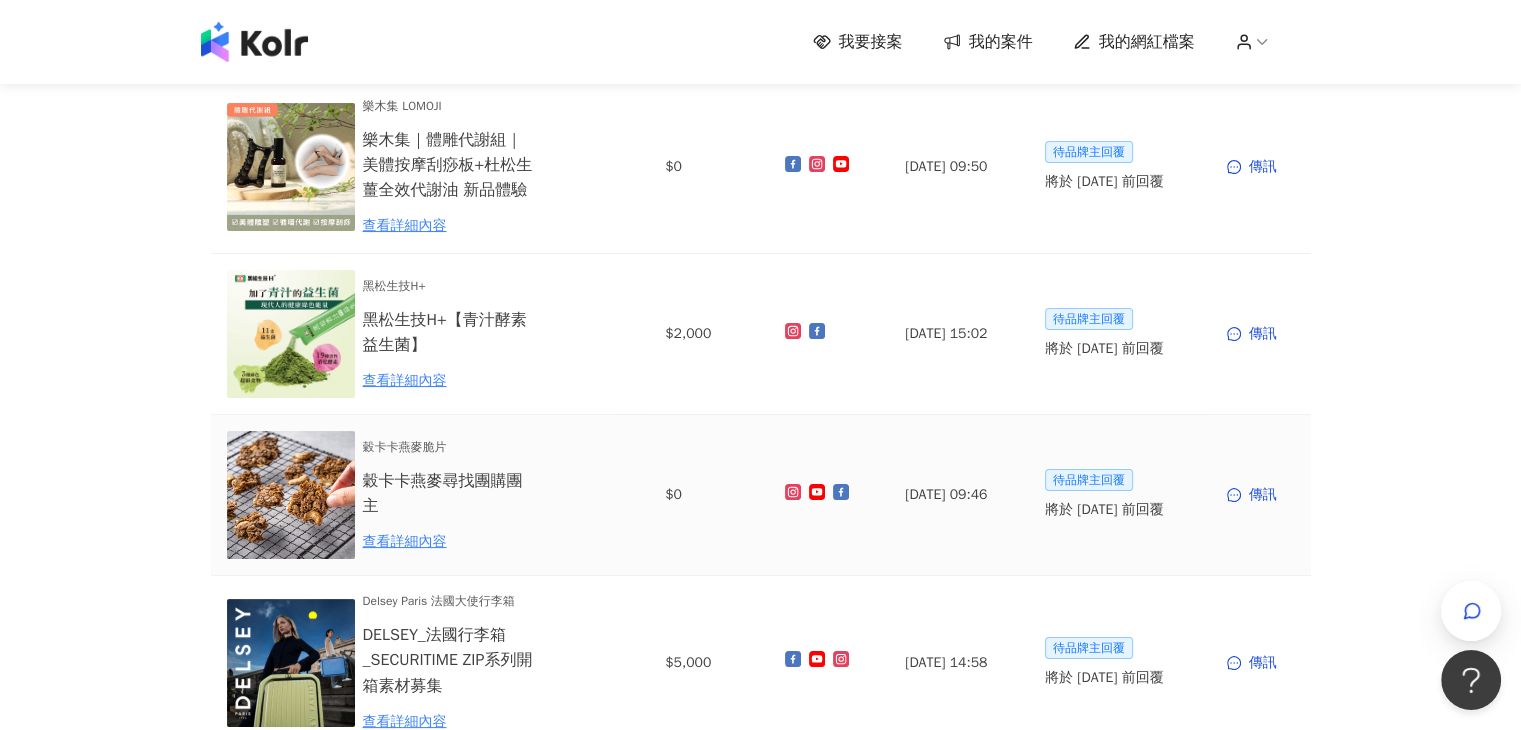 click on "穀卡卡燕麥脆片 穀卡卡燕麥尋找團購團主 查看詳細內容" at bounding box center [411, 495] 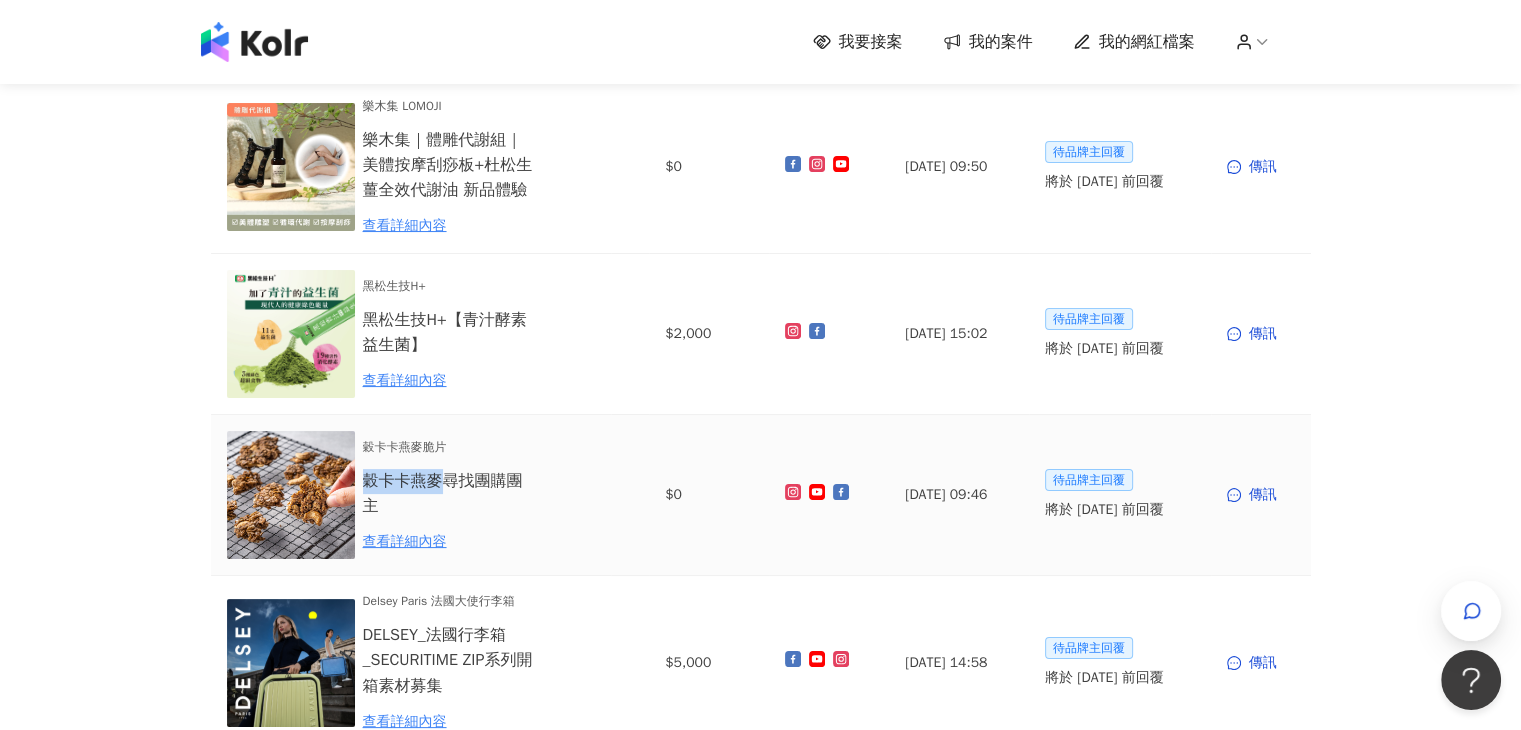 drag, startPoint x: 367, startPoint y: 477, endPoint x: 447, endPoint y: 481, distance: 80.09994 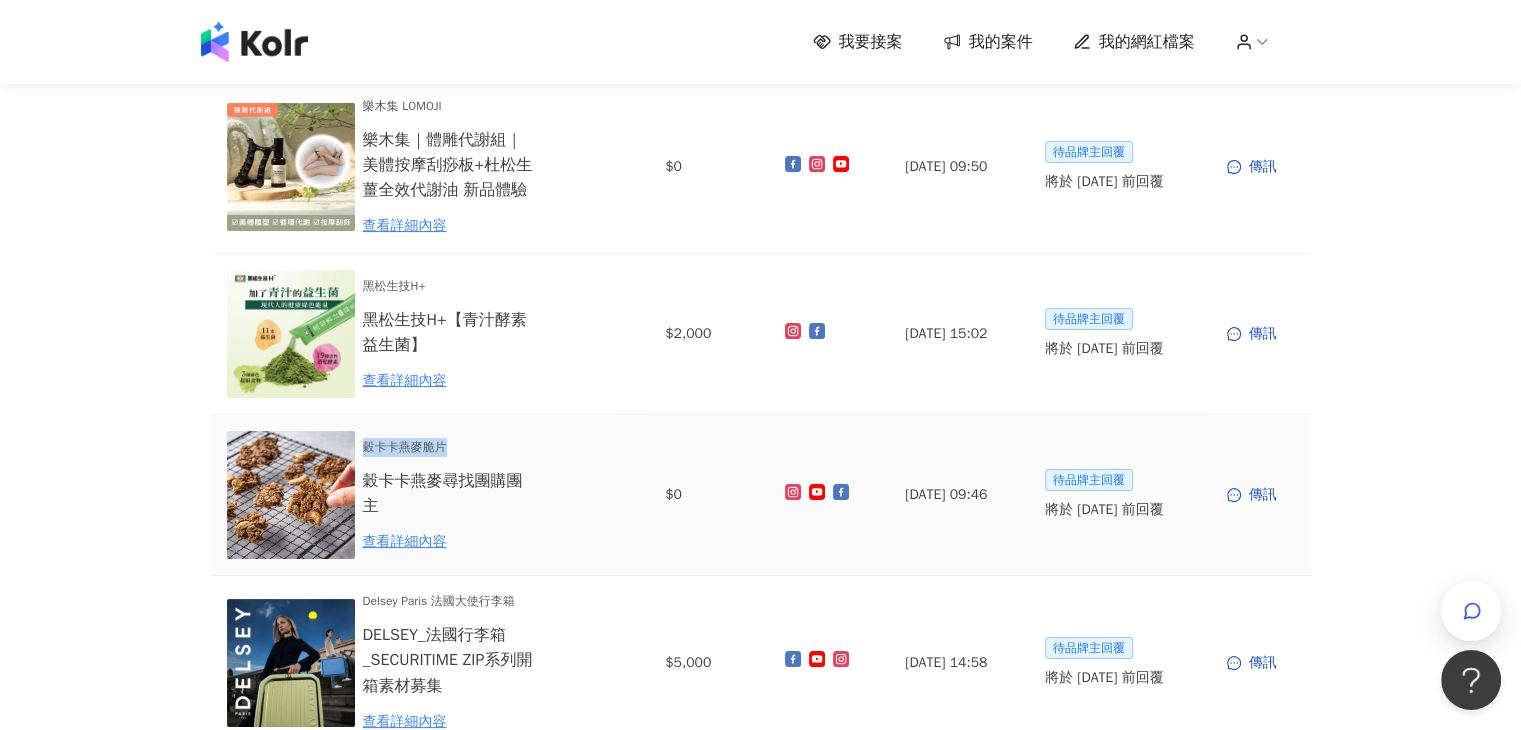 drag, startPoint x: 457, startPoint y: 447, endPoint x: 364, endPoint y: 450, distance: 93.04838 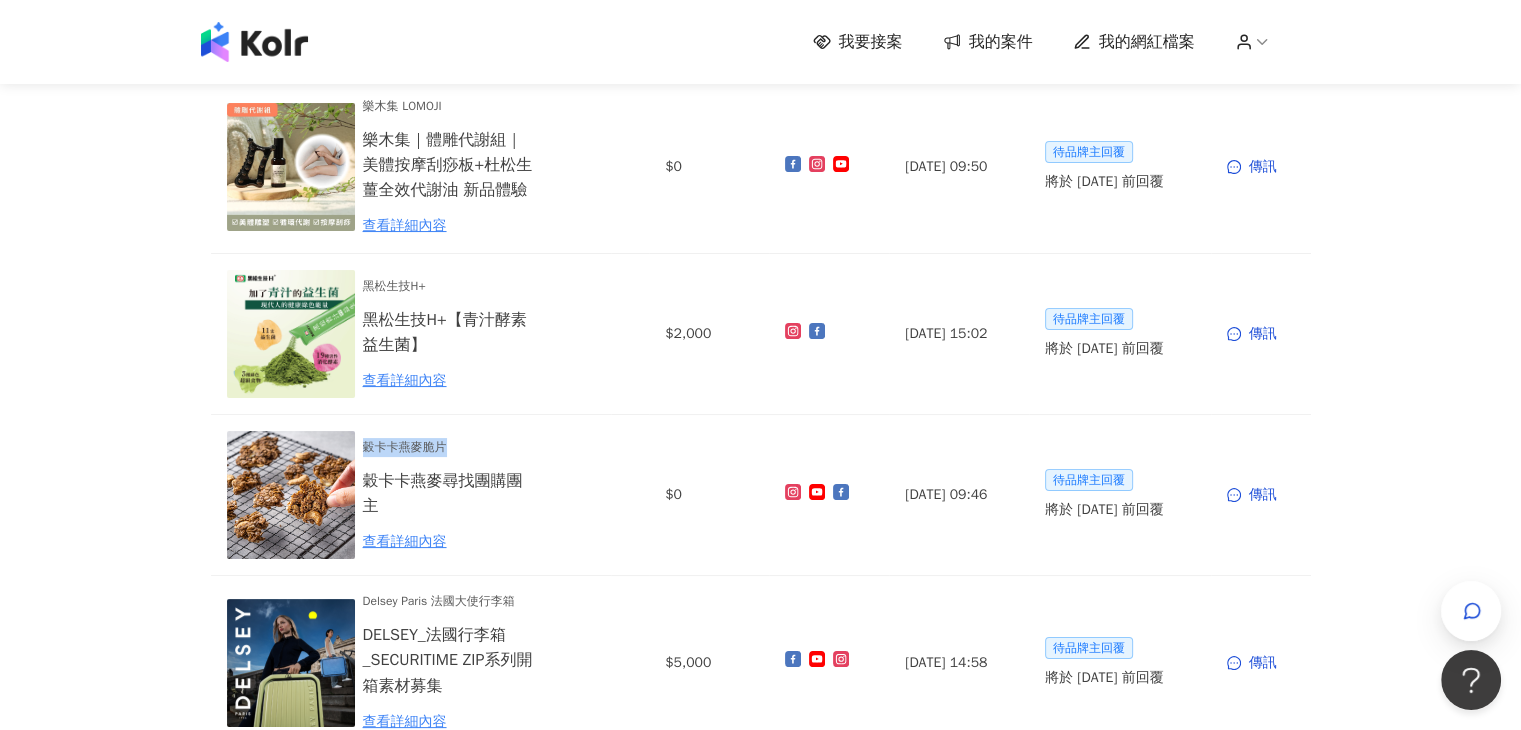 click on "我要接案 我的案件 我的網紅檔案 建議執行流程 確認中(4) 進行中(2) 已結束(5) 邀請中 報名中 活動內容 合作金額 合作方式 報名送出時間 邀請狀態 操作               樂木集 LOMOJI 樂木集｜體雕代謝組｜美體按摩刮痧板+[PERSON_NAME]薑全效代謝油 新品體驗 查看詳細內容 $0 [DATE] 09:50 待品牌主回覆 將於 [DATE] 前回覆   傳訊 黑松生技H+ 黑松生技H+【青汁酵素益生菌】 查看詳細內容 $2,000 [DATE] 15:02 待品牌主回覆 將於 [DATE] 前回覆   傳訊 穀卡卡燕麥脆片 穀卡卡燕麥尋找團購團主 查看詳細內容 $0 [DATE] 09:46 待品牌主回覆 將於 [DATE] 前回覆   傳訊 Delsey Paris 法國大使行李箱 DELSEY_法國行李箱_SECURITIME ZIP系列開箱素材募集 查看詳細內容 $5,000 [DATE] 14:58 待品牌主回覆 將於 [DATE] 前回覆   傳訊 1 Kolr 使用條款 隱私權保護 聯絡我們 愛[PERSON_NAME]互動媒體股份有限公司  |   |  2025" at bounding box center [760, 463] 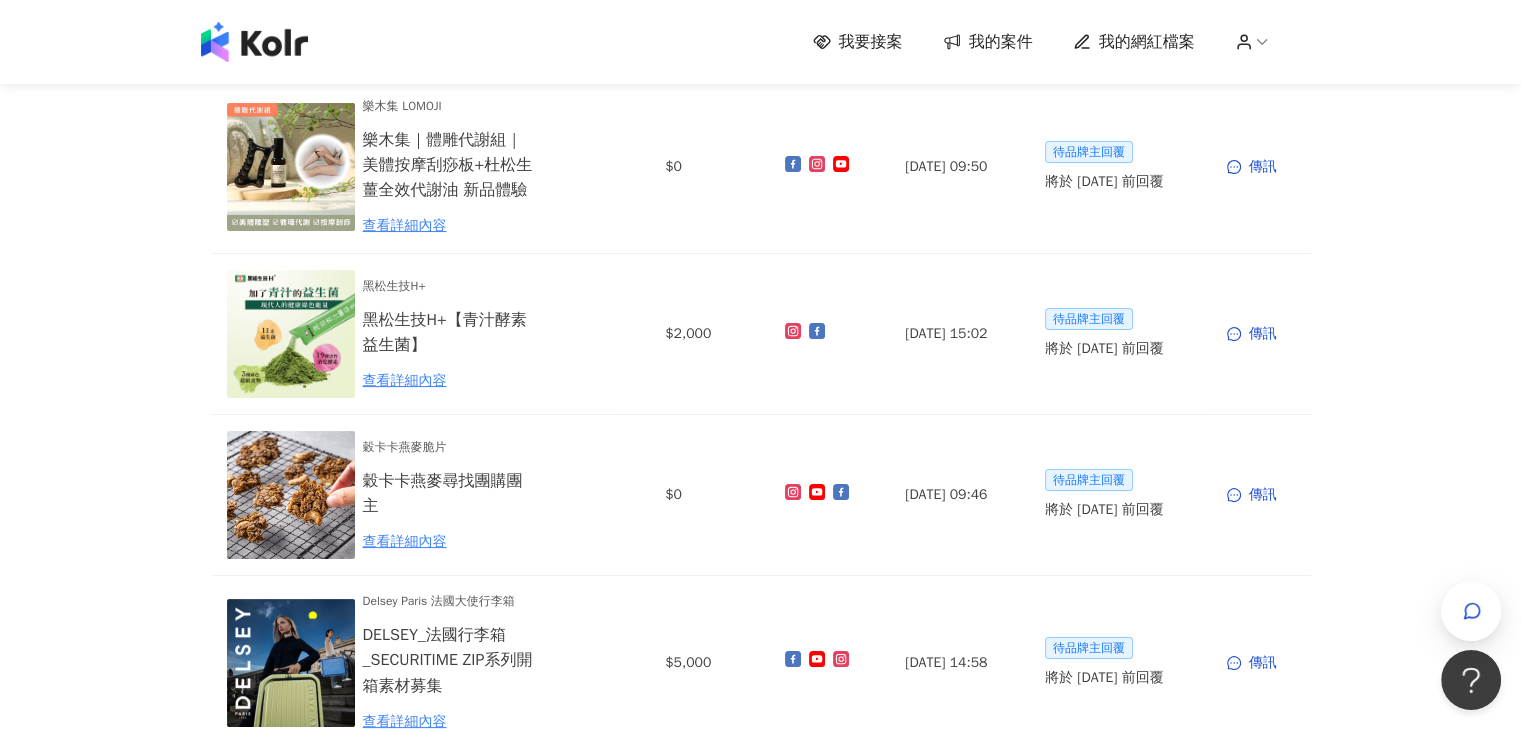 click on "我要接案 我的案件 我的網紅檔案 建議執行流程 確認中(4) 進行中(2) 已結束(5) 邀請中 報名中 活動內容 合作金額 合作方式 報名送出時間 邀請狀態 操作               樂木集 LOMOJI 樂木集｜體雕代謝組｜美體按摩刮痧板+[PERSON_NAME]薑全效代謝油 新品體驗 查看詳細內容 $0 [DATE] 09:50 待品牌主回覆 將於 [DATE] 前回覆   傳訊 黑松生技H+ 黑松生技H+【青汁酵素益生菌】 查看詳細內容 $2,000 [DATE] 15:02 待品牌主回覆 將於 [DATE] 前回覆   傳訊 穀卡卡燕麥脆片 穀卡卡燕麥尋找團購團主 查看詳細內容 $0 [DATE] 09:46 待品牌主回覆 將於 [DATE] 前回覆   傳訊 Delsey Paris 法國大使行李箱 DELSEY_法國行李箱_SECURITIME ZIP系列開箱素材募集 查看詳細內容 $5,000 [DATE] 14:58 待品牌主回覆 將於 [DATE] 前回覆   傳訊 1 Kolr 使用條款 隱私權保護 聯絡我們 愛[PERSON_NAME]互動媒體股份有限公司  |   |  2025" at bounding box center [760, 463] 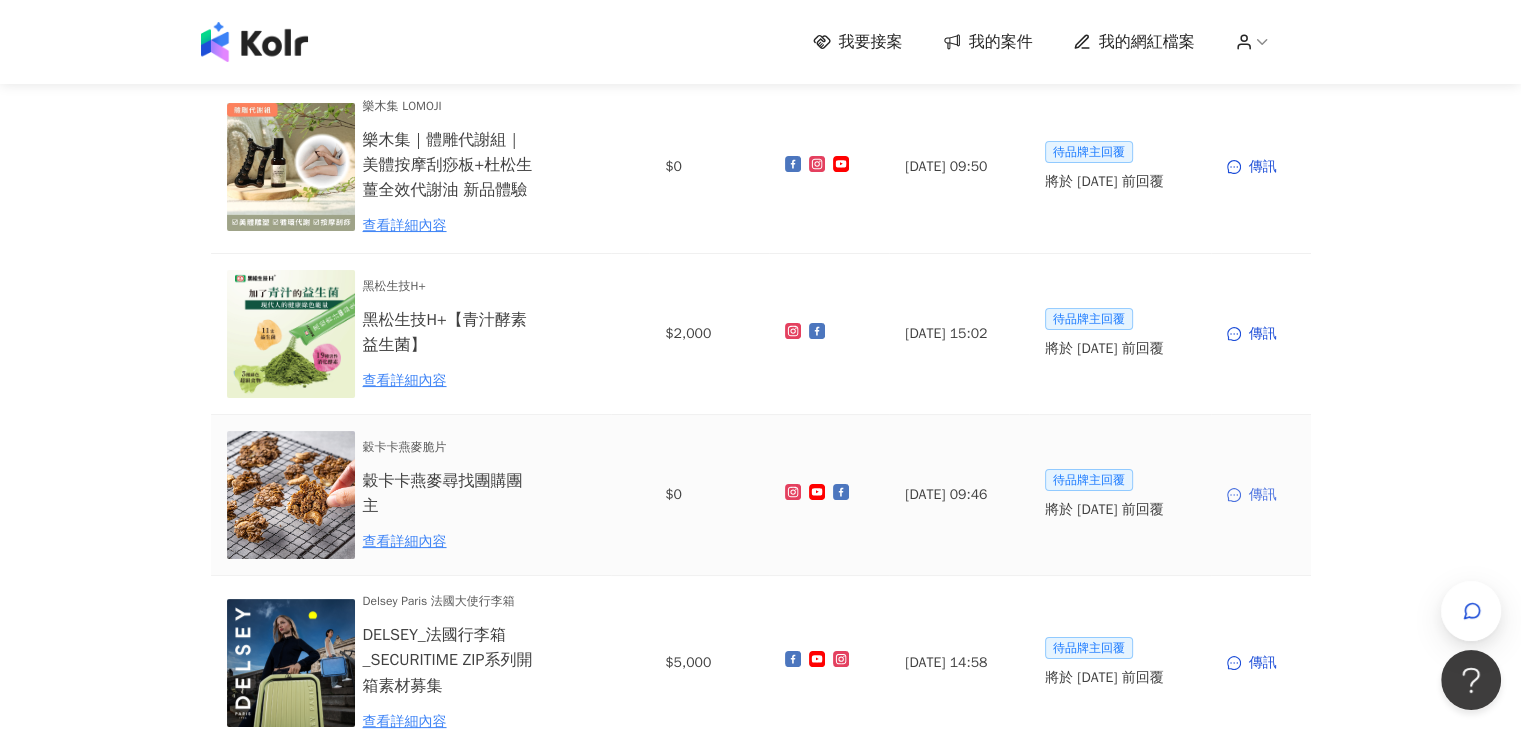 click on "傳訊" at bounding box center [1261, 495] 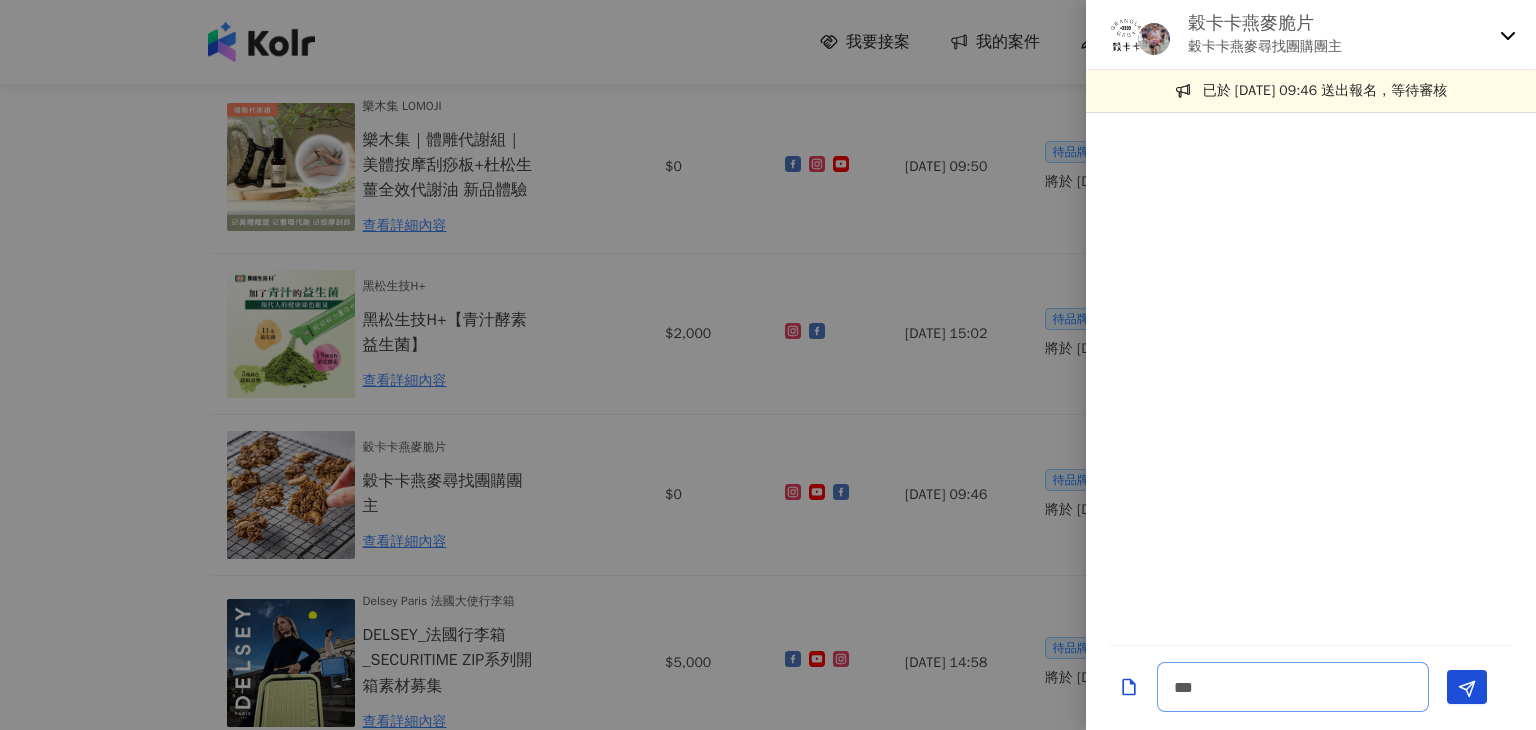 click on "**********" at bounding box center (1293, 687) 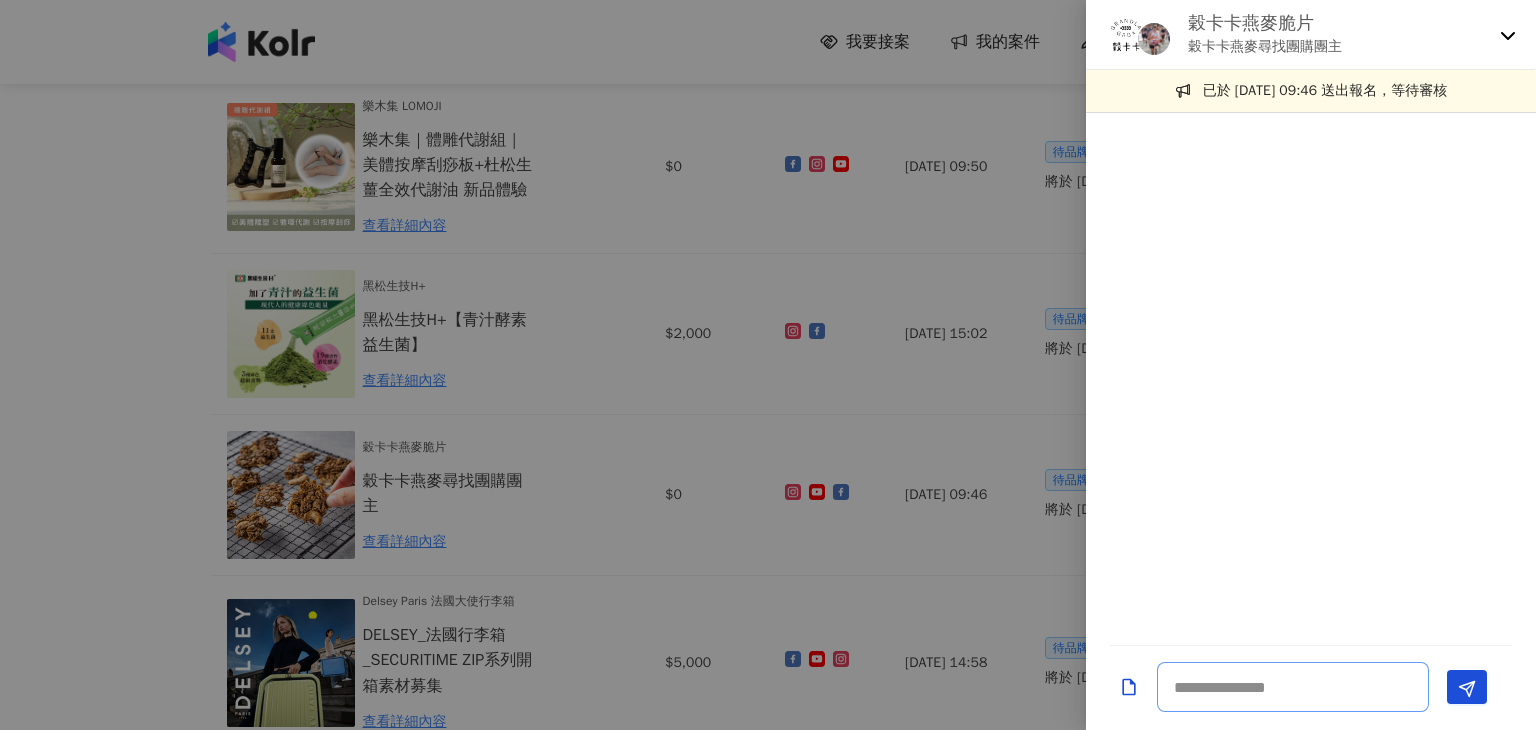 paste on "**********" 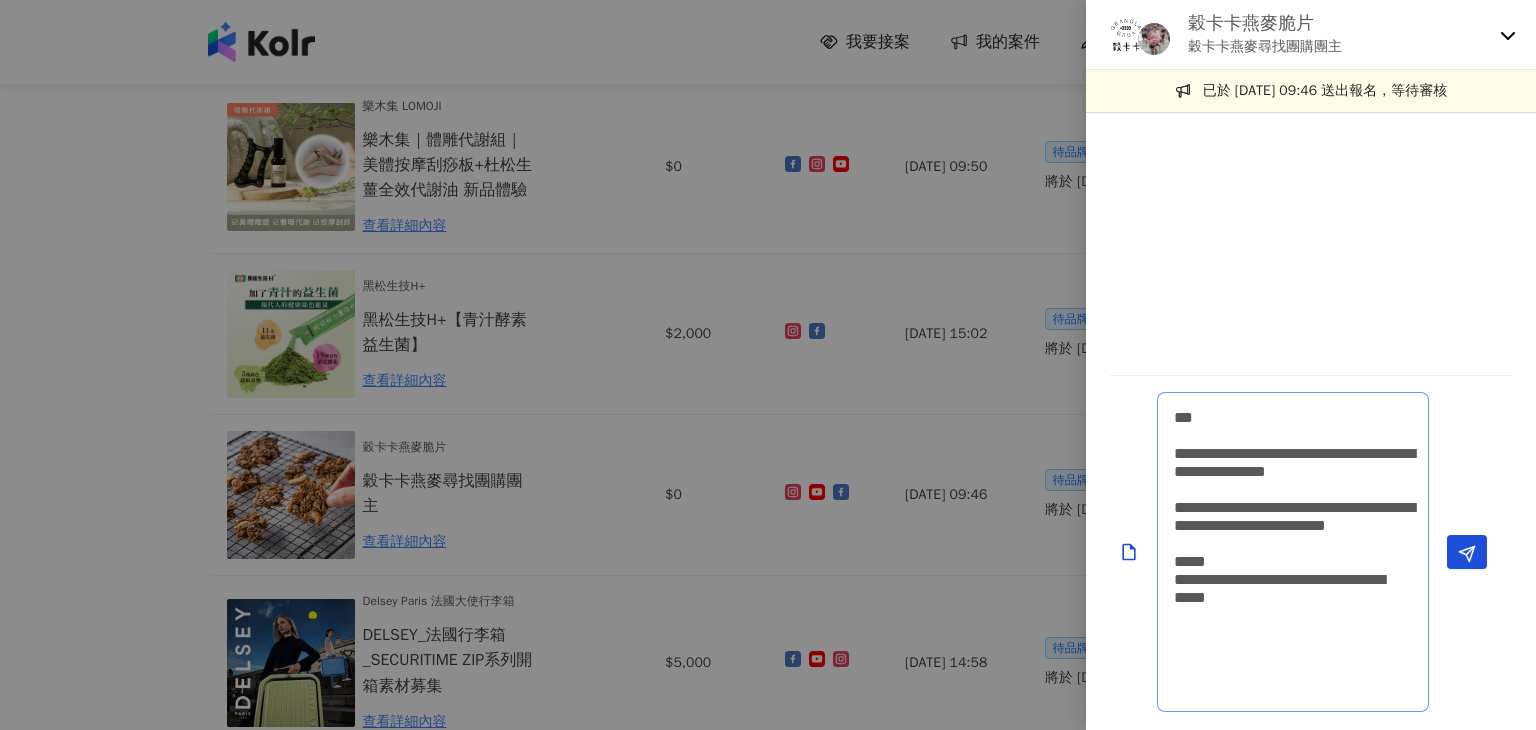 scroll, scrollTop: 1, scrollLeft: 0, axis: vertical 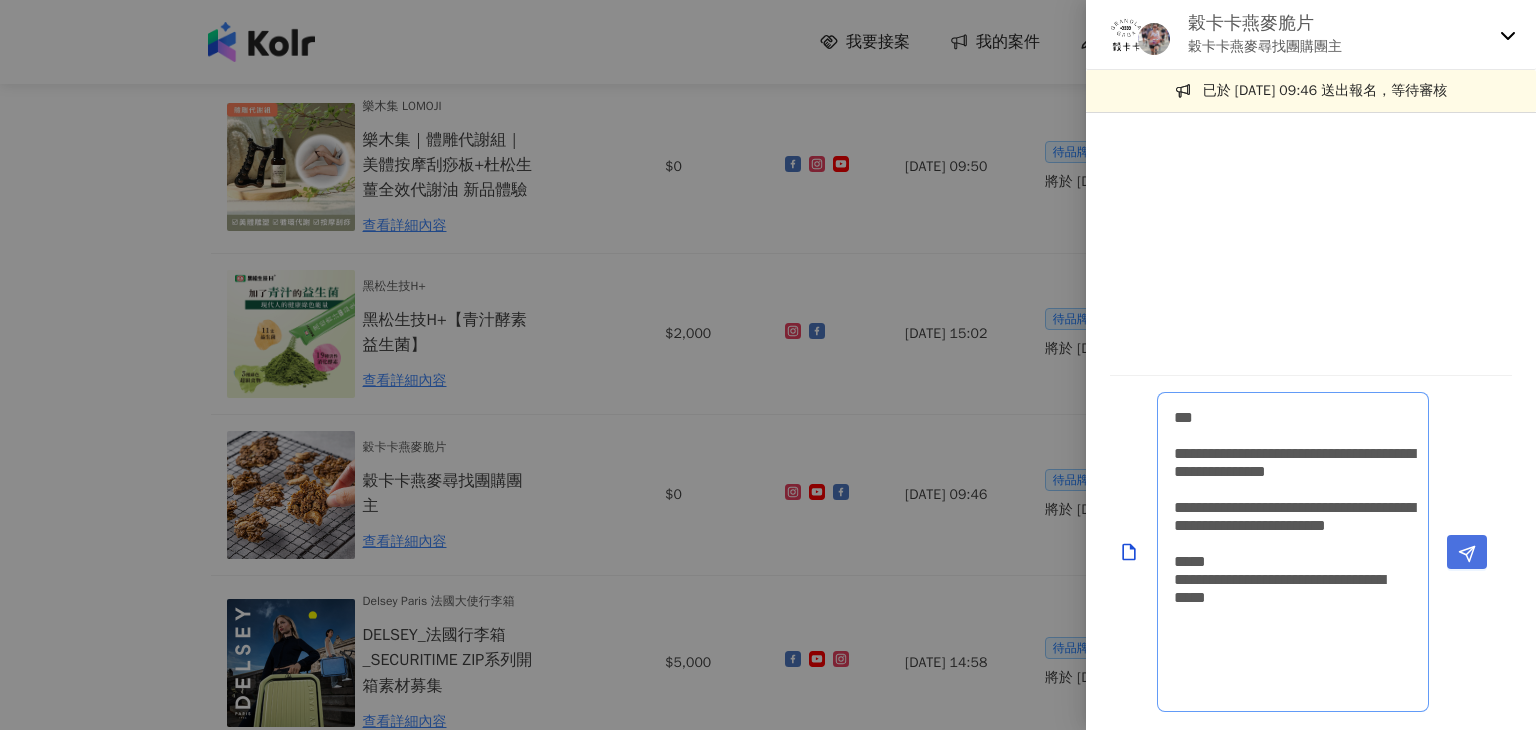 type on "**********" 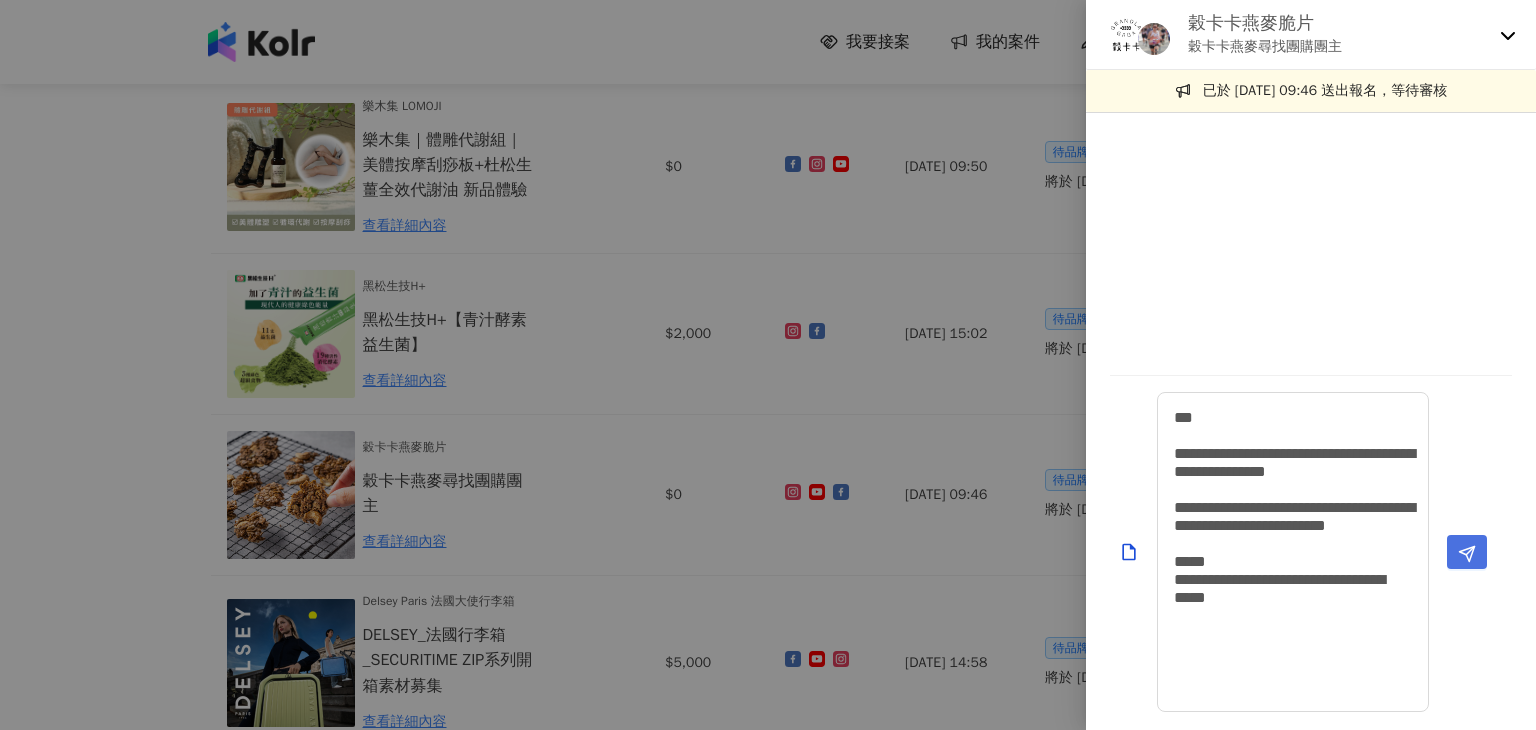 click 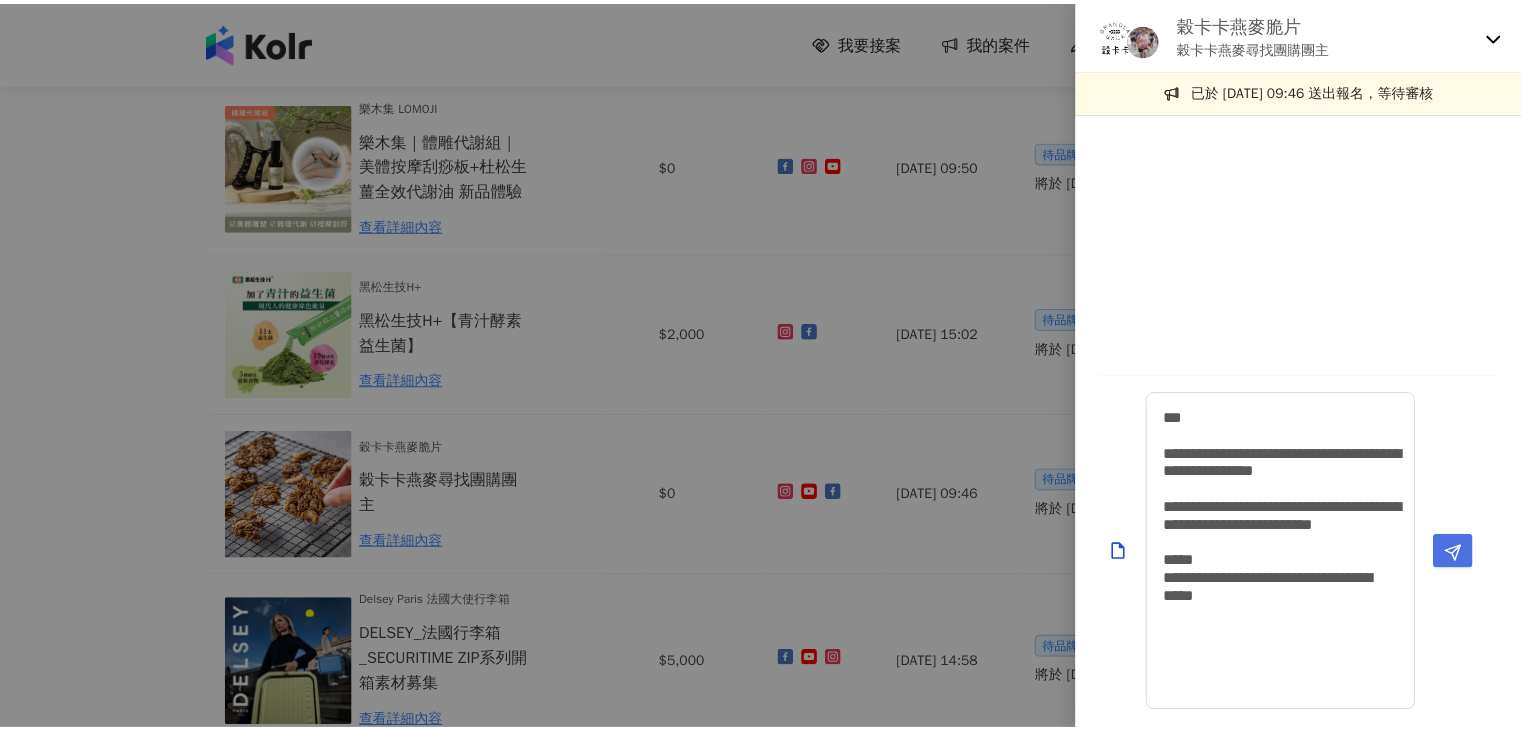 scroll, scrollTop: 0, scrollLeft: 0, axis: both 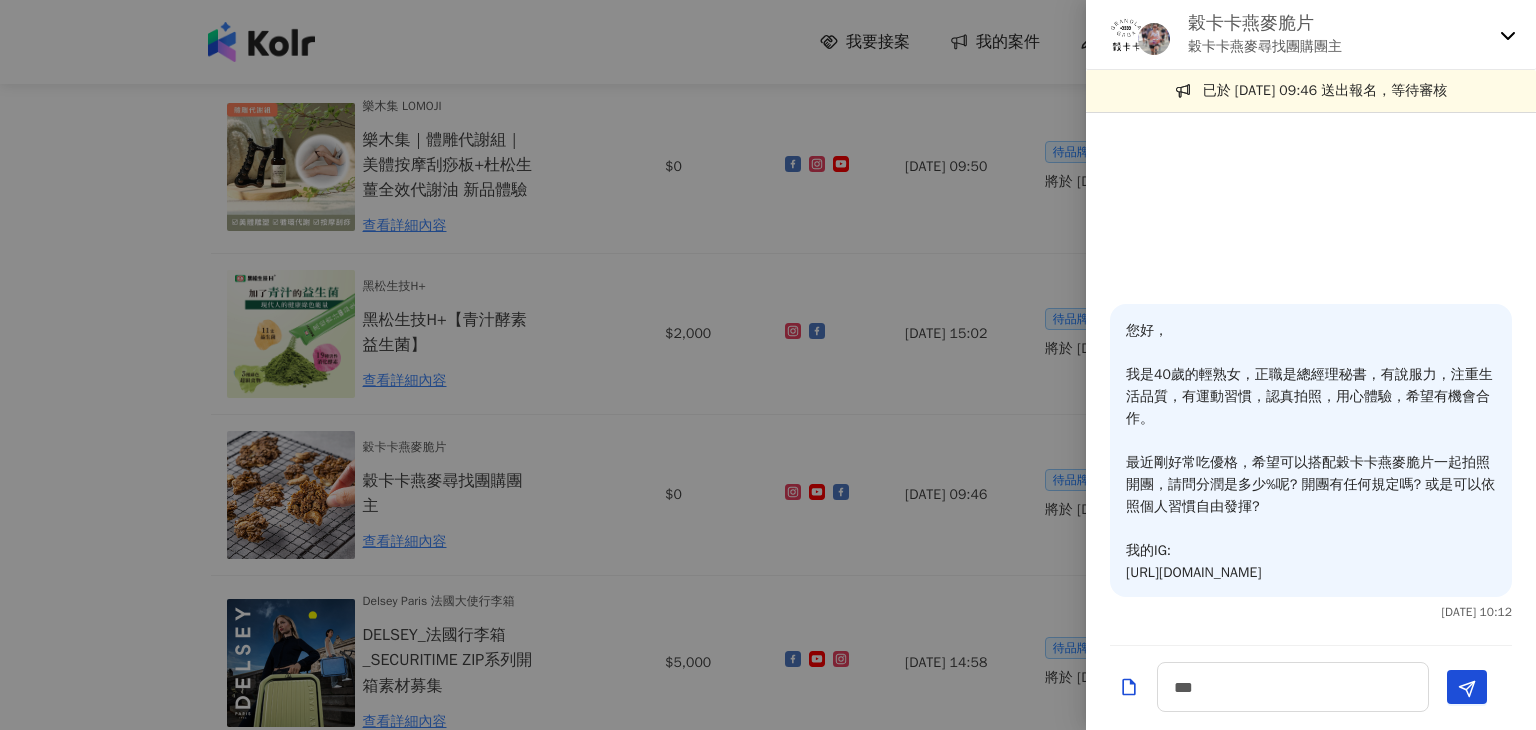 click 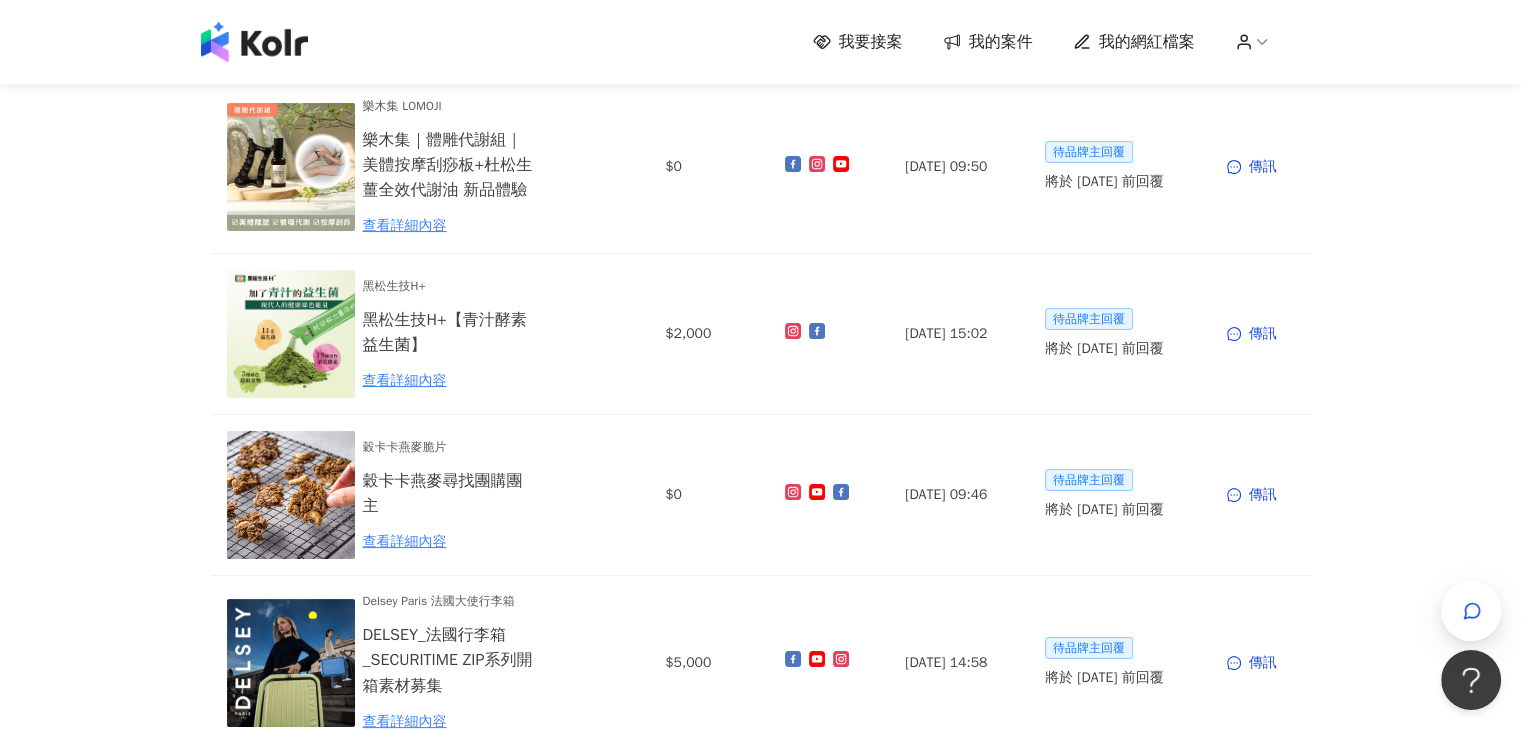 click on "我要接案 我的案件 我的網紅檔案 建議執行流程 確認中(4) 進行中(2) 已結束(5) 邀請中 報名中 活動內容 合作金額 合作方式 報名送出時間 邀請狀態 操作               樂木集 LOMOJI 樂木集｜體雕代謝組｜美體按摩刮痧板+[PERSON_NAME]薑全效代謝油 新品體驗 查看詳細內容 $0 [DATE] 09:50 待品牌主回覆 將於 [DATE] 前回覆   傳訊 黑松生技H+ 黑松生技H+【青汁酵素益生菌】 查看詳細內容 $2,000 [DATE] 15:02 待品牌主回覆 將於 [DATE] 前回覆   傳訊 穀卡卡燕麥脆片 穀卡卡燕麥尋找團購團主 查看詳細內容 $0 [DATE] 09:46 待品牌主回覆 將於 [DATE] 前回覆   傳訊 Delsey Paris 法國大使行李箱 DELSEY_法國行李箱_SECURITIME ZIP系列開箱素材募集 查看詳細內容 $5,000 [DATE] 14:58 待品牌主回覆 將於 [DATE] 前回覆   傳訊 1 Kolr 使用條款 隱私權保護 聯絡我們 愛[PERSON_NAME]互動媒體股份有限公司  |   |  2025" at bounding box center (760, 463) 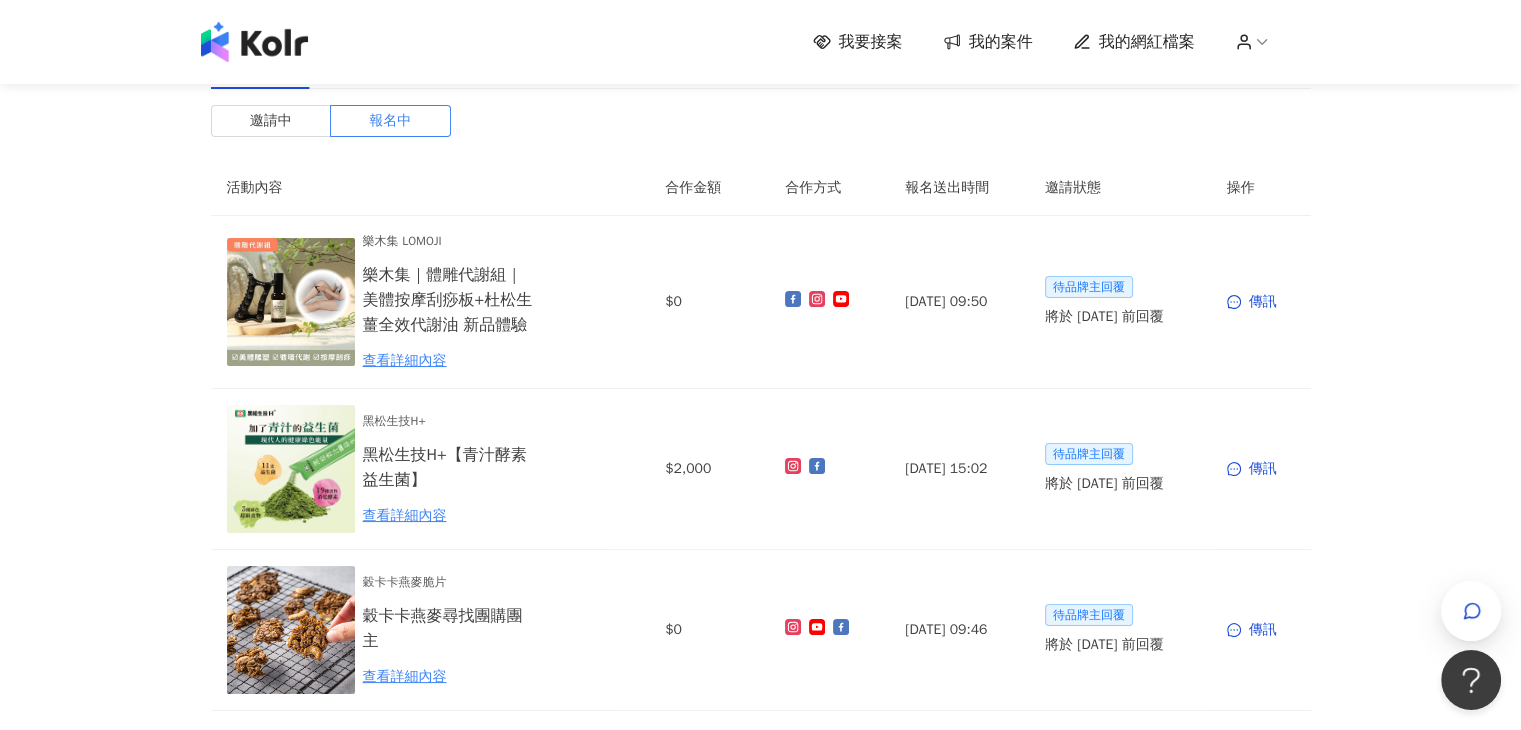 scroll, scrollTop: 300, scrollLeft: 0, axis: vertical 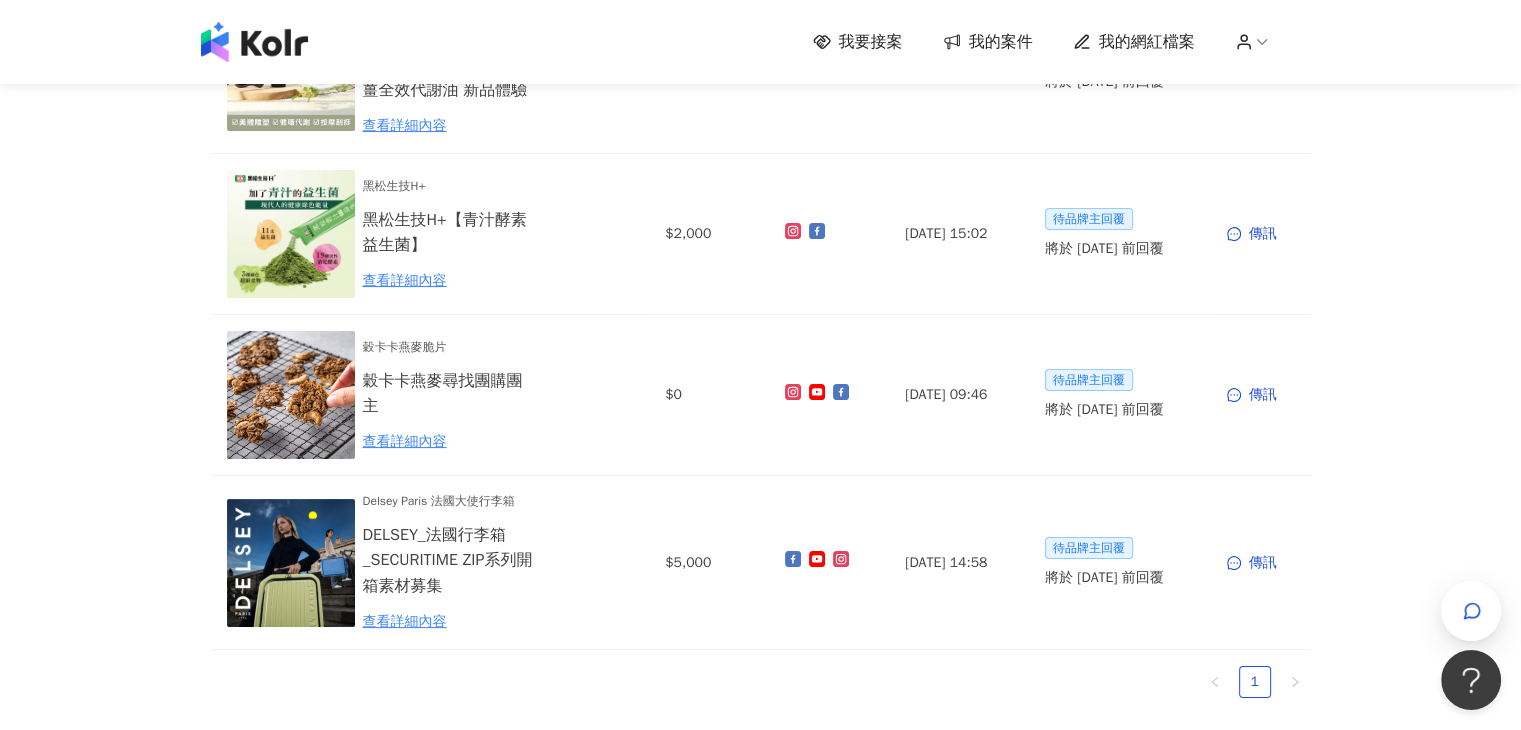 click on "我要接案 我的案件 我的網紅檔案 建議執行流程 確認中(4) 進行中(2) 已結束(5) 邀請中 報名中 活動內容 合作金額 合作方式 報名送出時間 邀請狀態 操作               樂木集 LOMOJI 樂木集｜體雕代謝組｜美體按摩刮痧板+[PERSON_NAME]薑全效代謝油 新品體驗 查看詳細內容 $0 [DATE] 09:50 待品牌主回覆 將於 [DATE] 前回覆   傳訊 黑松生技H+ 黑松生技H+【青汁酵素益生菌】 查看詳細內容 $2,000 [DATE] 15:02 待品牌主回覆 將於 [DATE] 前回覆   傳訊 穀卡卡燕麥脆片 穀卡卡燕麥尋找團購團主 查看詳細內容 $0 [DATE] 09:46 待品牌主回覆 將於 [DATE] 前回覆   傳訊 Delsey Paris 法國大使行李箱 DELSEY_法國行李箱_SECURITIME ZIP系列開箱素材募集 查看詳細內容 $5,000 [DATE] 14:58 待品牌主回覆 將於 [DATE] 前回覆   傳訊 1 Kolr 使用條款 隱私權保護 聯絡我們 愛[PERSON_NAME]互動媒體股份有限公司  |   |  2025" at bounding box center [760, 363] 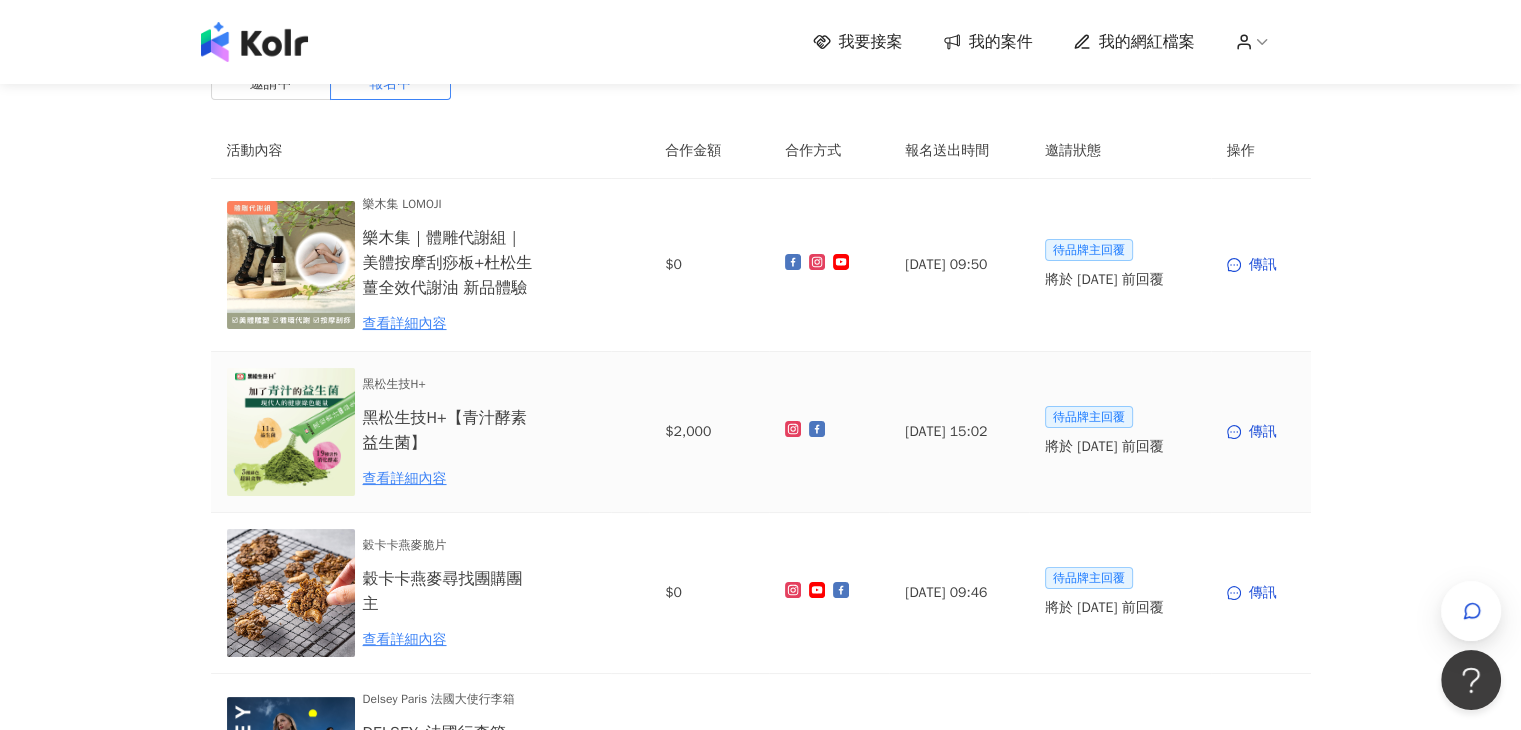 scroll, scrollTop: 0, scrollLeft: 0, axis: both 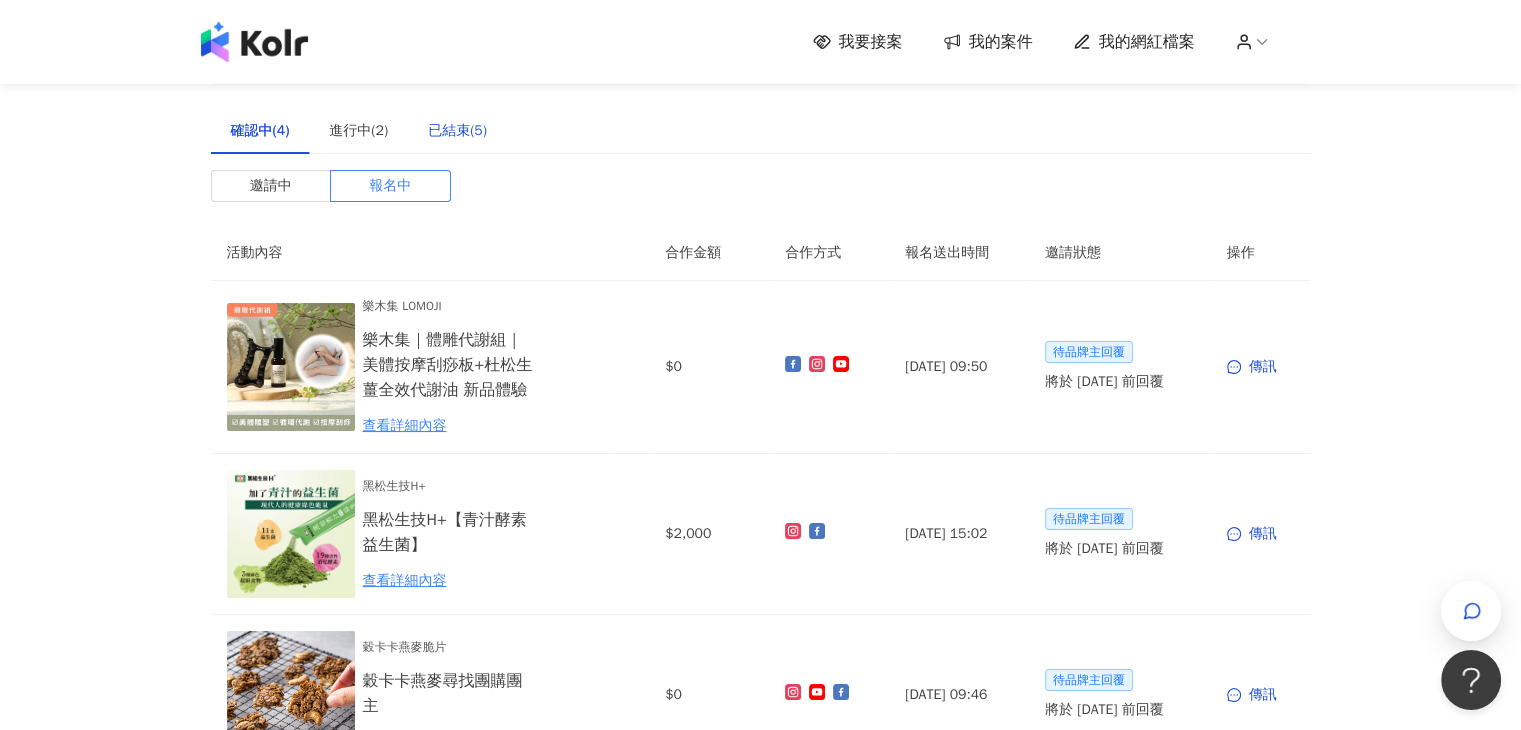 click on "已結束(5)" at bounding box center (457, 131) 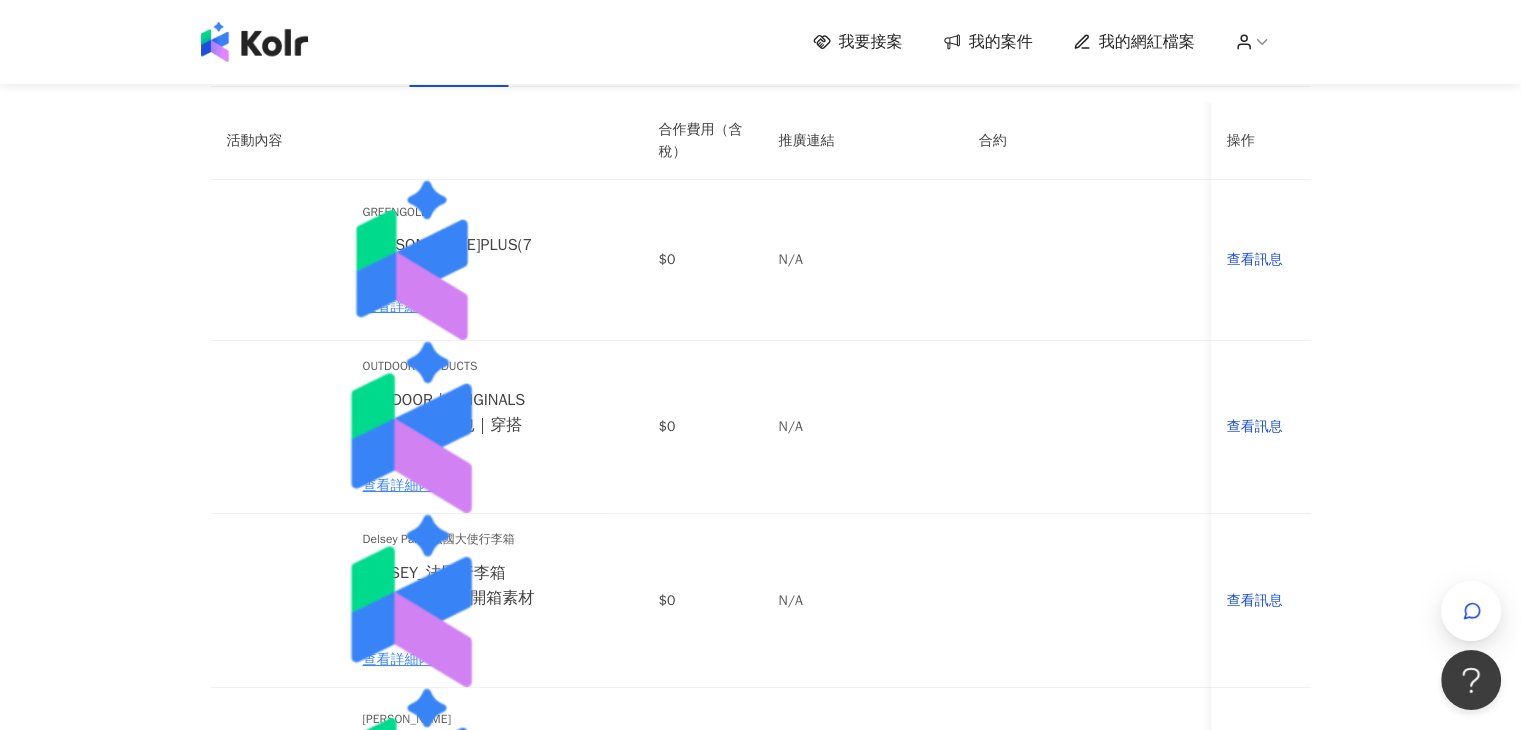 scroll, scrollTop: 100, scrollLeft: 0, axis: vertical 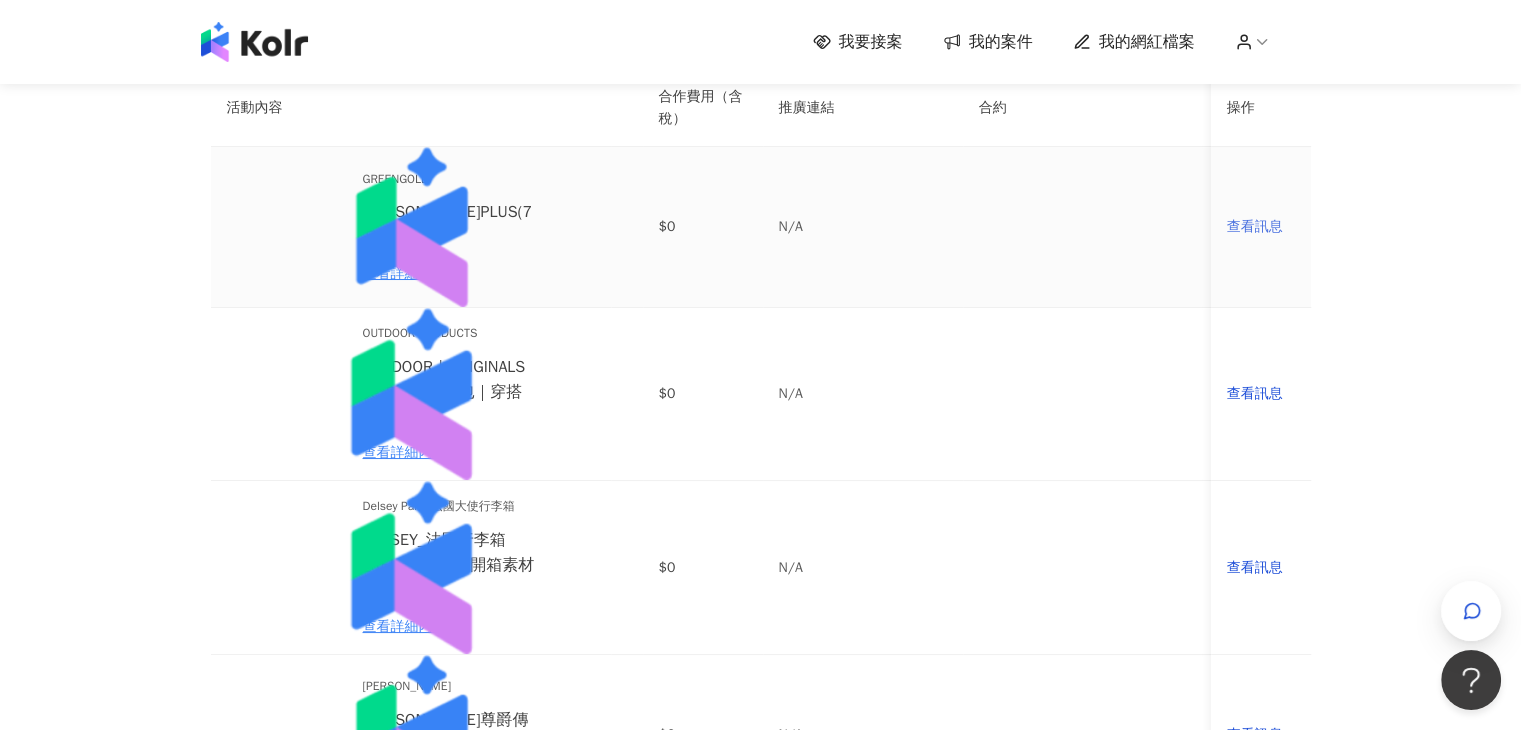 click on "查看訊息" at bounding box center (1261, 227) 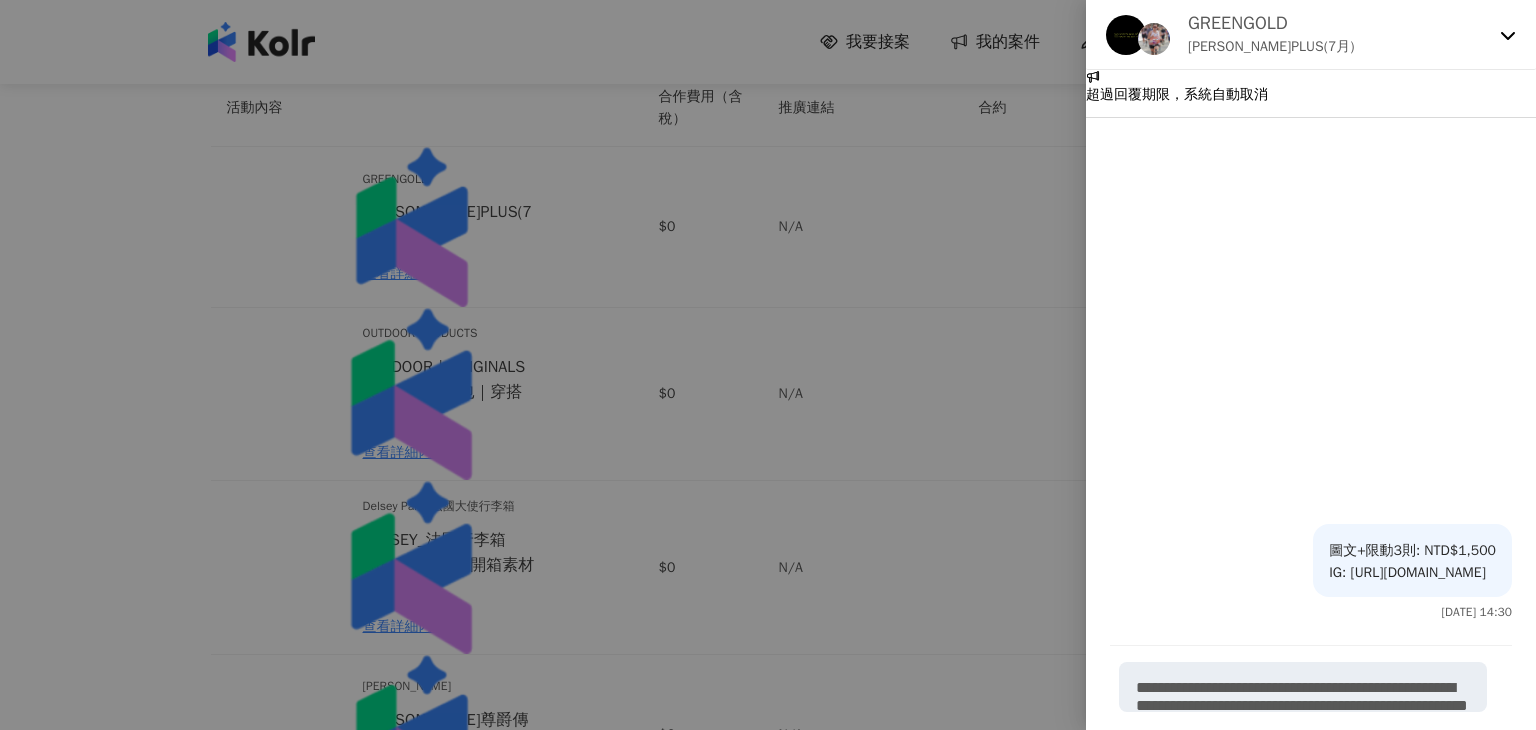 drag, startPoint x: 1185, startPoint y: 547, endPoint x: 1501, endPoint y: 569, distance: 316.7649 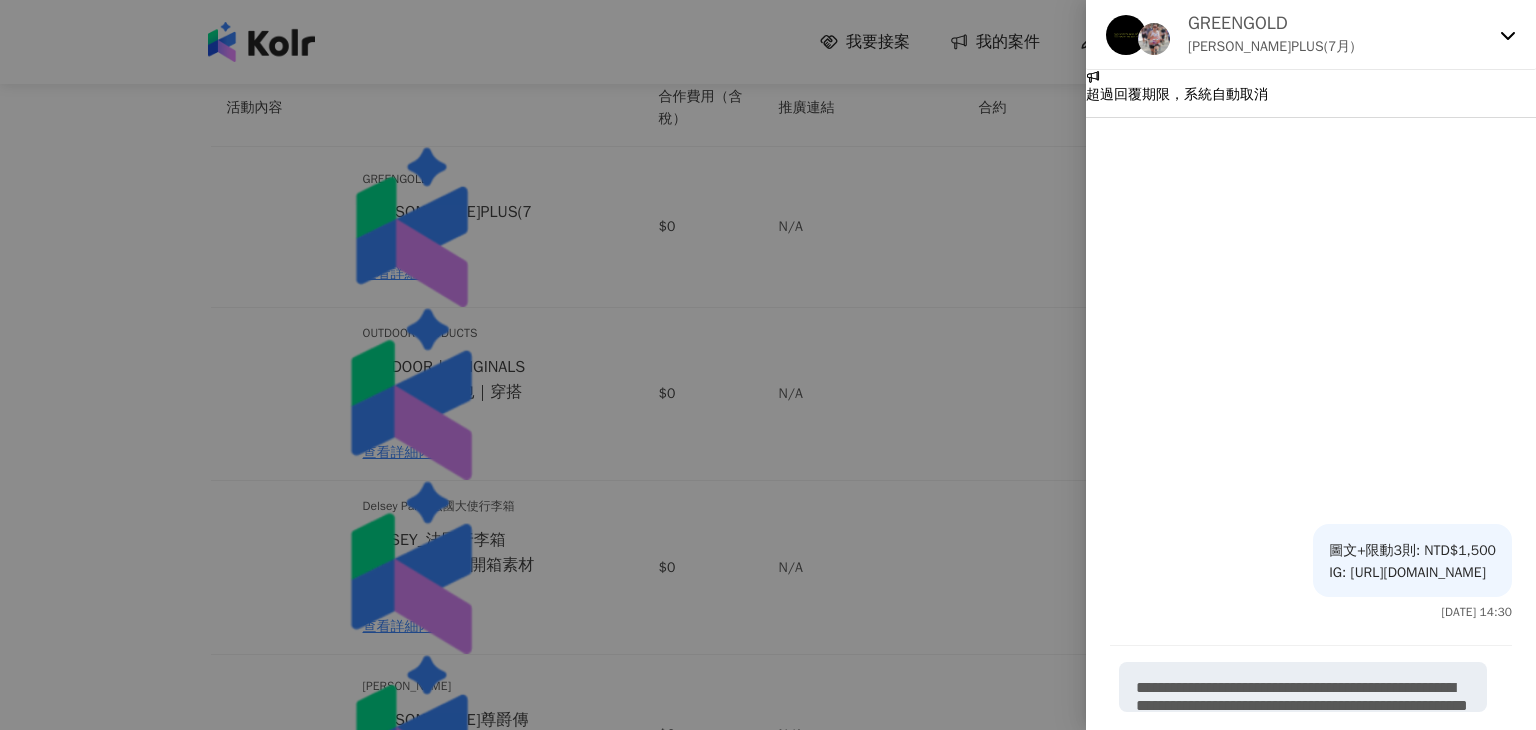 click at bounding box center (768, 365) 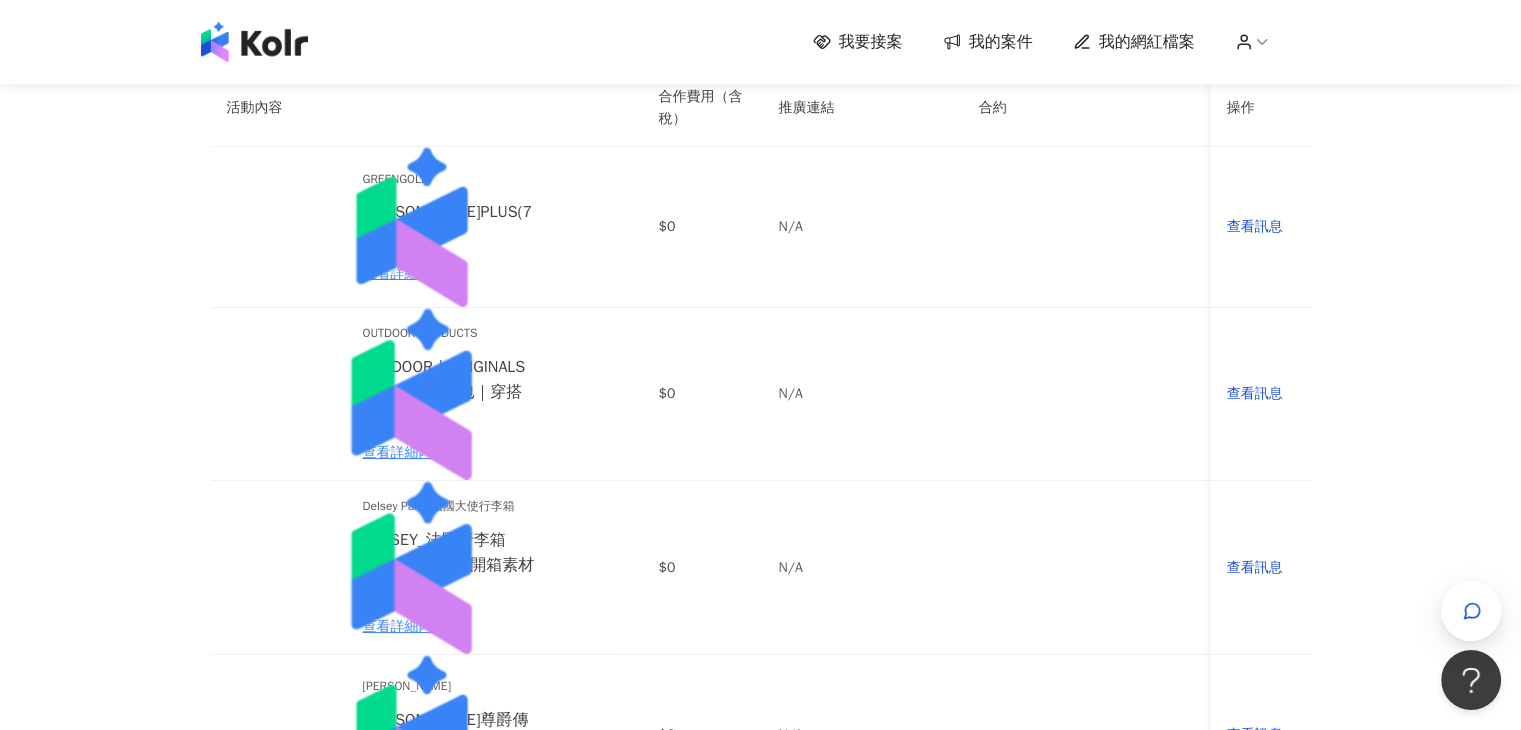 click on "我要接案" at bounding box center [871, 42] 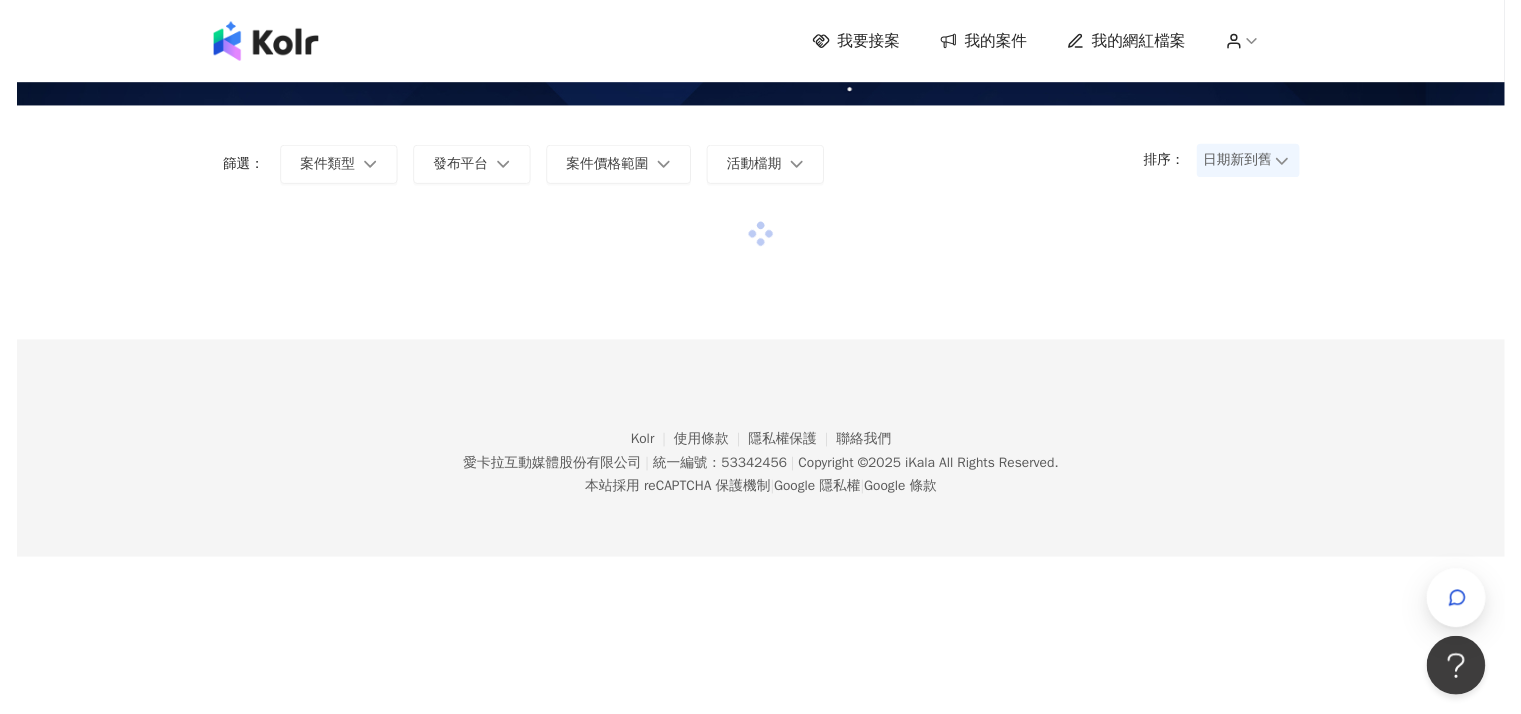 scroll, scrollTop: 0, scrollLeft: 0, axis: both 